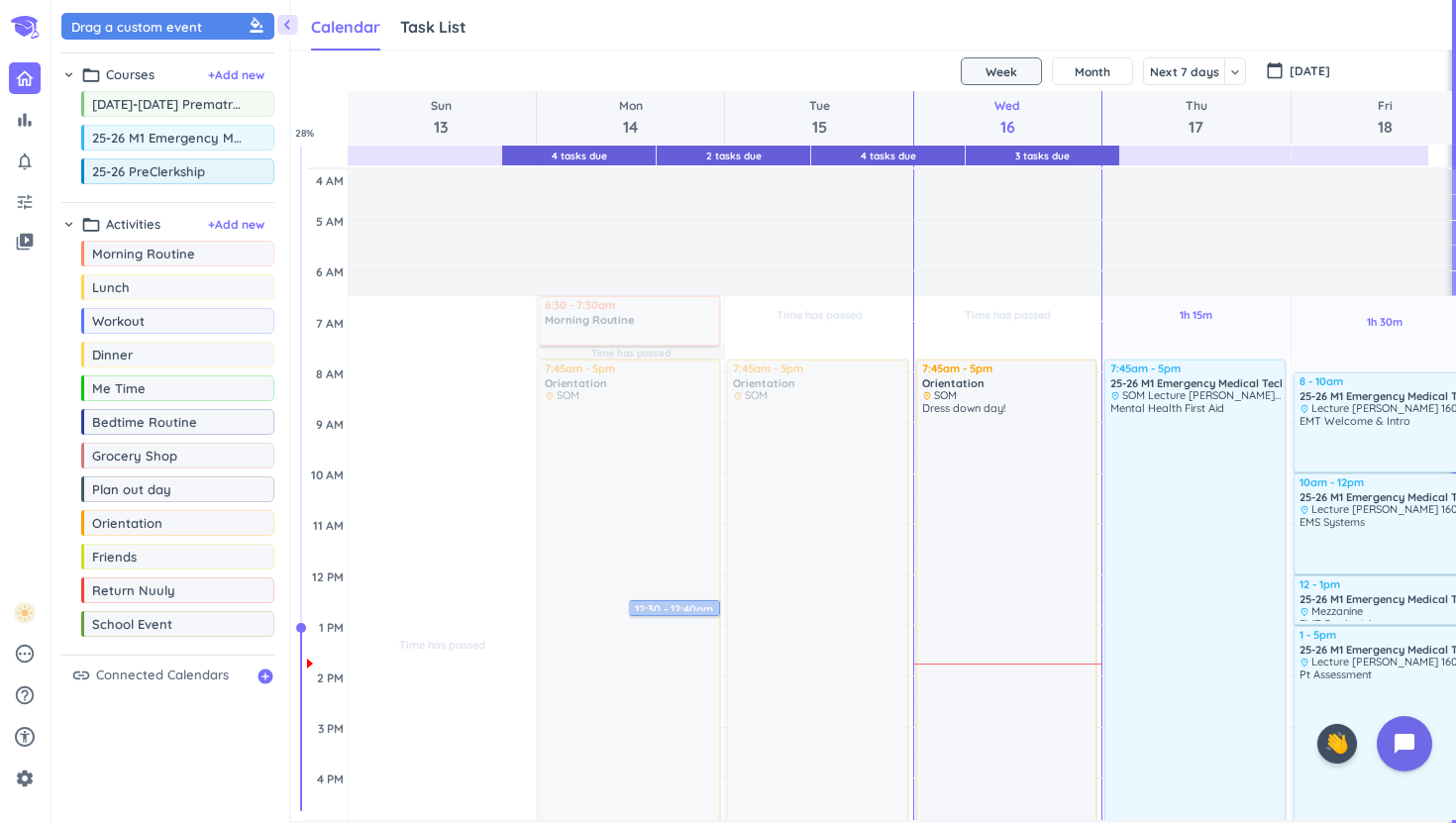 scroll, scrollTop: 0, scrollLeft: 0, axis: both 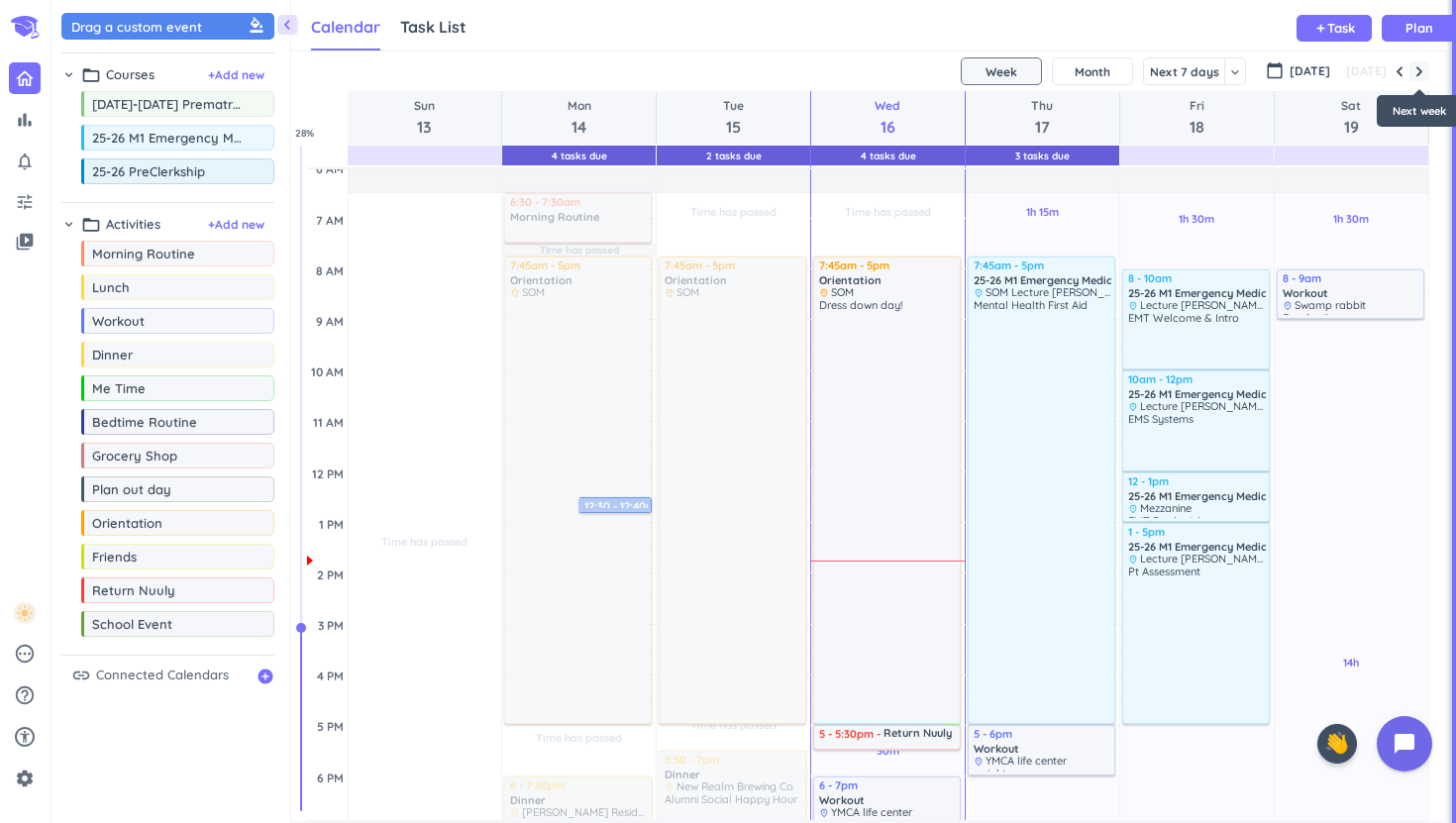 click at bounding box center (1419, 71) 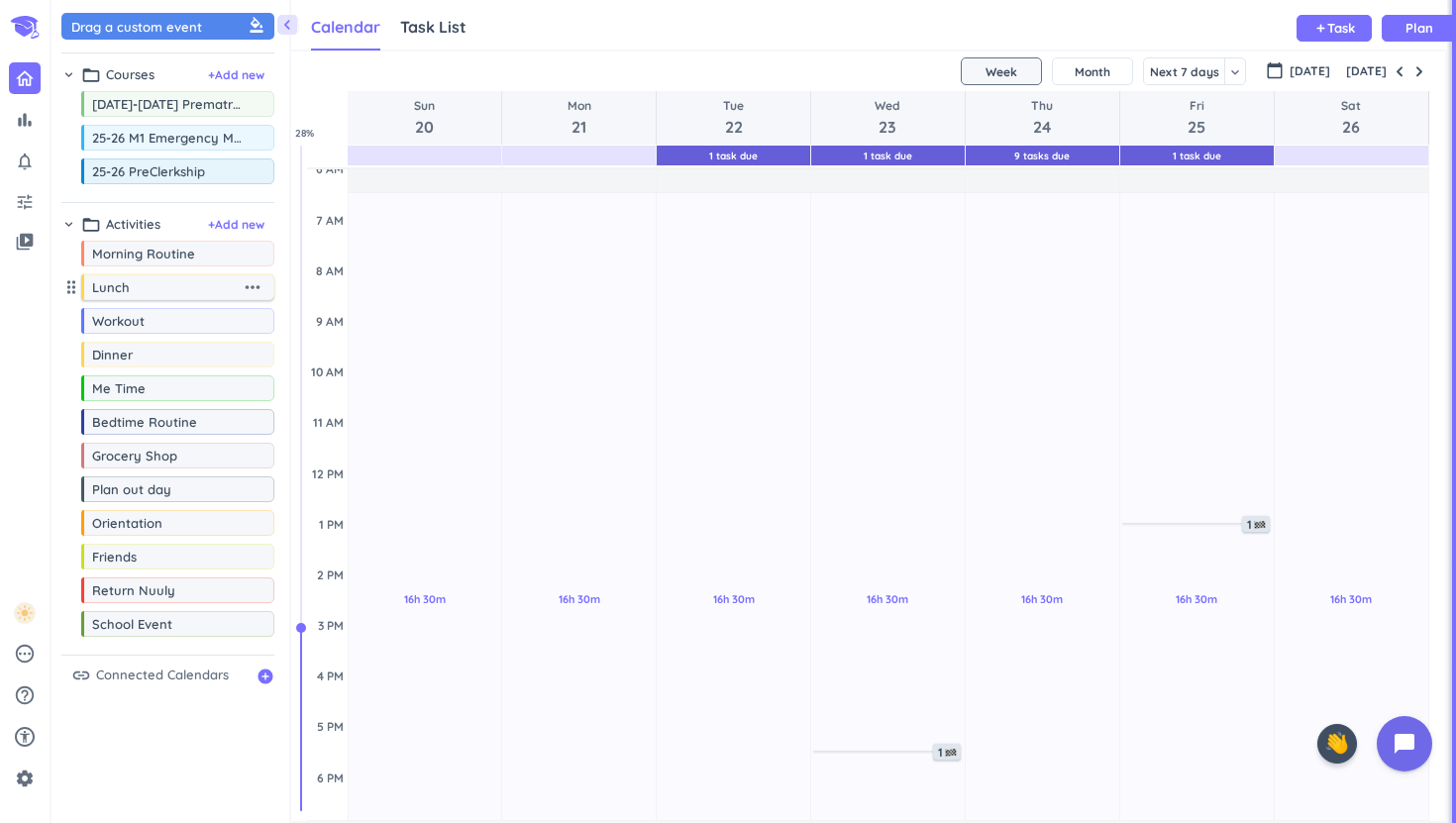 click on "Lunch" at bounding box center (166, 287) 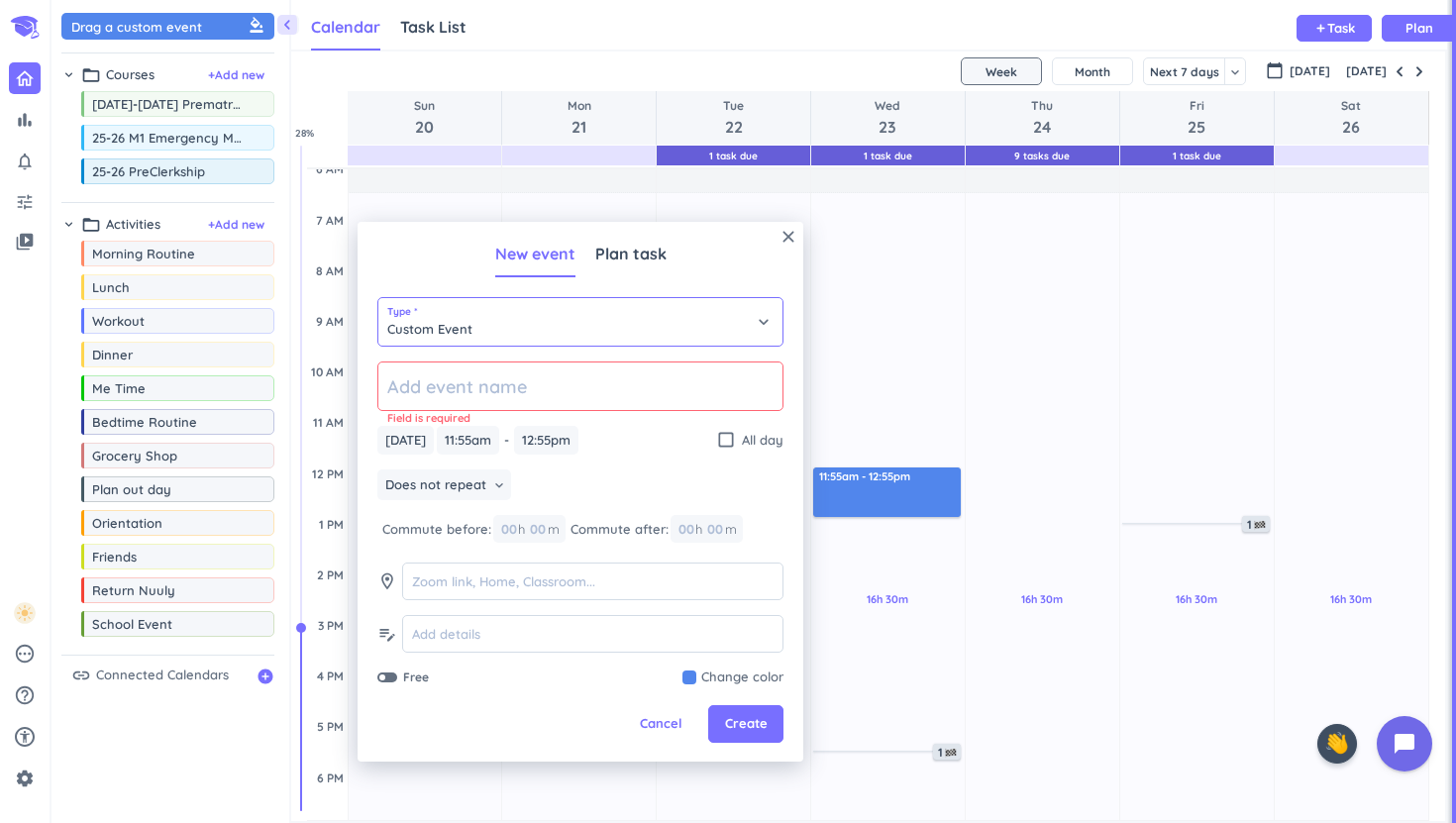 click on "Custom Event" at bounding box center [580, 322] 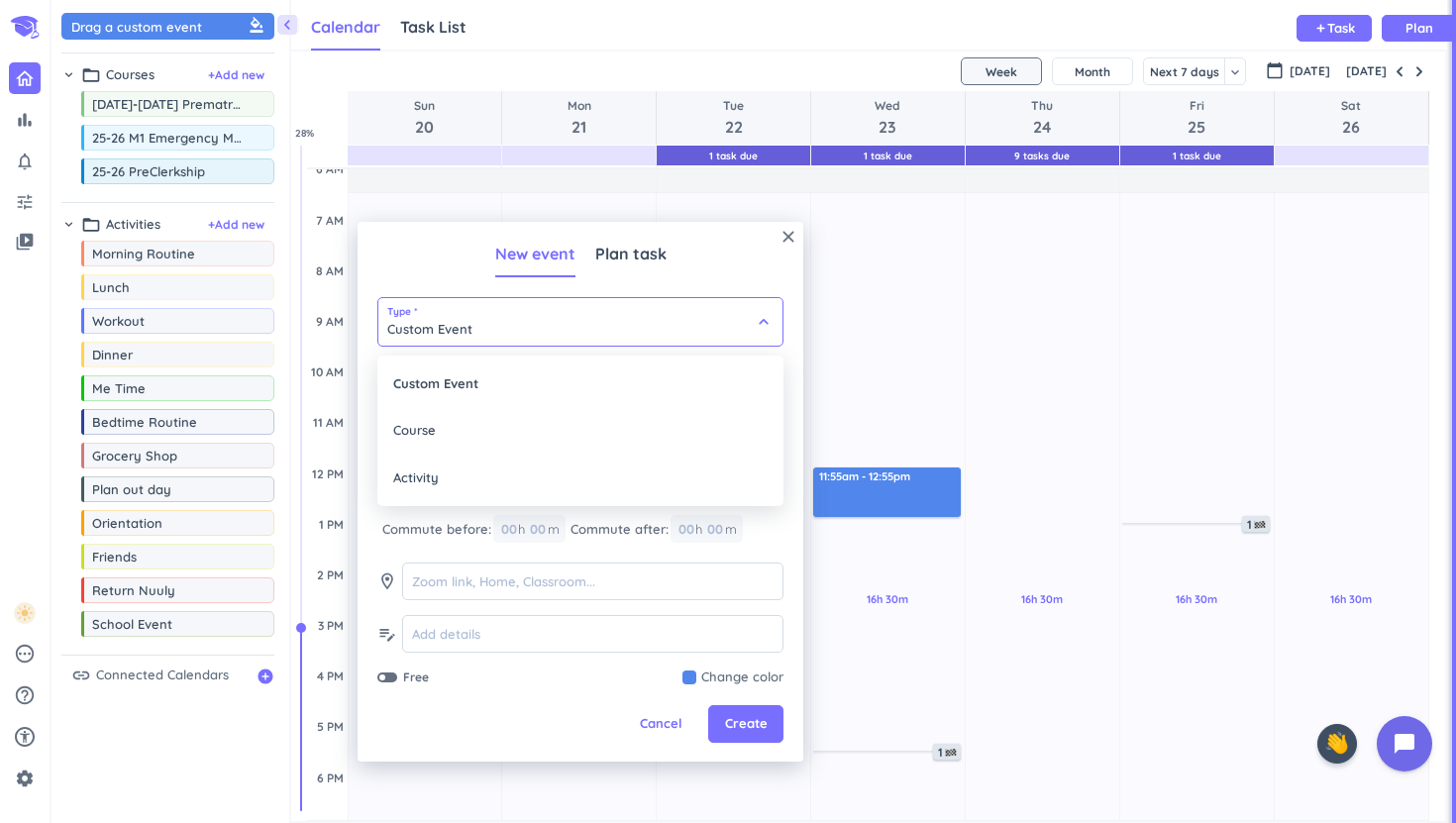 click at bounding box center [580, 491] 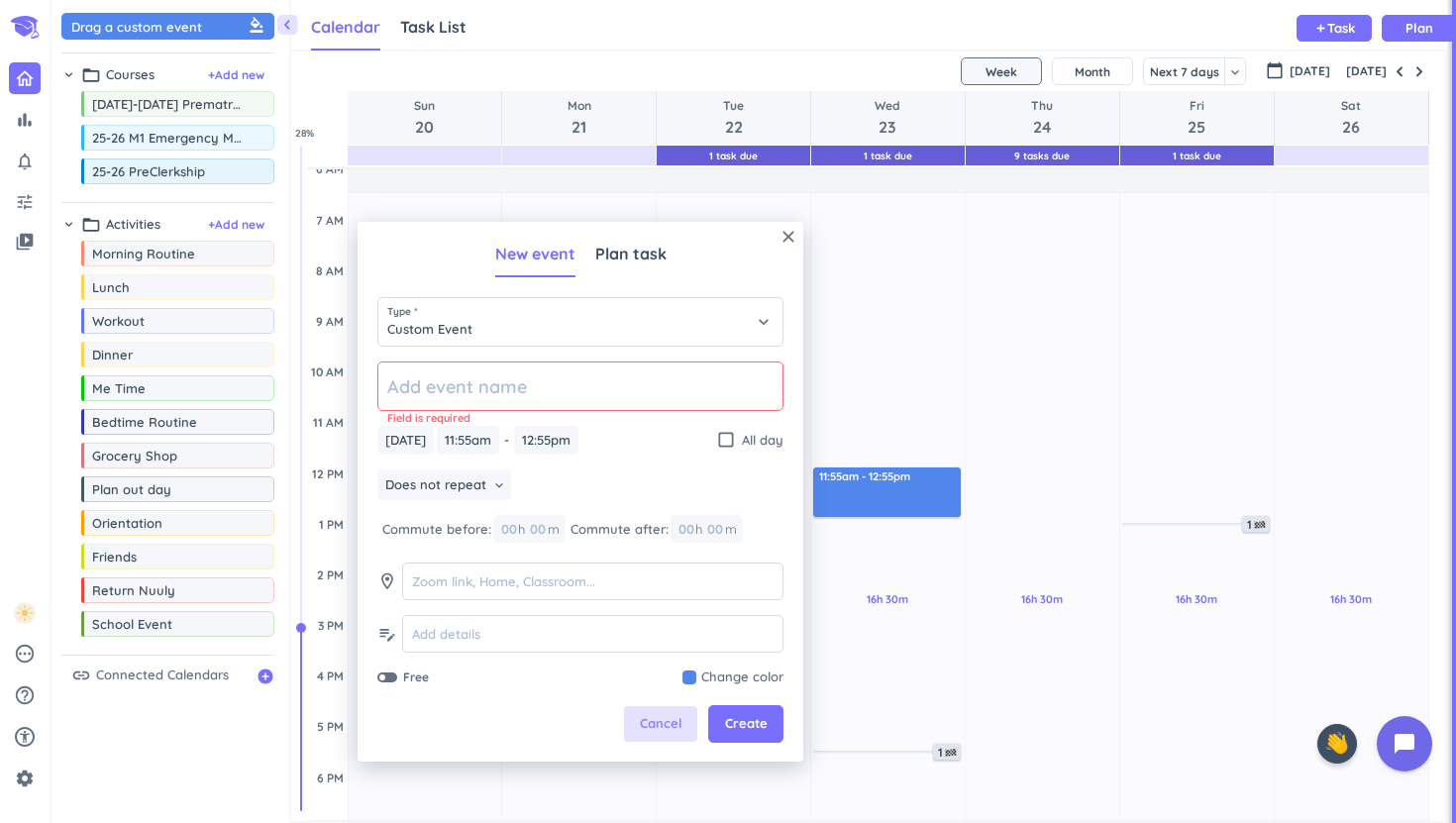 click on "Cancel" at bounding box center [661, 724] 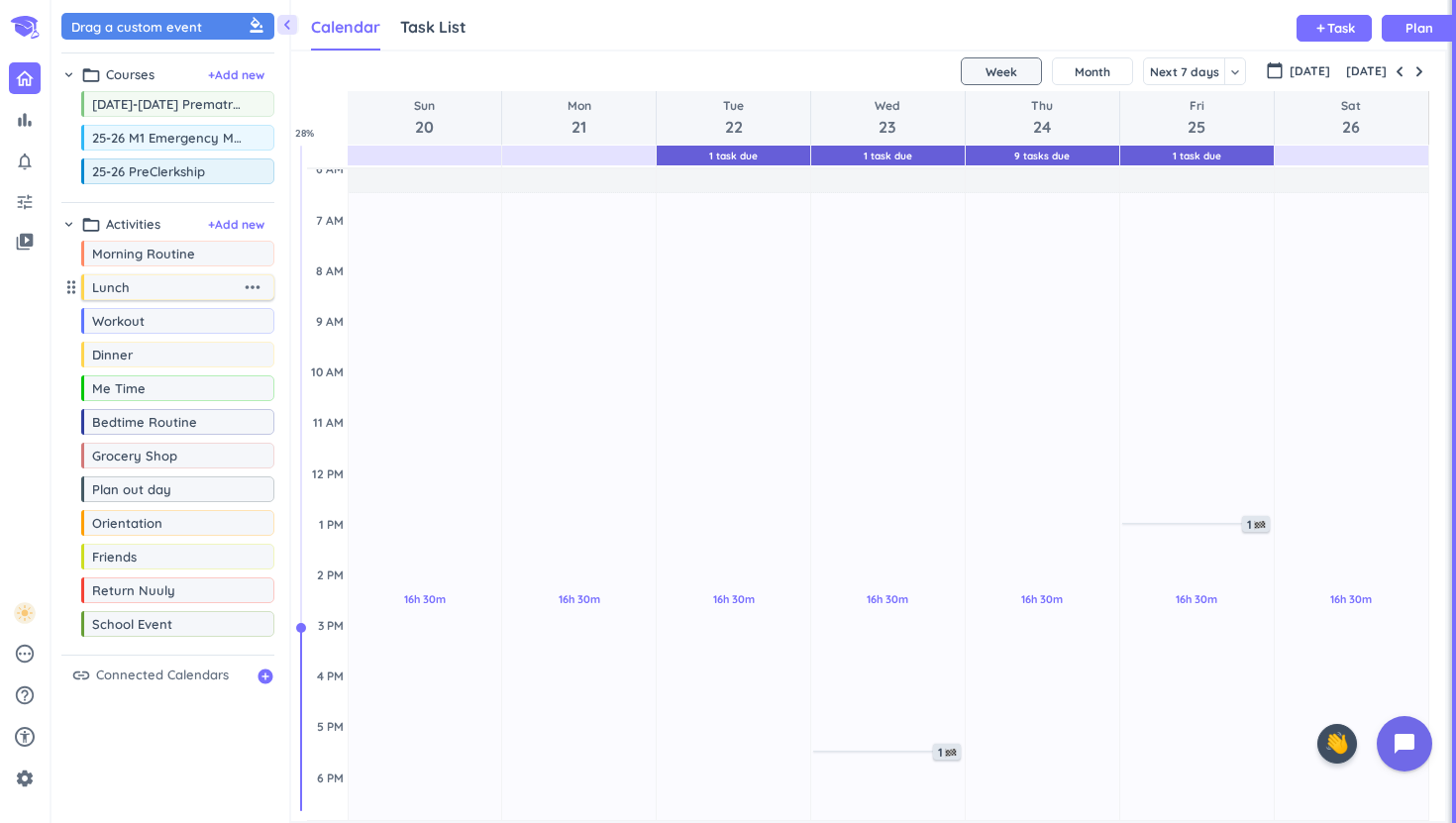 click on "Lunch" at bounding box center (166, 287) 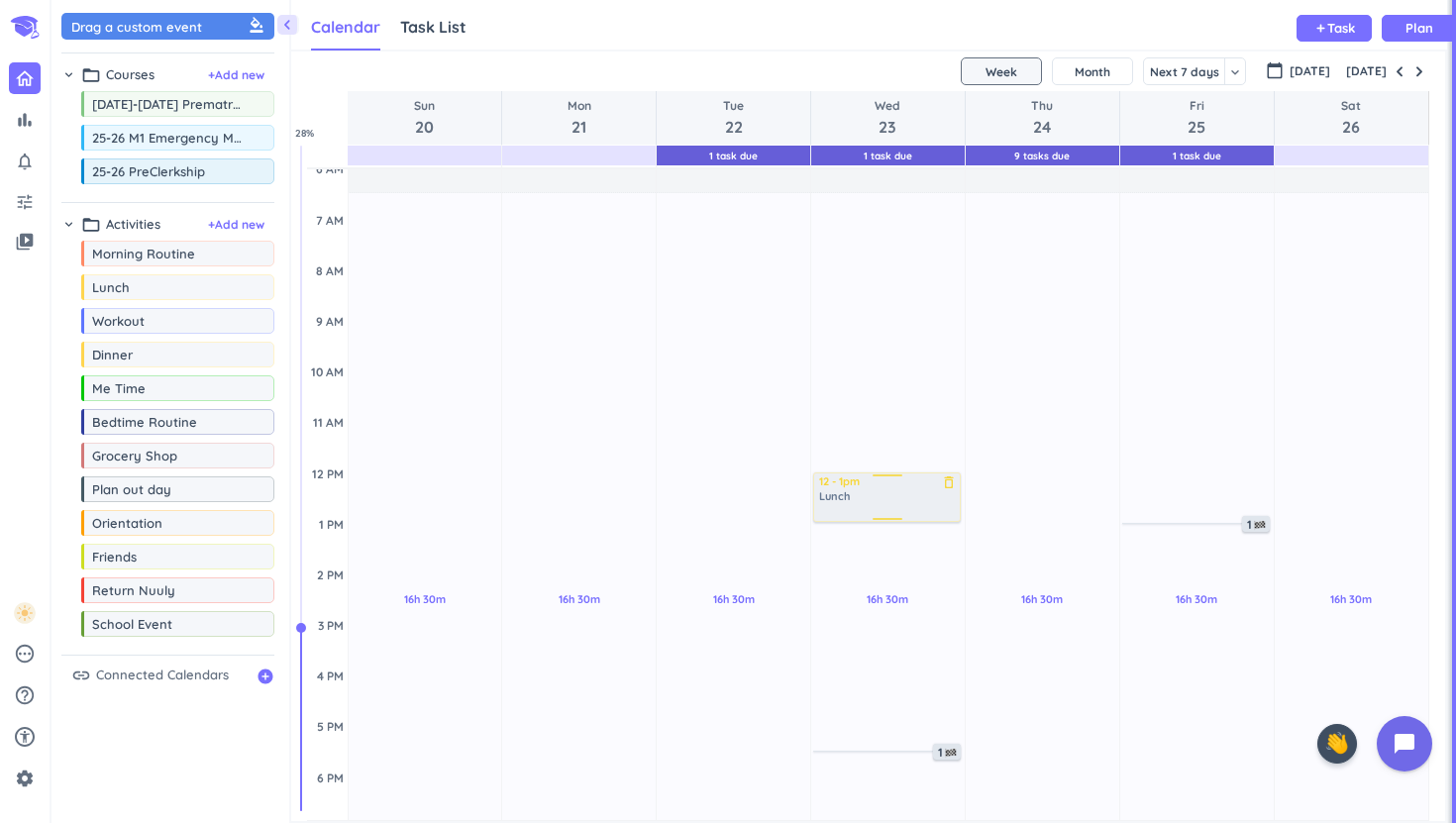 click on "chevron_left Drag a custom event format_color_fill chevron_right folder_open Courses   +  Add new drag_indicator [DATE]-[DATE] Prematriculation Program more_horiz drag_indicator 25-26 M1 Emergency Medical Technician (EMT) more_horiz drag_indicator 25-26 PreClerkship  more_horiz chevron_right folder_open Activities   +  Add new drag_indicator Morning Routine more_horiz drag_indicator Lunch more_horiz drag_indicator Workout more_horiz drag_indicator Dinner more_horiz drag_indicator Me Time more_horiz drag_indicator Bedtime Routine more_horiz drag_indicator Grocery Shop more_horiz drag_indicator Plan out day  more_horiz drag_indicator Orientation more_horiz drag_indicator Friends more_horiz drag_indicator Return Nuuly  more_horiz drag_indicator School Event  more_horiz link Connected Calendars add_circle Calendar Task List Calendar keyboard_arrow_down add Task Plan 1   Task   Due 1   Task   Due 9   Tasks   Due 1   Task   Due SHOVEL [DATE] - [DATE] Week Month Next 7 days keyboard_arrow_down Week calendar_today %" at bounding box center [754, 411] 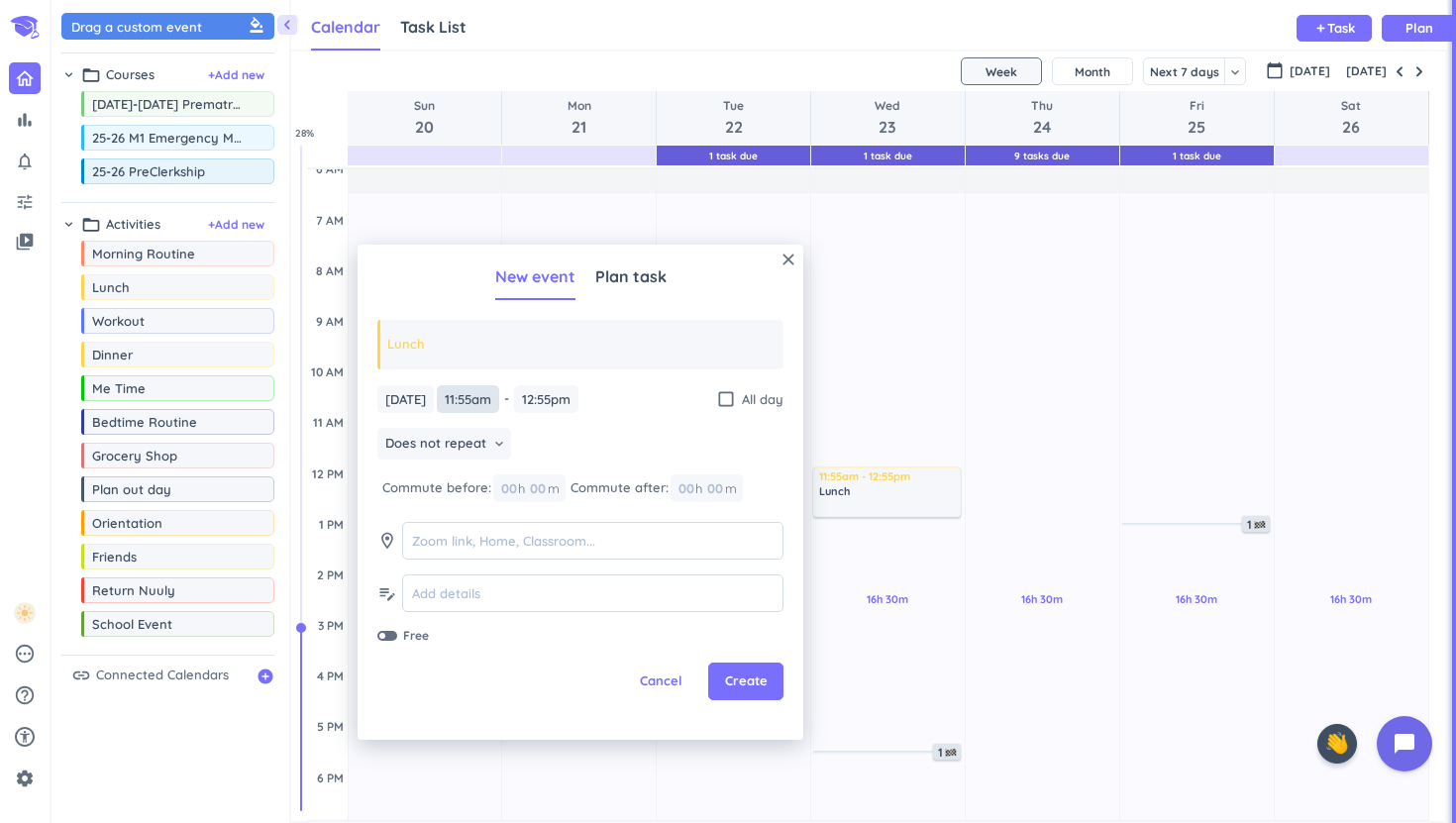 click on "11:55am" at bounding box center [468, 399] 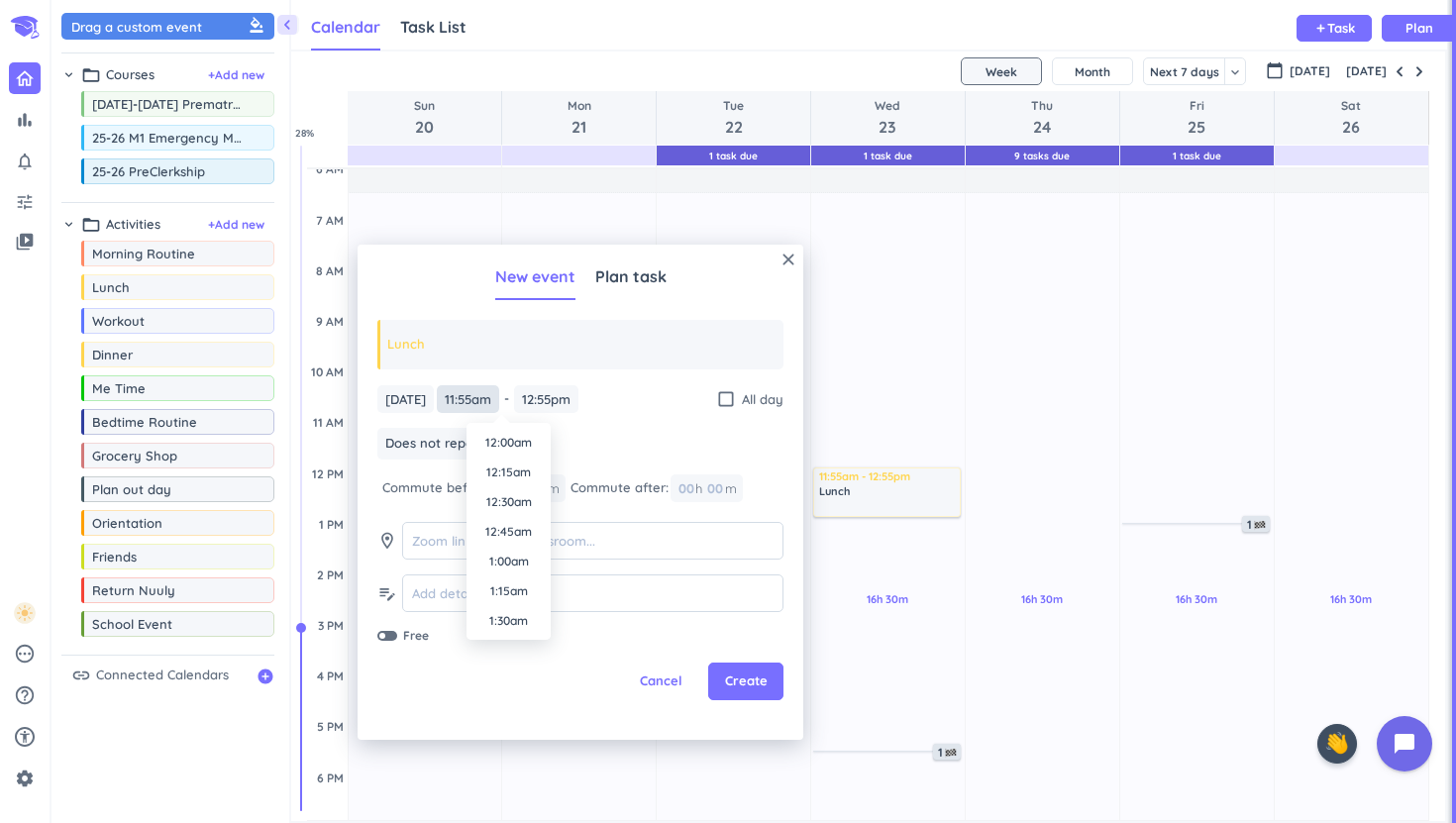 scroll, scrollTop: 1307, scrollLeft: 0, axis: vertical 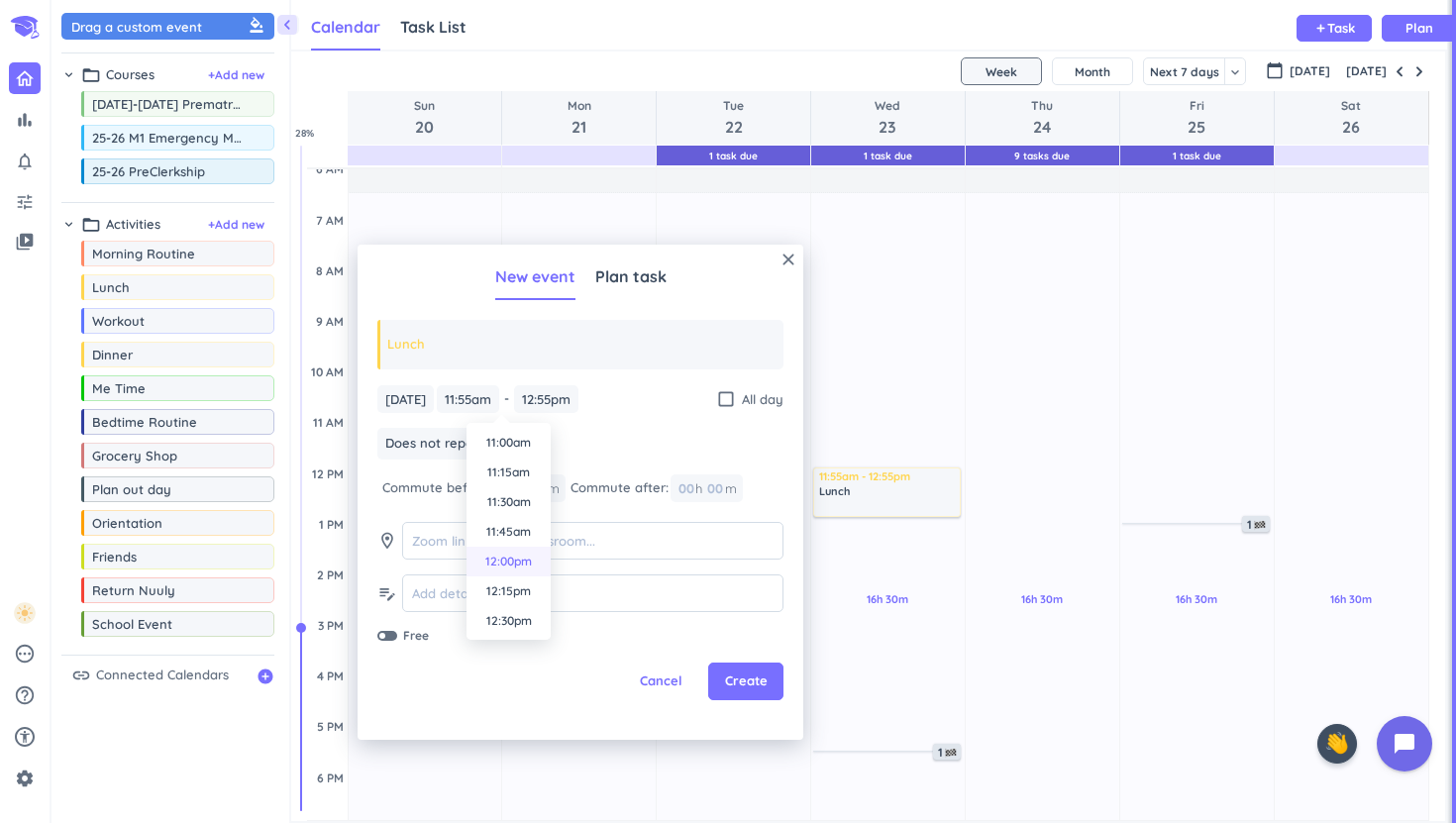click on "12:00pm" at bounding box center (508, 562) 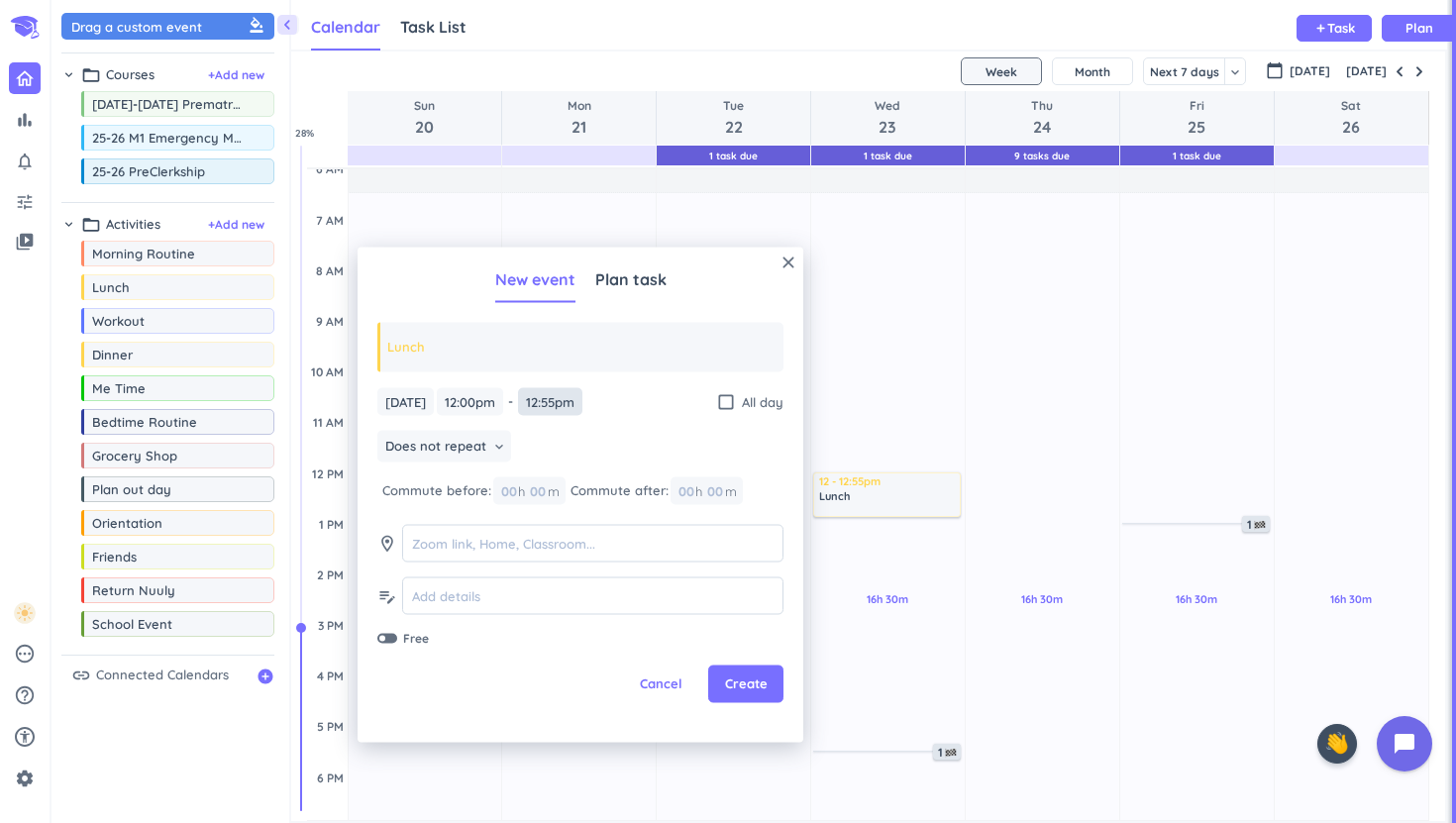 click on "12:55pm" at bounding box center [550, 401] 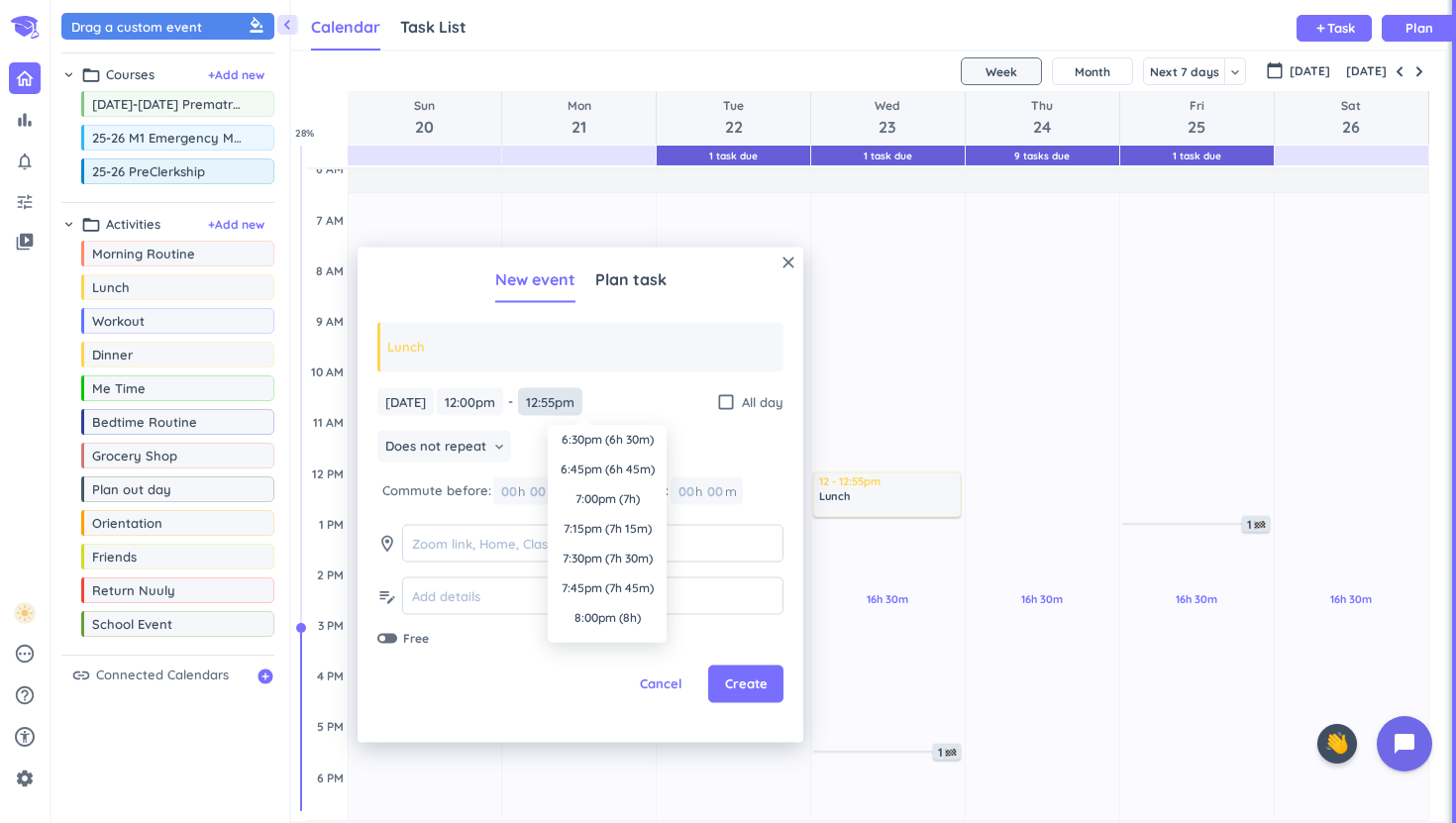 scroll, scrollTop: 0, scrollLeft: 0, axis: both 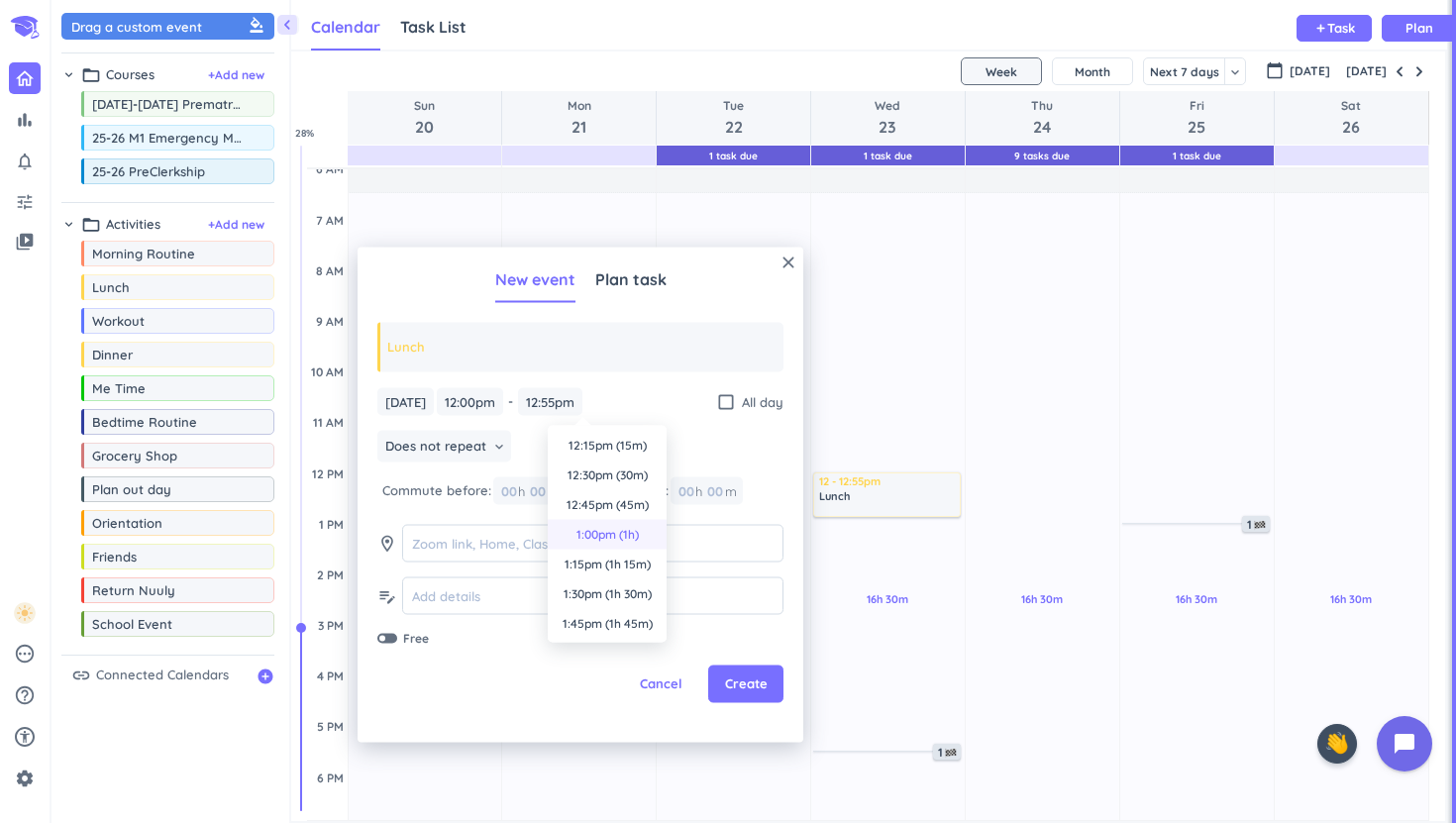 click on "1:00pm (1h)" at bounding box center (607, 535) 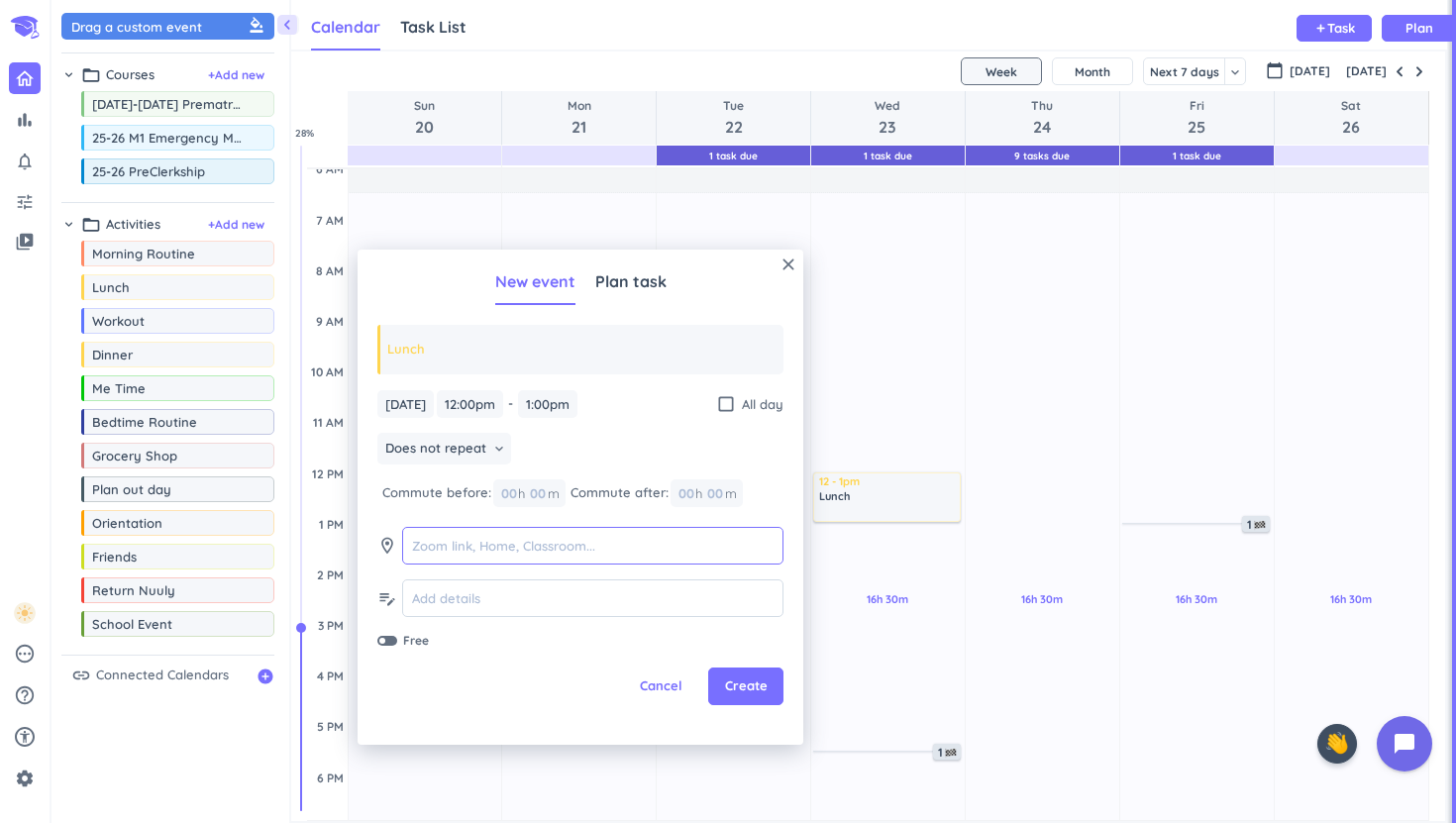 click at bounding box center [592, 546] 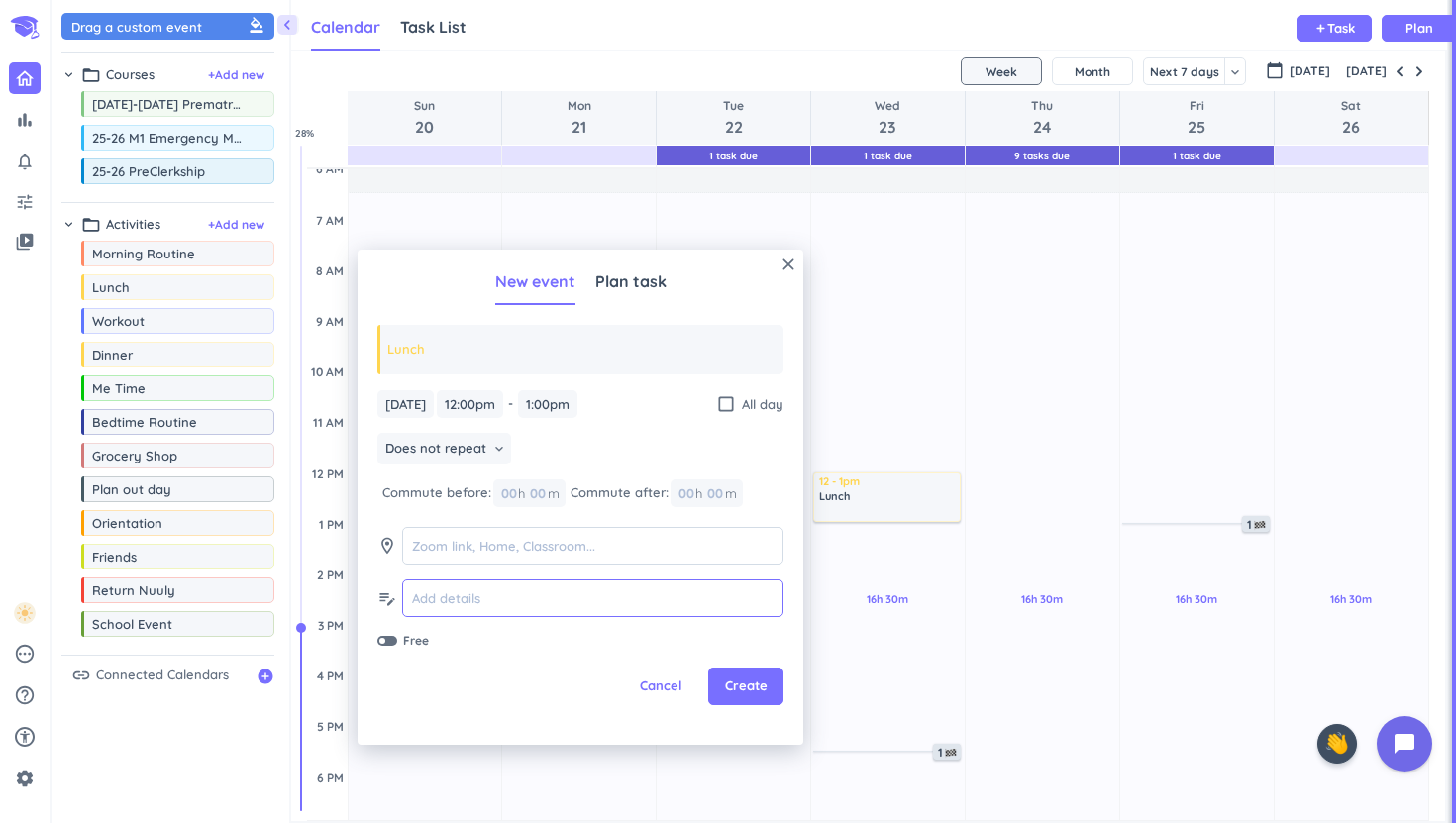 click at bounding box center (592, 598) 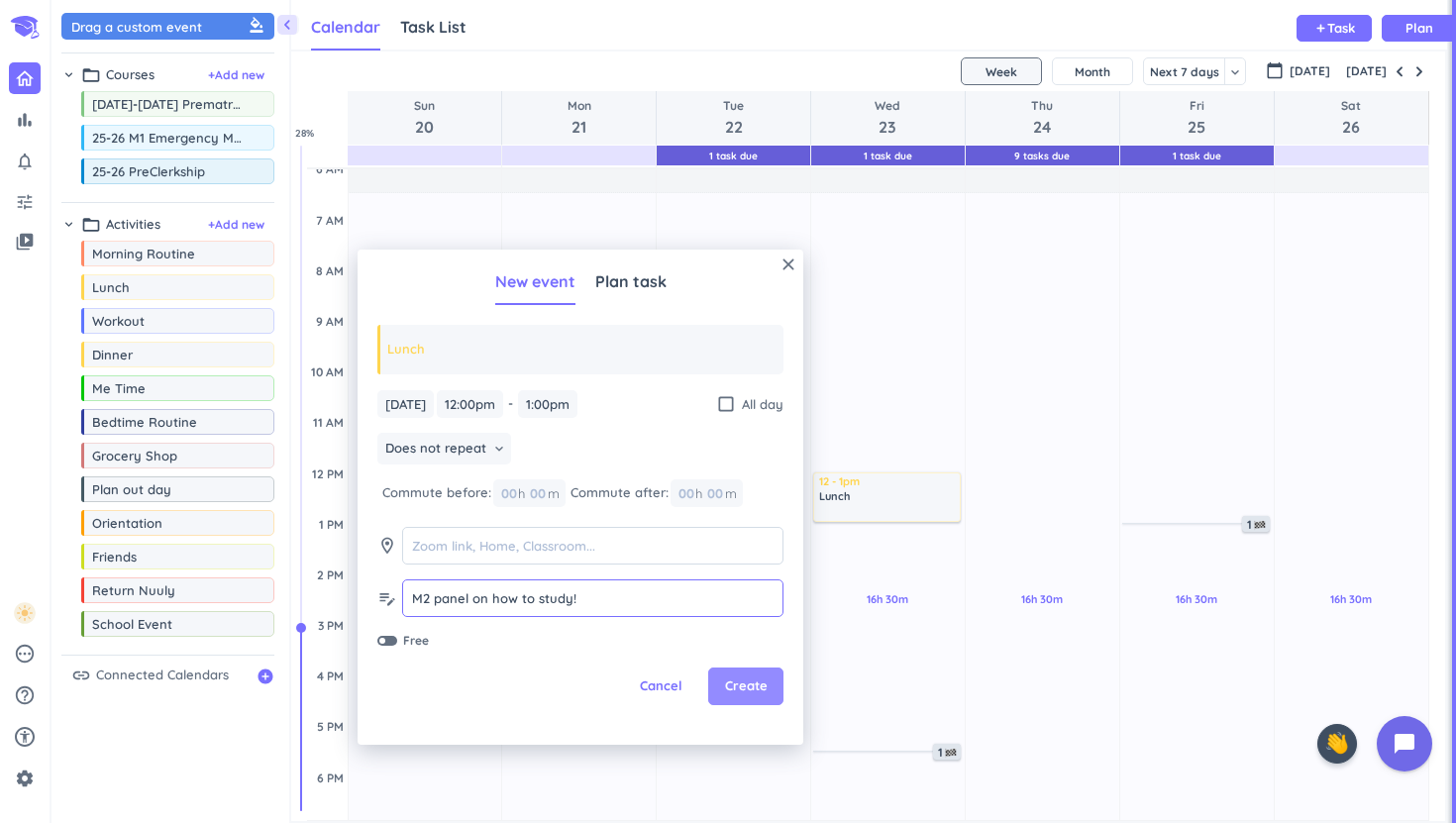 type on "M2 panel on how to study!" 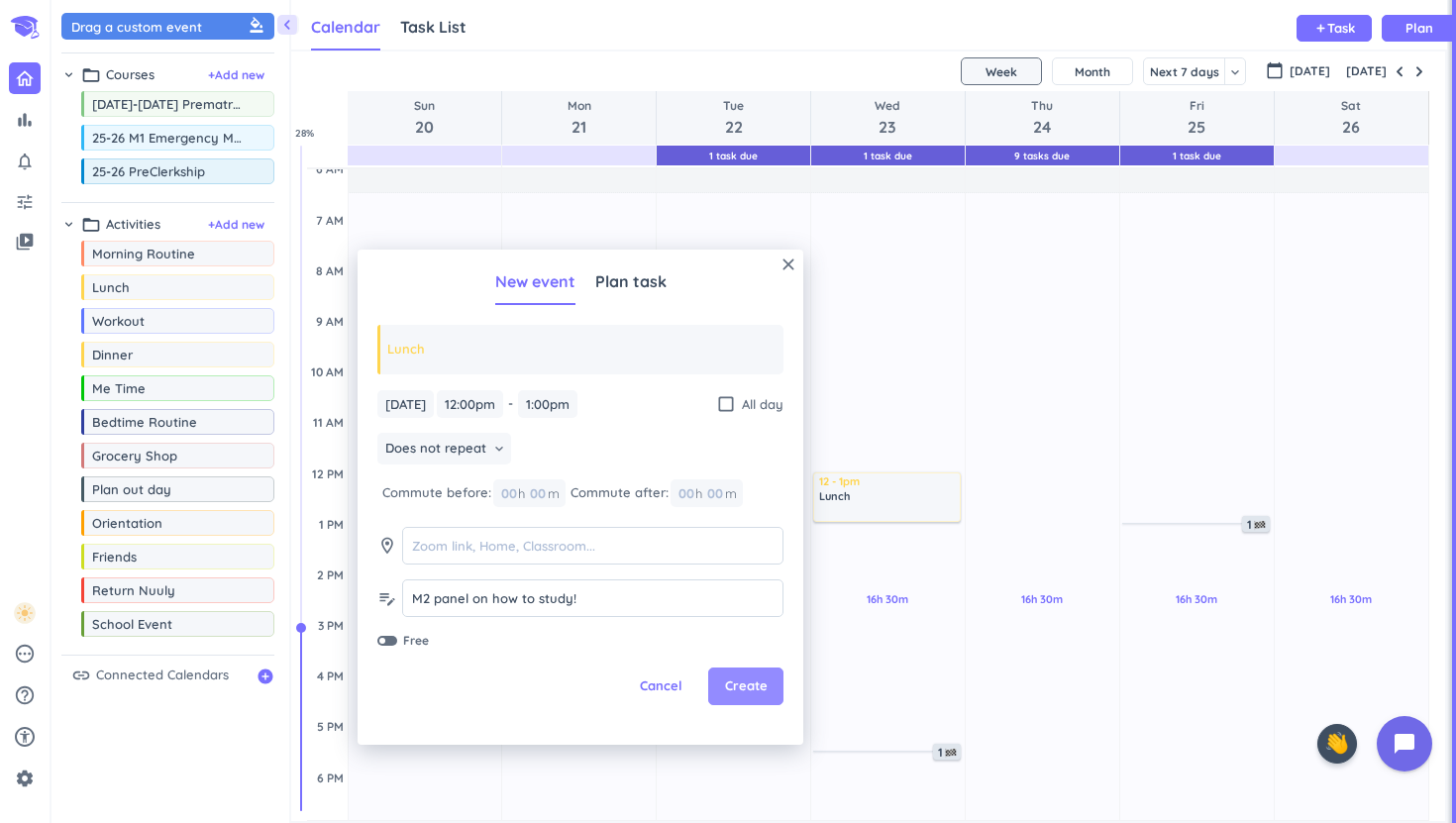 click on "Create" at bounding box center (746, 686) 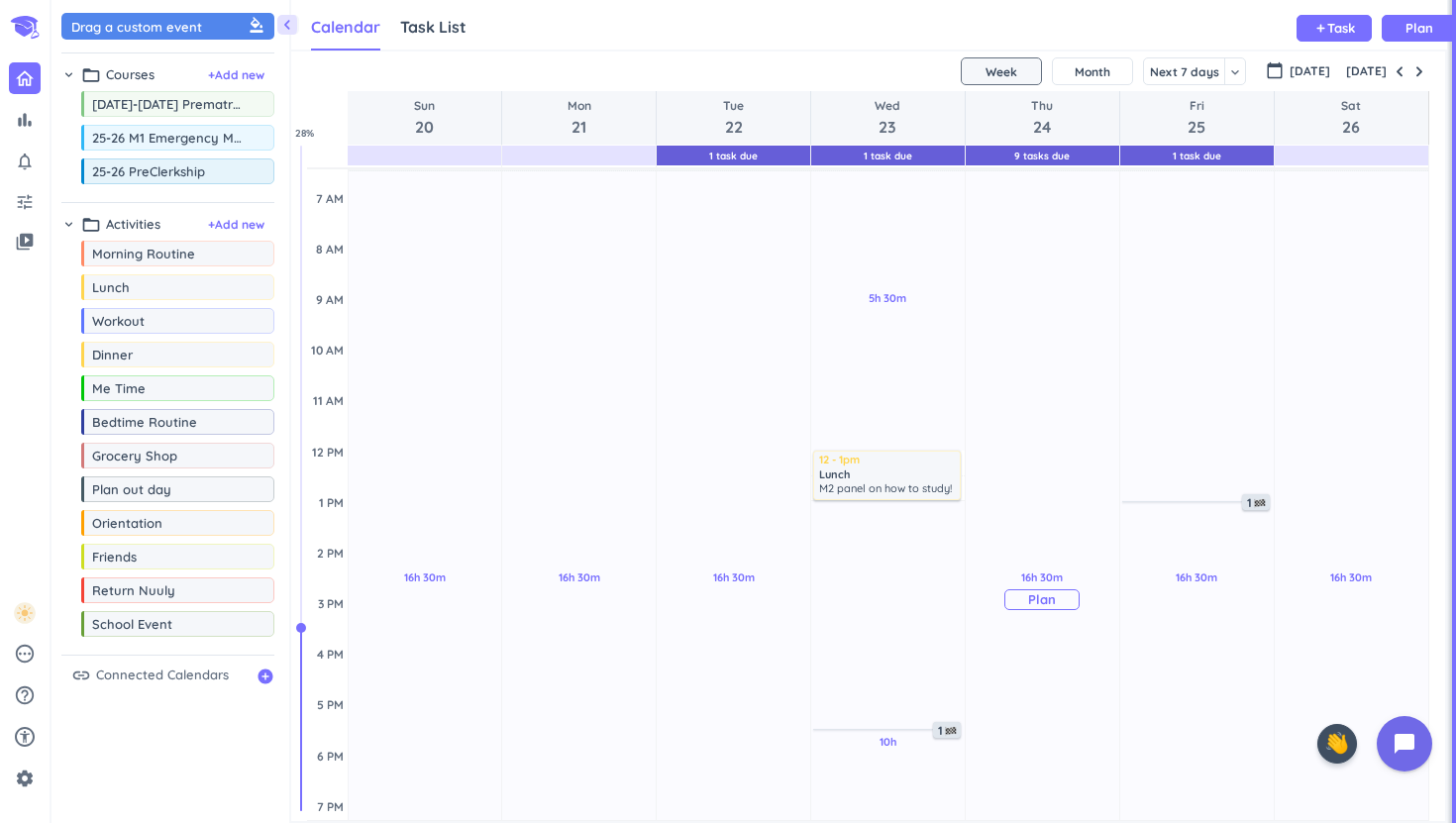 scroll, scrollTop: 116, scrollLeft: 0, axis: vertical 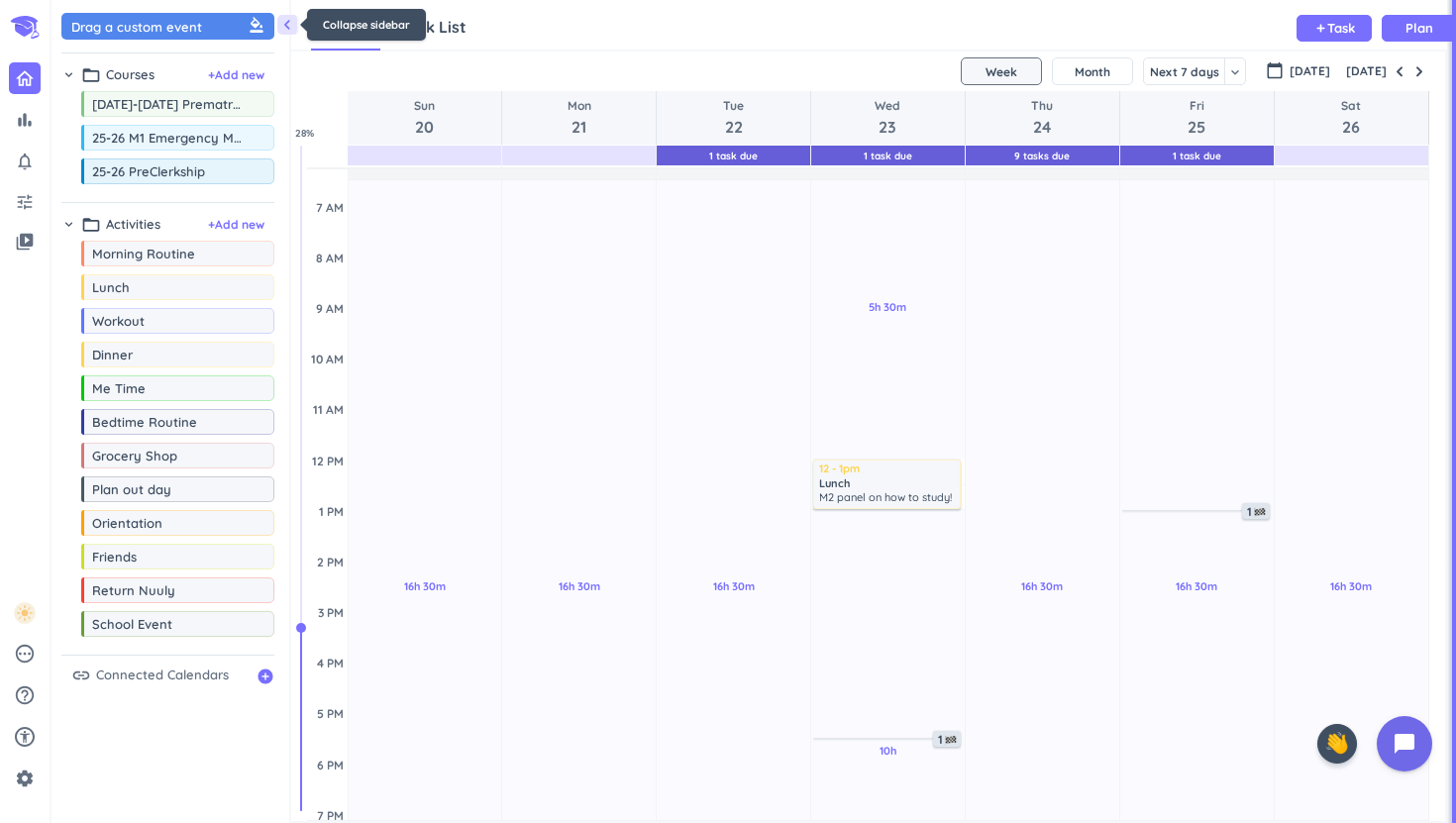 click on "chevron_left" at bounding box center [287, 25] 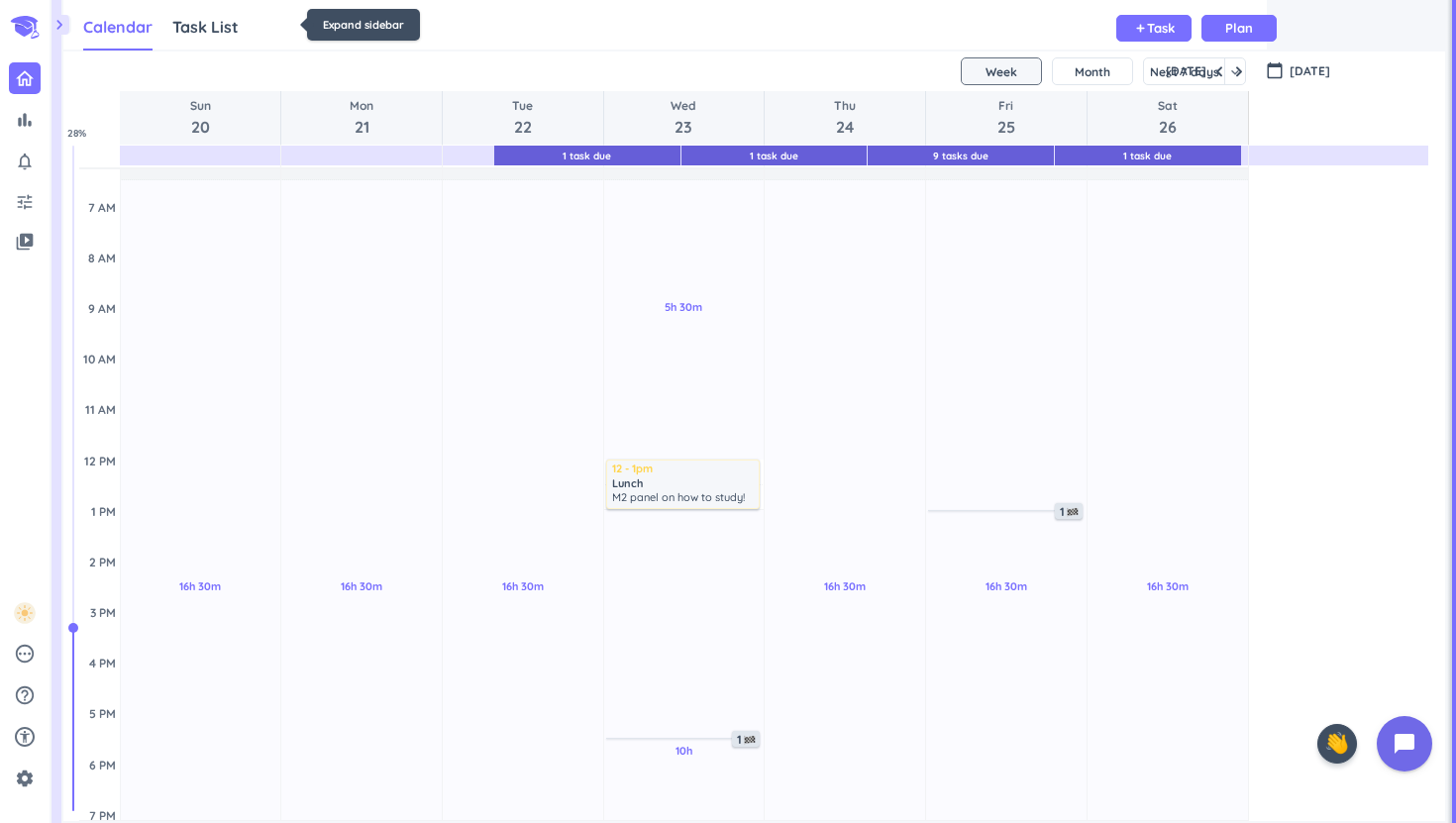scroll, scrollTop: 1, scrollLeft: 0, axis: vertical 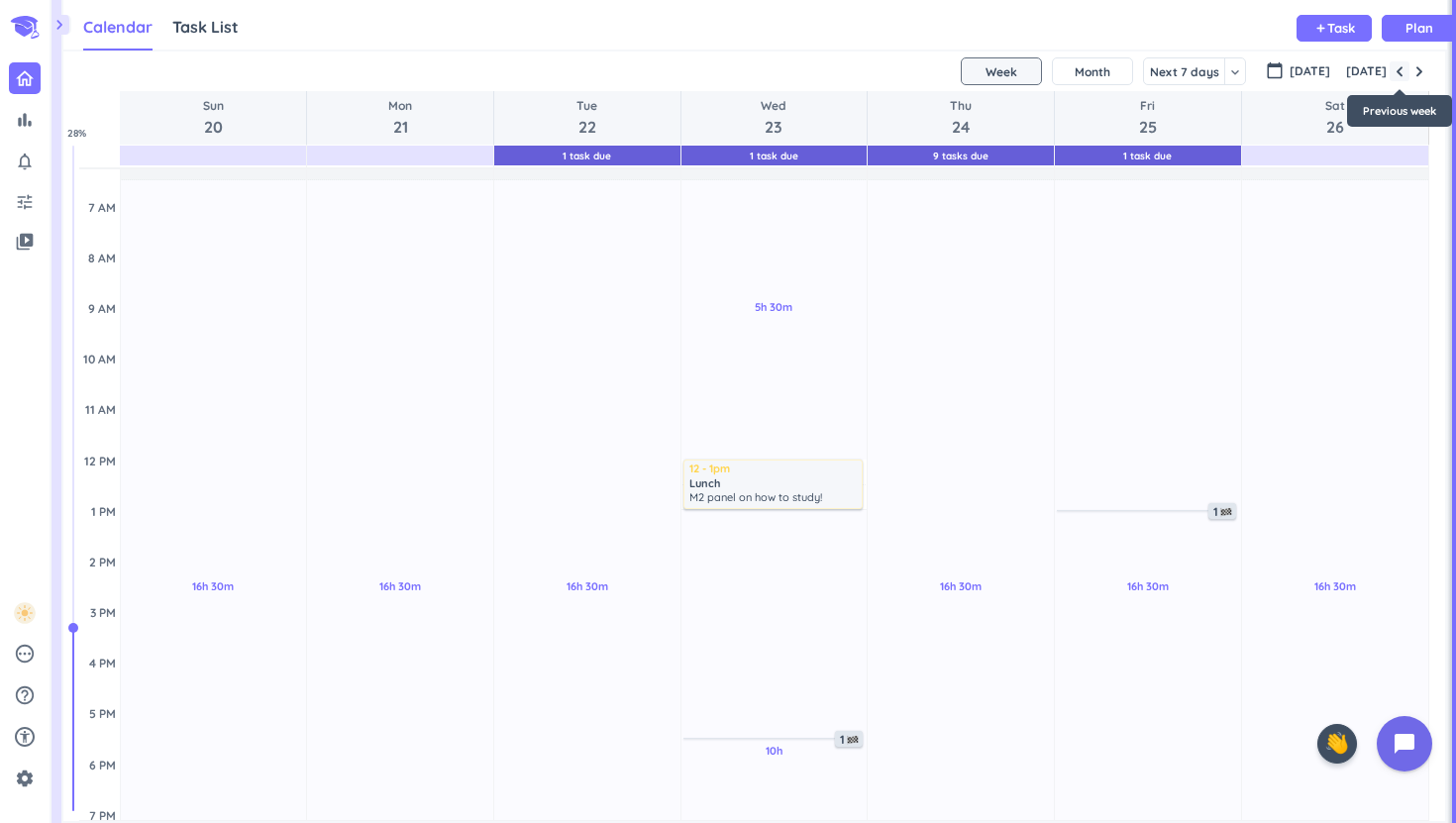 click at bounding box center [1400, 71] 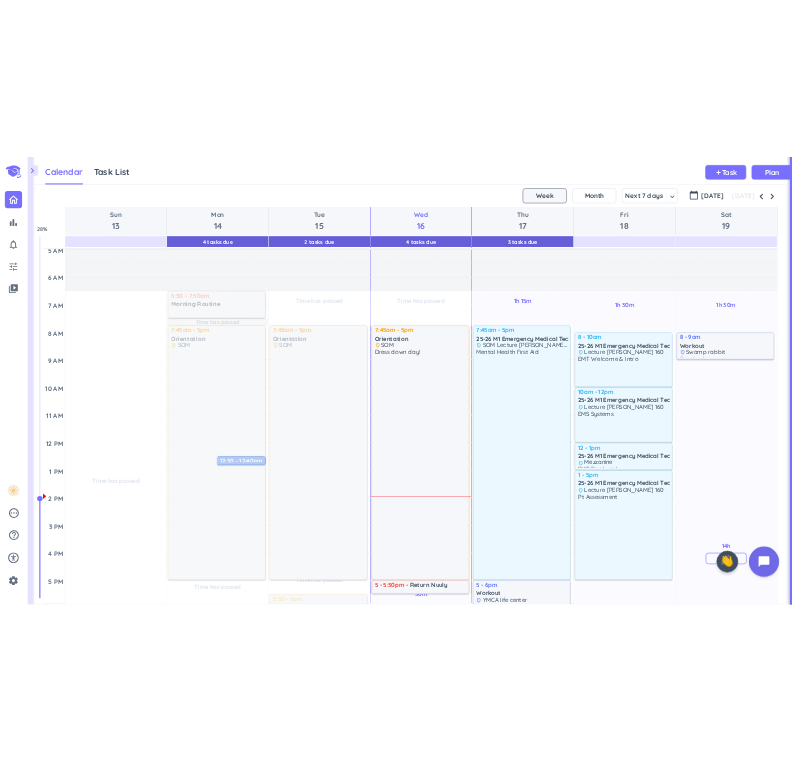 scroll, scrollTop: 50, scrollLeft: 0, axis: vertical 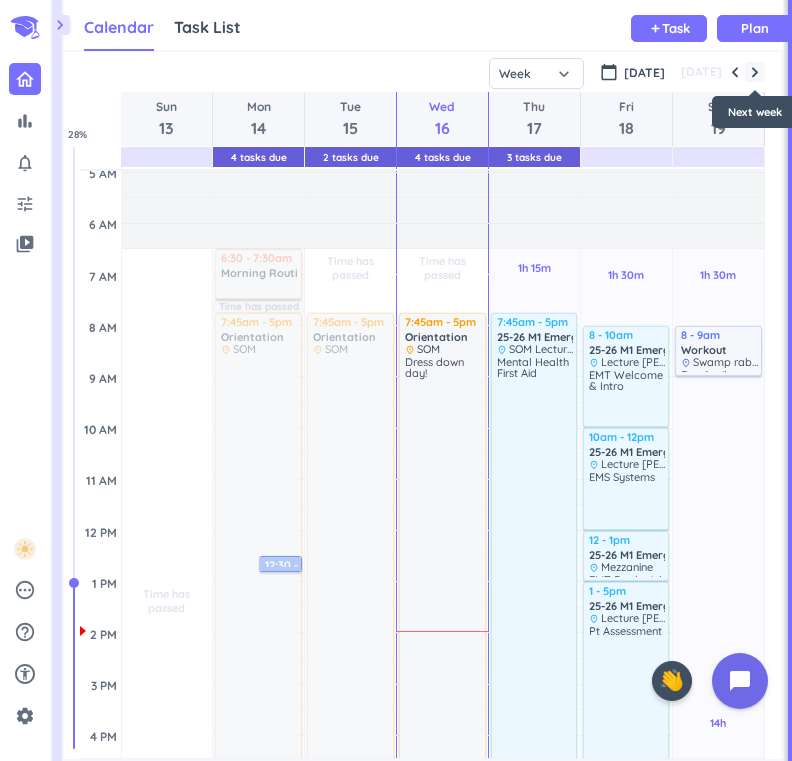 click at bounding box center (755, 72) 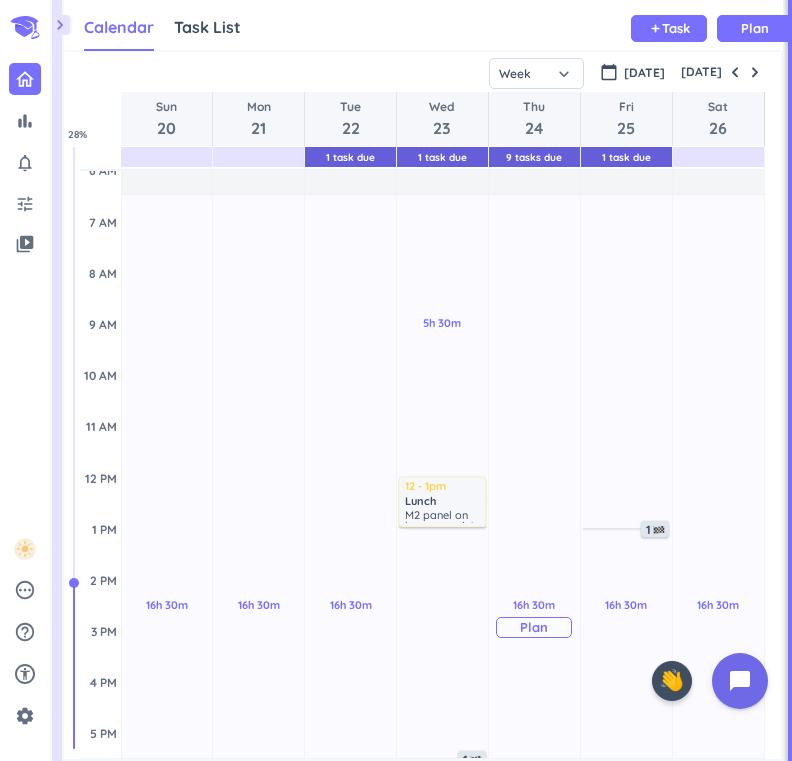 scroll, scrollTop: 0, scrollLeft: 0, axis: both 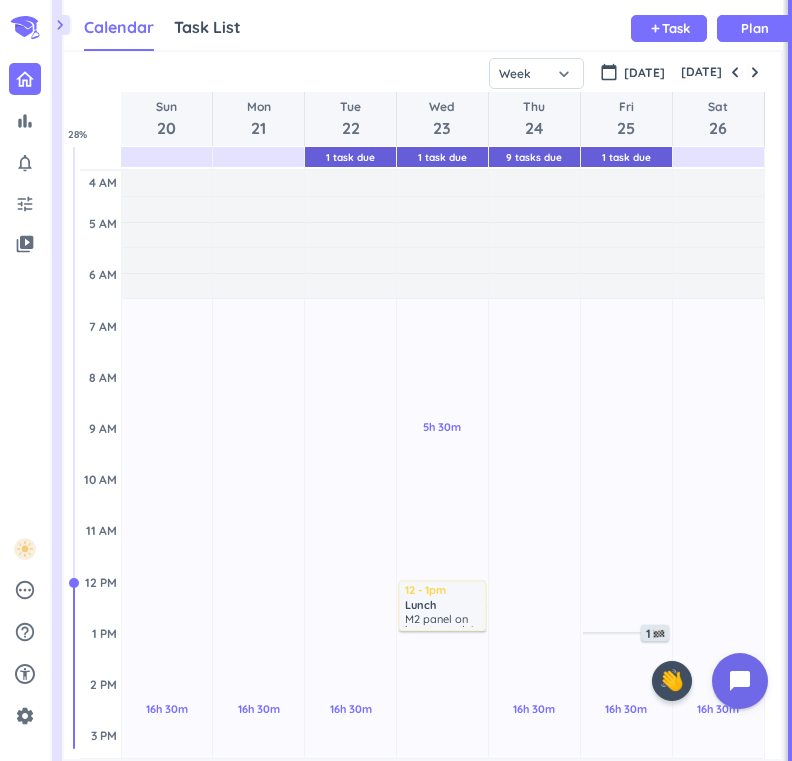 click on "chevron_right" at bounding box center [60, 25] 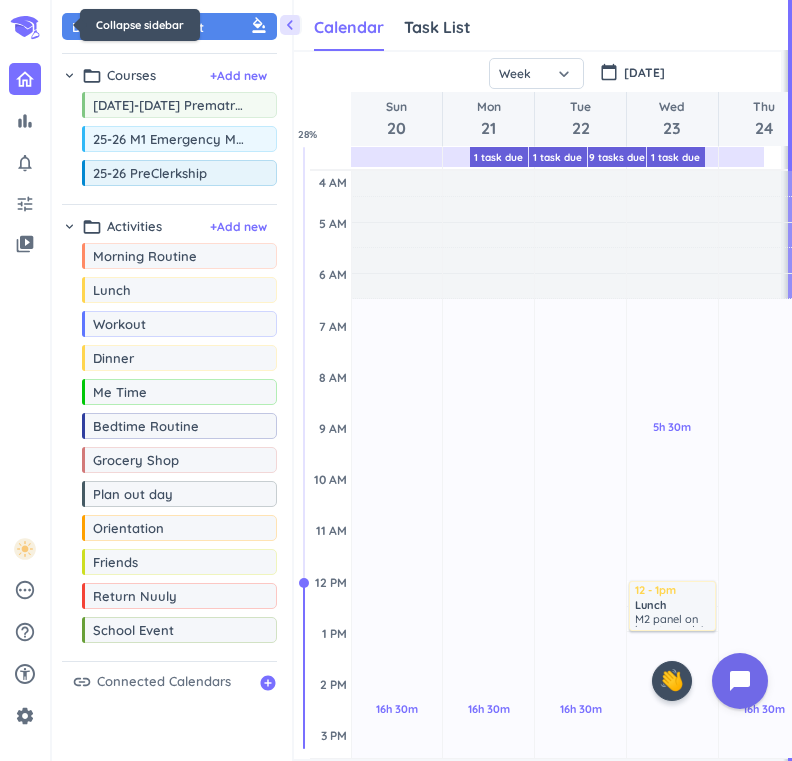 scroll, scrollTop: 50, scrollLeft: 551, axis: both 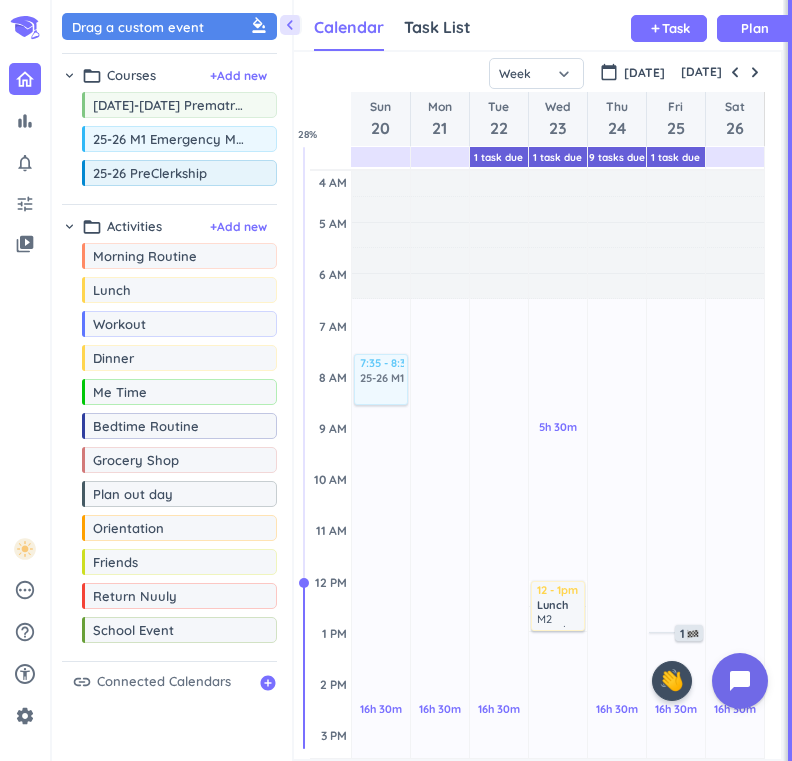drag, startPoint x: 184, startPoint y: 145, endPoint x: 375, endPoint y: 358, distance: 286.0944 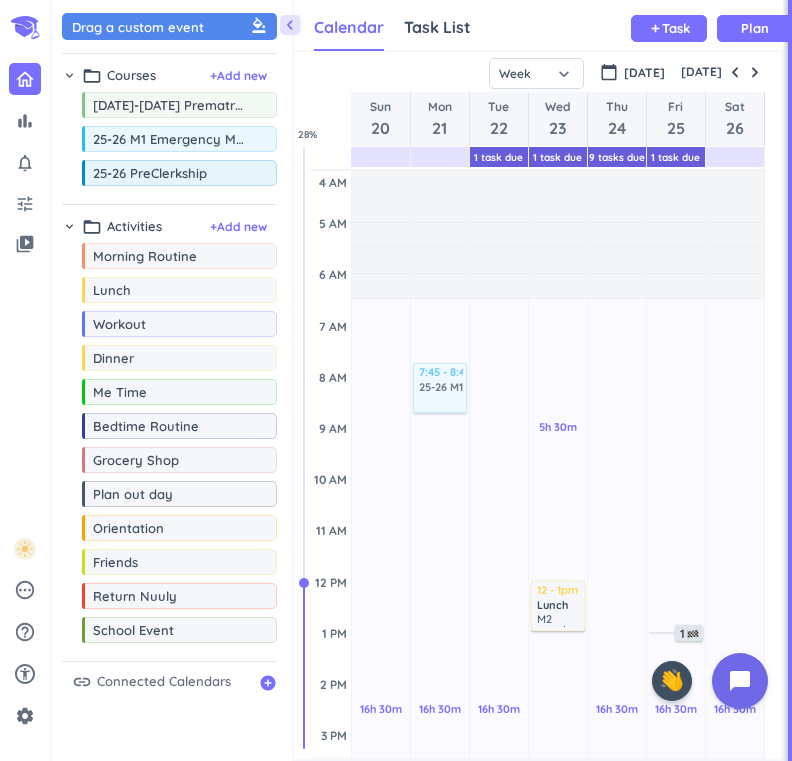 drag, startPoint x: 381, startPoint y: 376, endPoint x: 468, endPoint y: 376, distance: 87 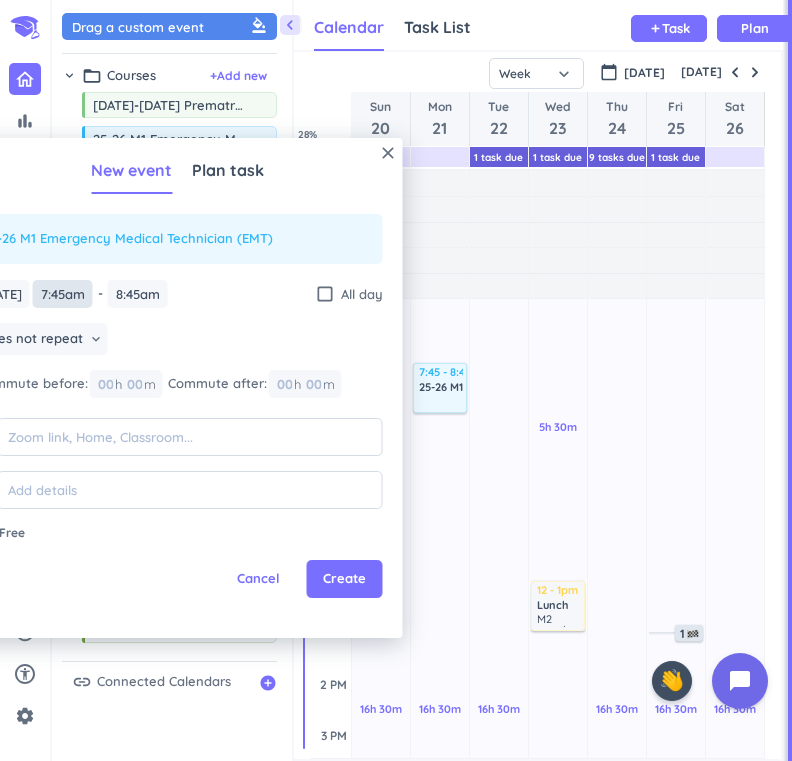 click on "7:45am" at bounding box center (63, 294) 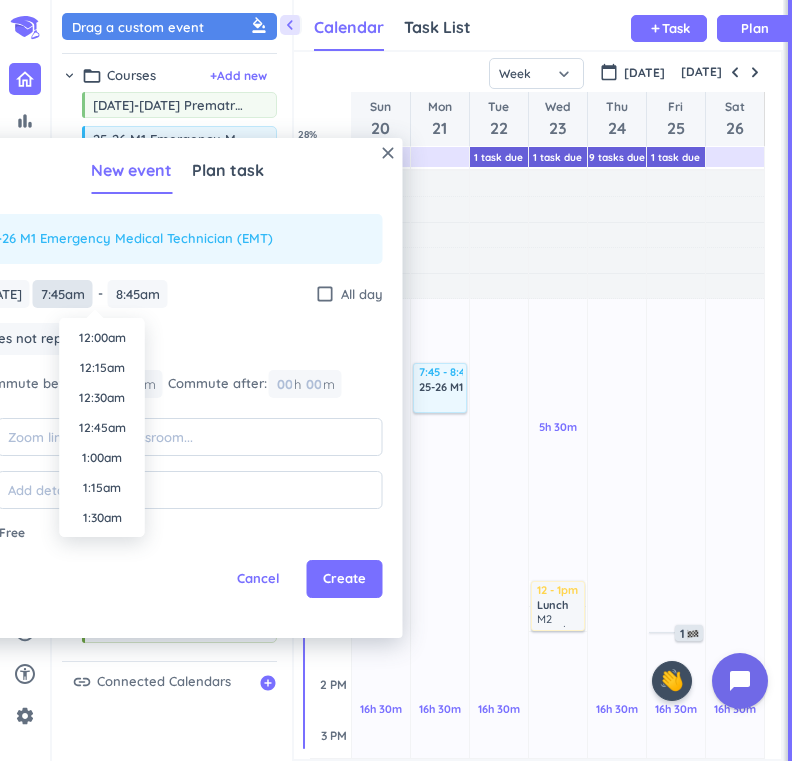 scroll, scrollTop: 840, scrollLeft: 0, axis: vertical 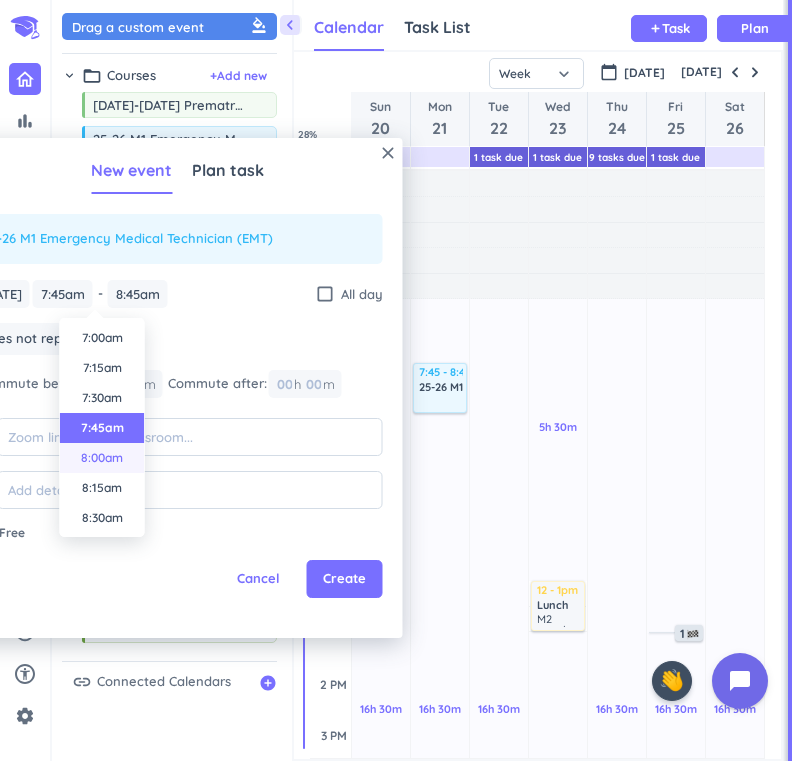 click on "8:00am" at bounding box center (102, 458) 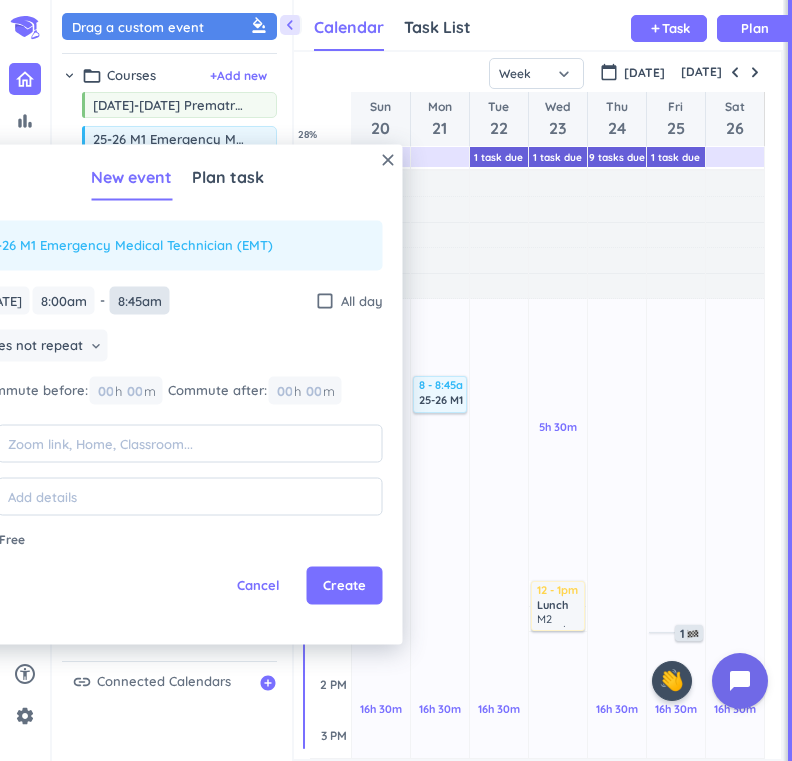 click on "8:45am" at bounding box center (140, 300) 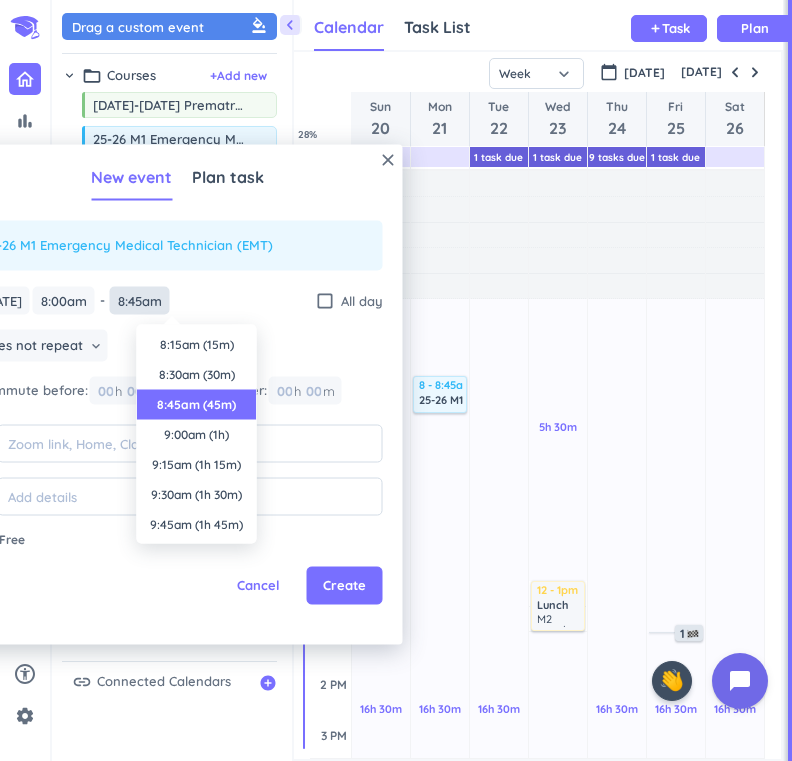 scroll, scrollTop: 60, scrollLeft: 0, axis: vertical 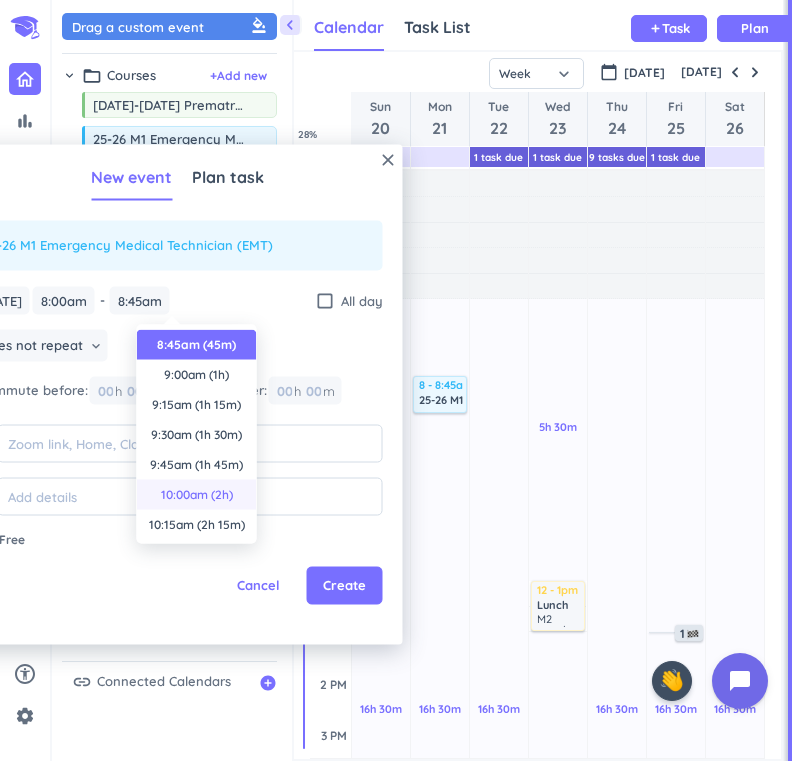 click on "10:00am (2h)" at bounding box center [197, 495] 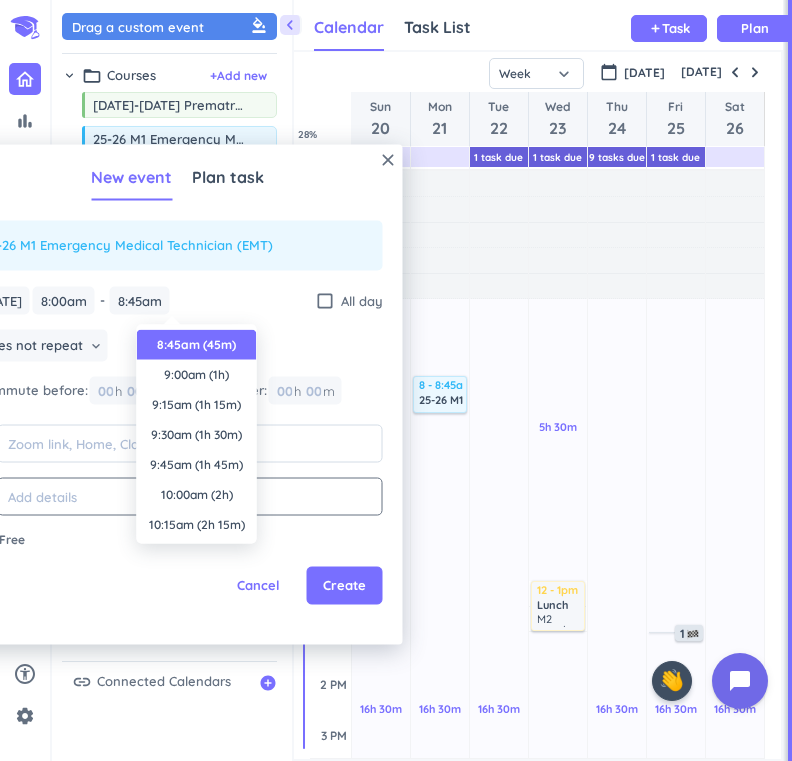 type on "10:00am" 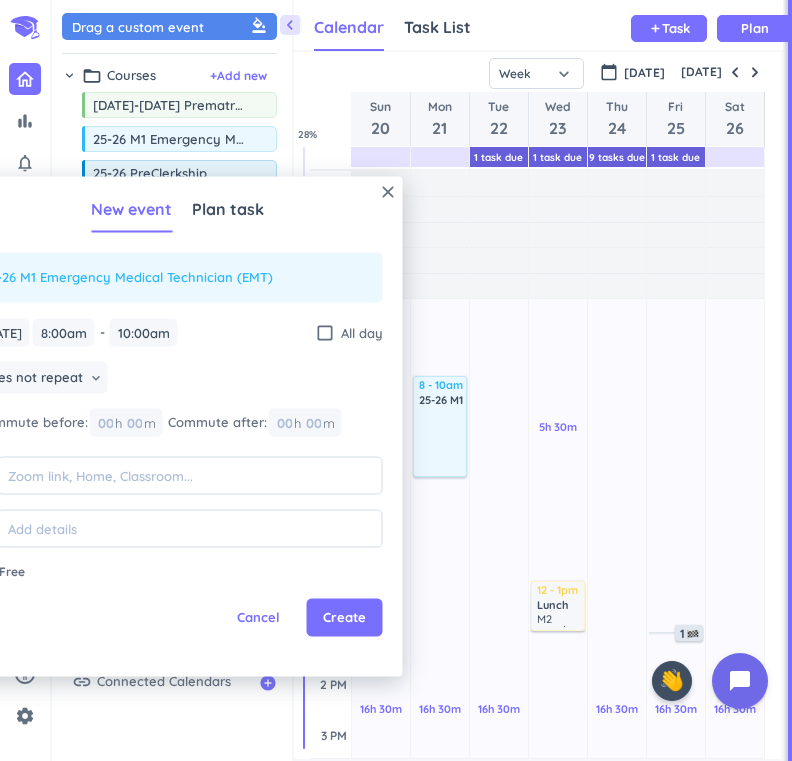 drag, startPoint x: 289, startPoint y: 208, endPoint x: 348, endPoint y: 176, distance: 67.11929 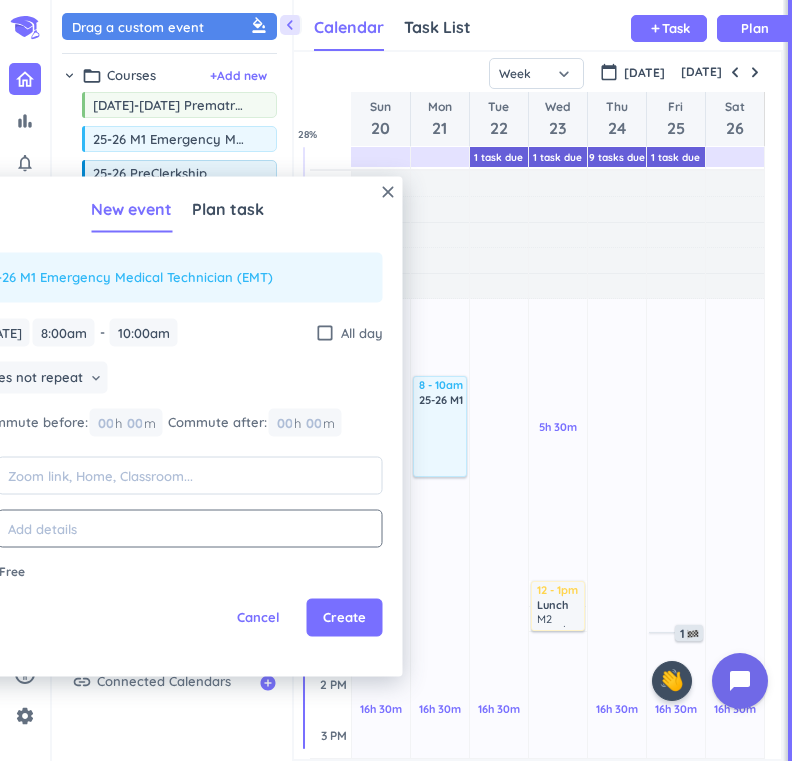 click 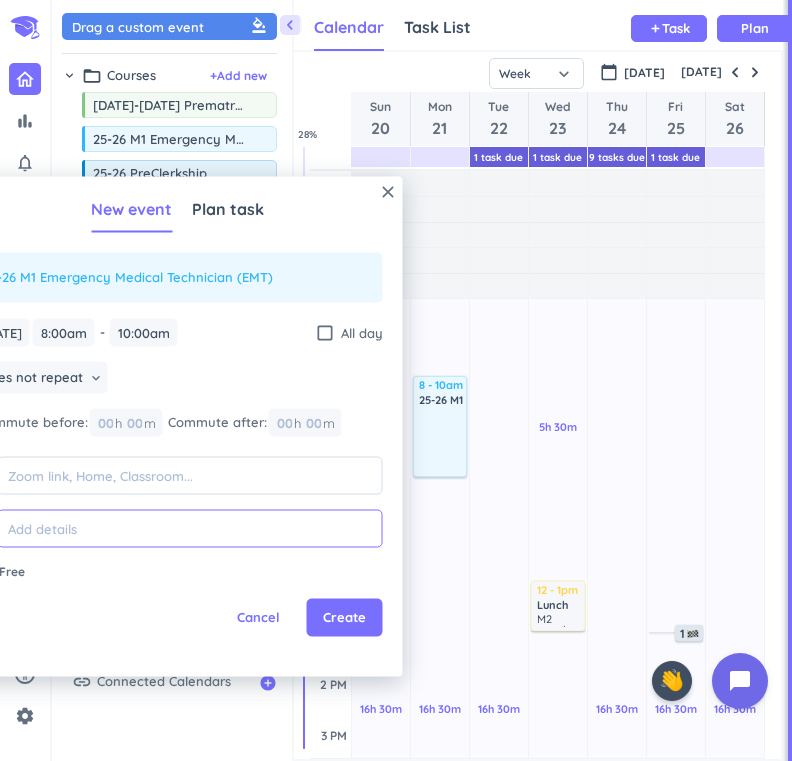 click at bounding box center [190, 528] 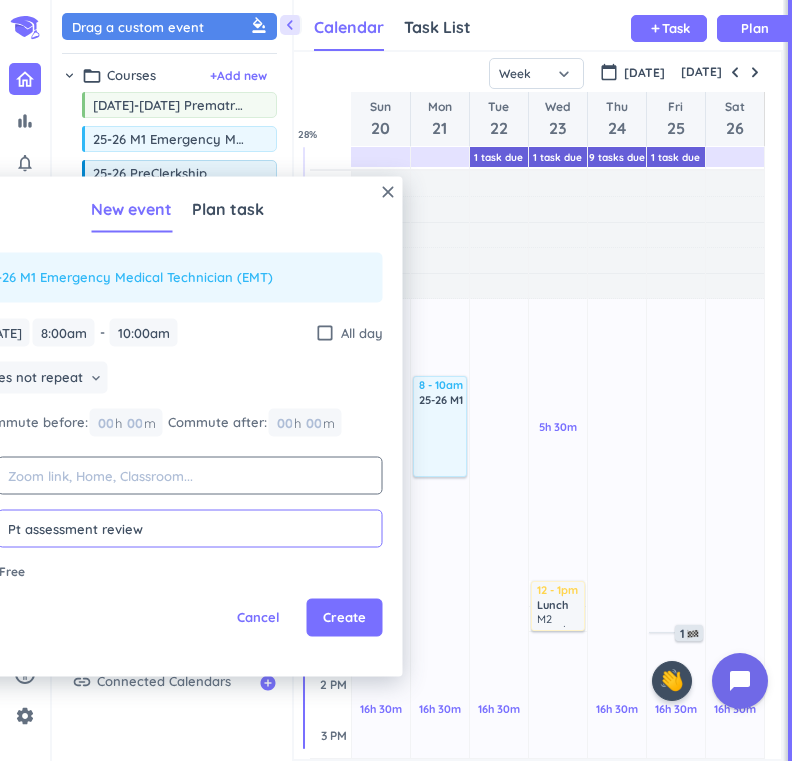 type on "Pt assessment review" 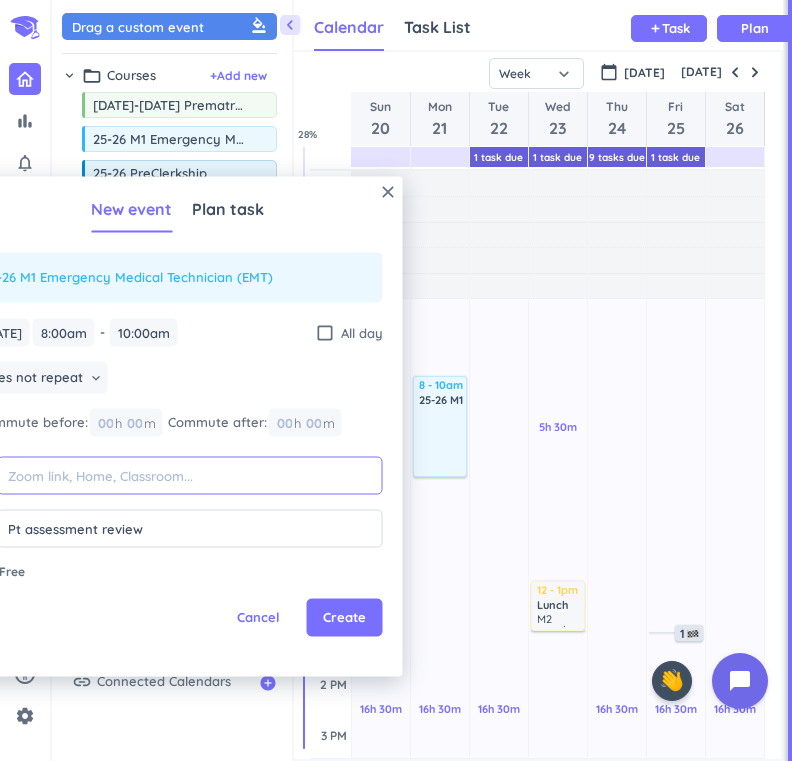 click at bounding box center [190, 475] 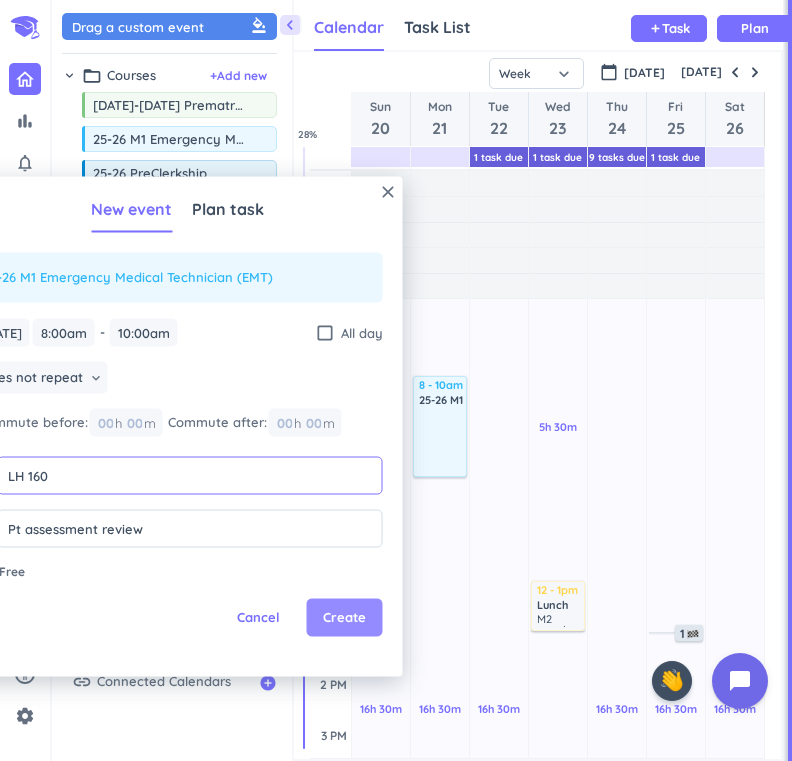 type on "LH 160" 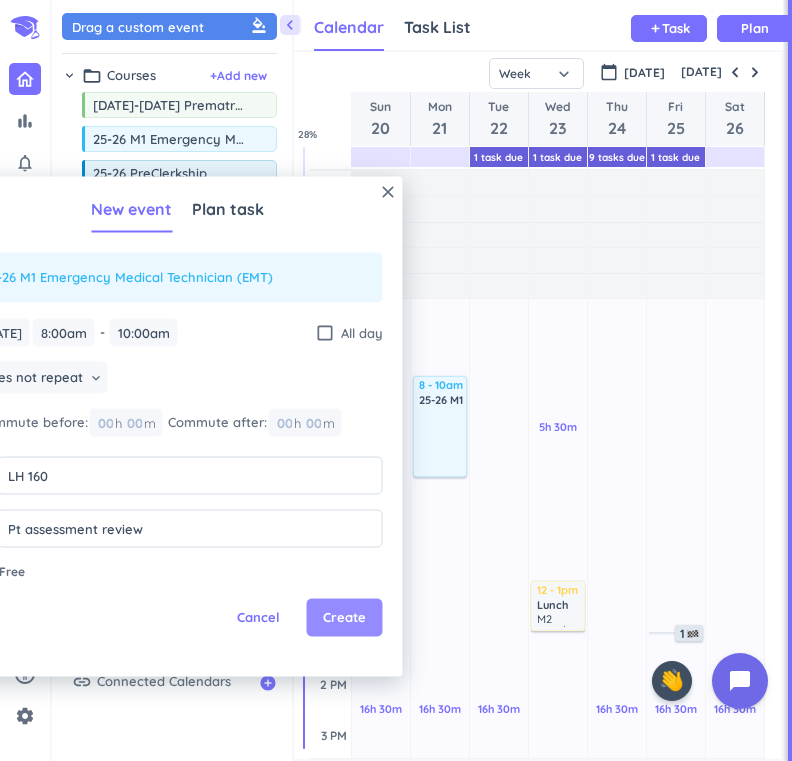 click on "Create" at bounding box center (345, 618) 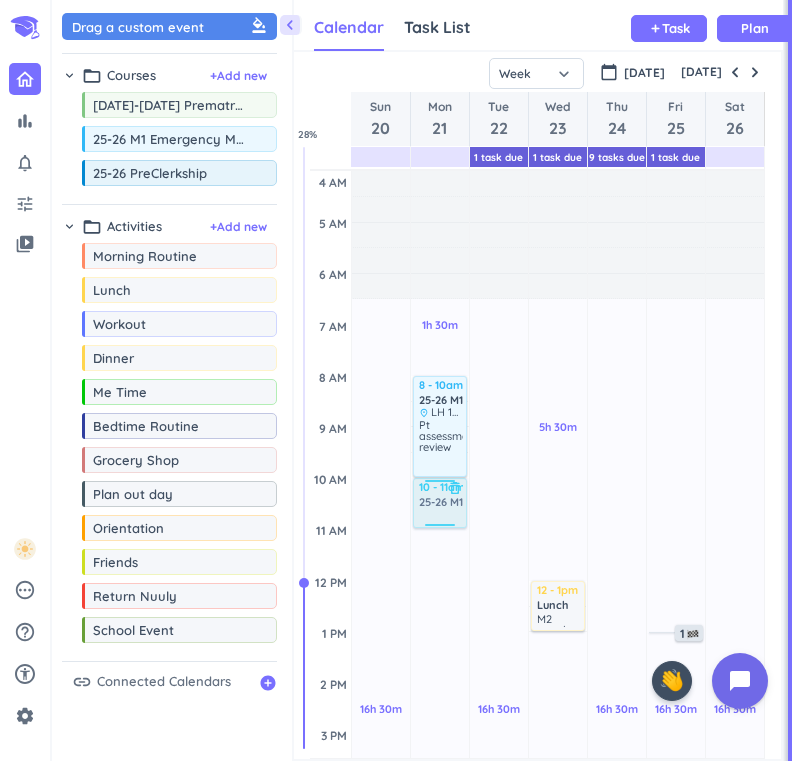 drag, startPoint x: 170, startPoint y: 147, endPoint x: 437, endPoint y: 481, distance: 427.6038 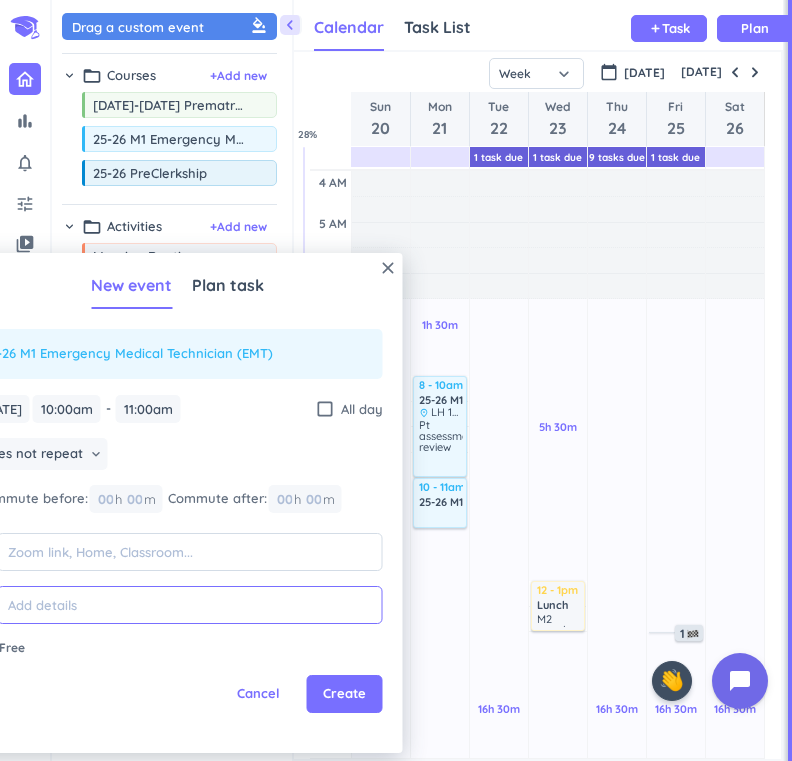 click at bounding box center (190, 605) 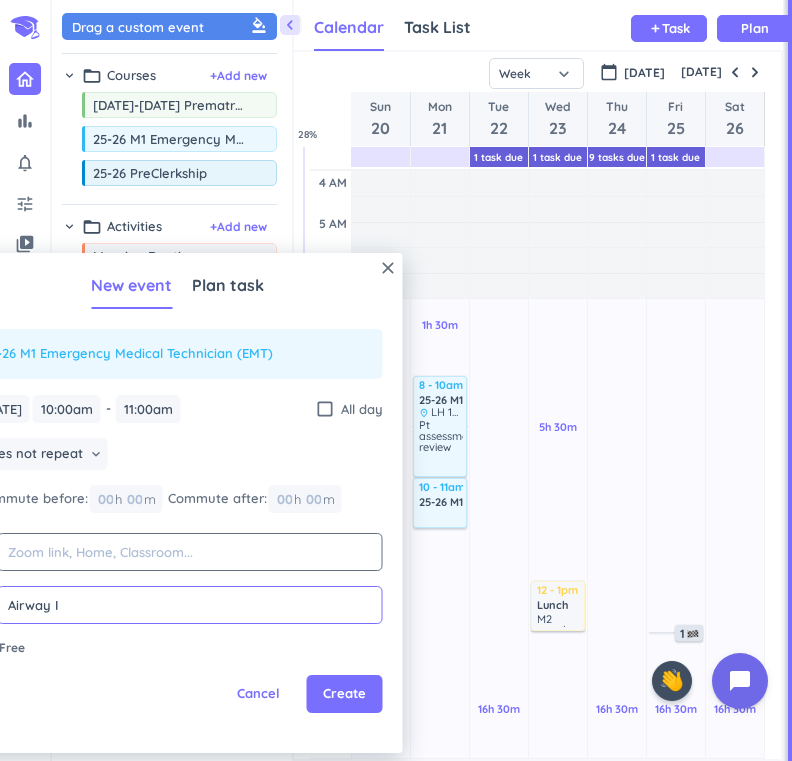 type on "Airway I" 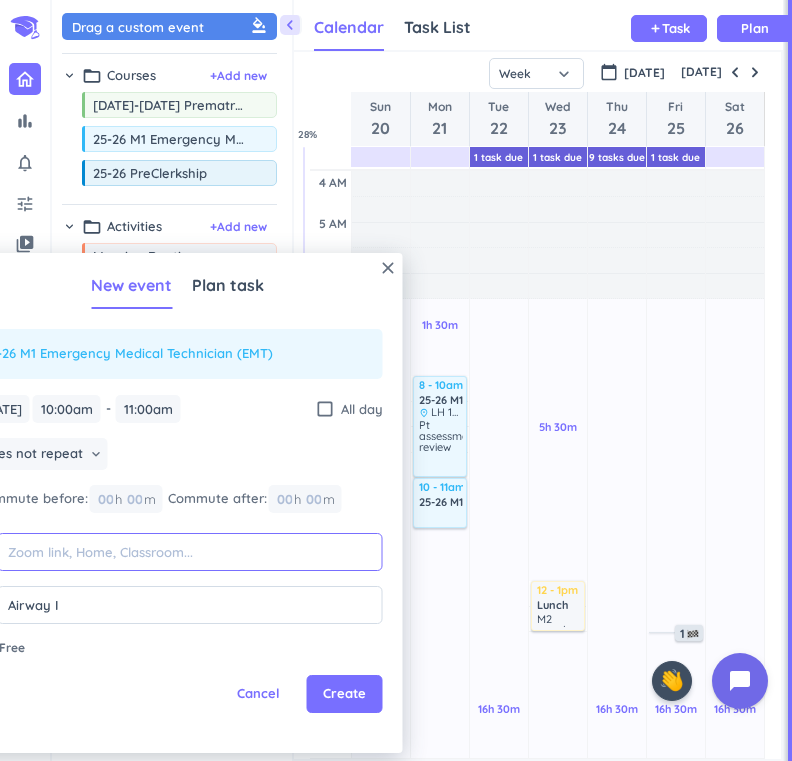 click at bounding box center (190, 552) 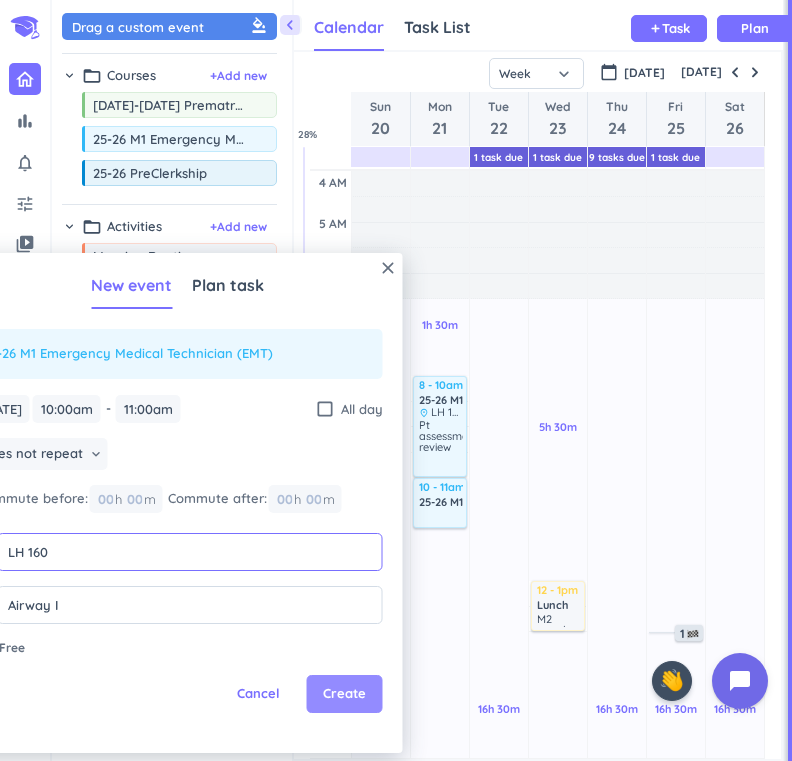 type on "LH 160" 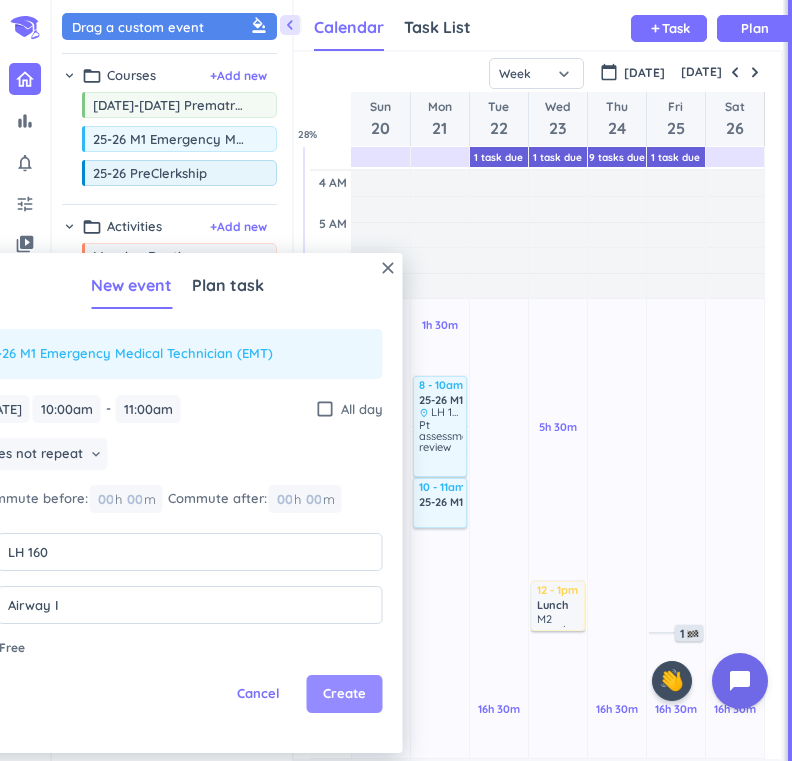 click on "Create" at bounding box center (344, 694) 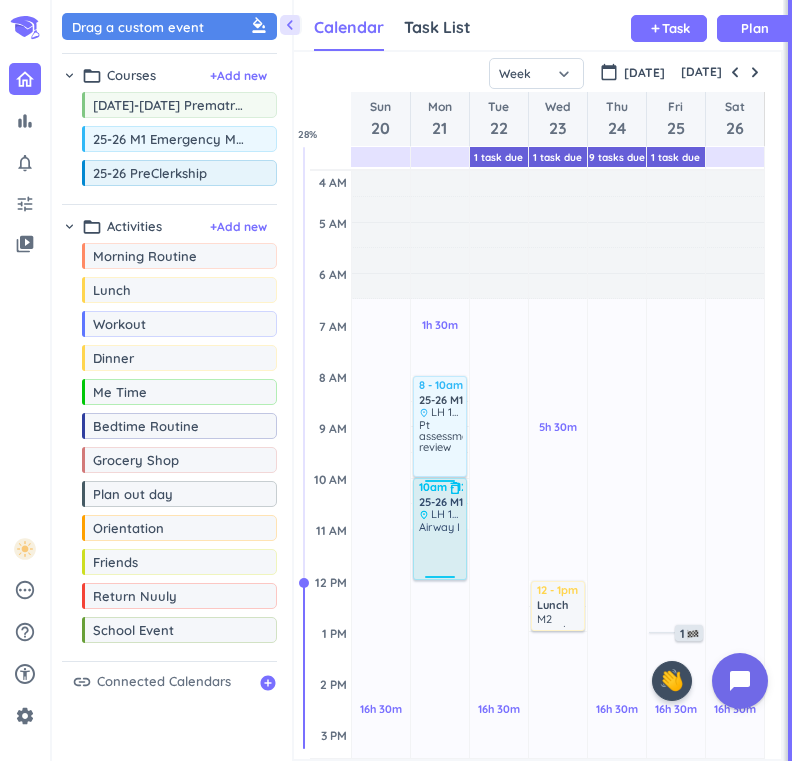 drag, startPoint x: 444, startPoint y: 528, endPoint x: 447, endPoint y: 578, distance: 50.08992 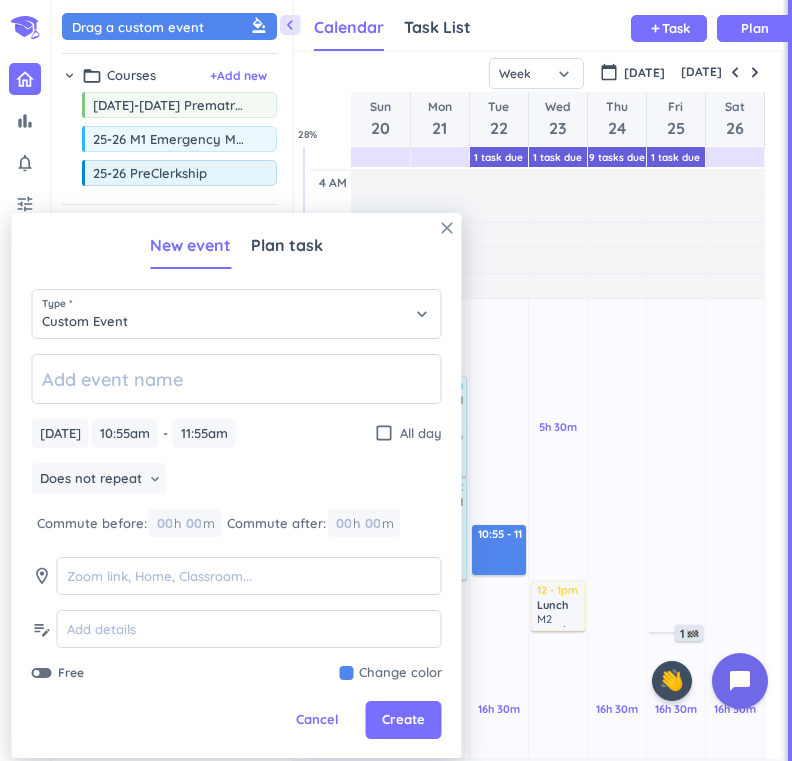 click on "close" at bounding box center [447, 228] 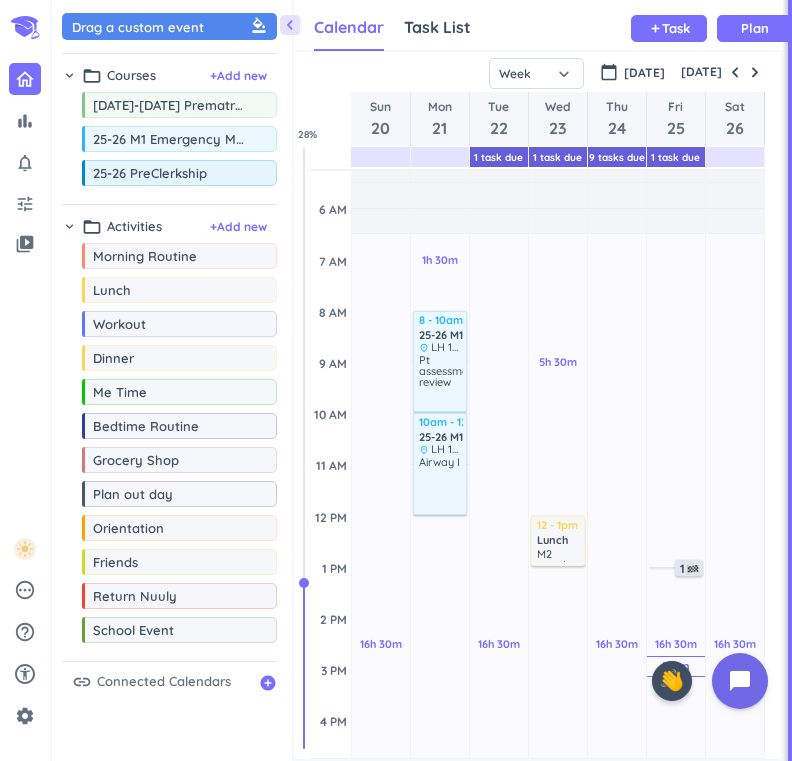 scroll, scrollTop: 24, scrollLeft: 0, axis: vertical 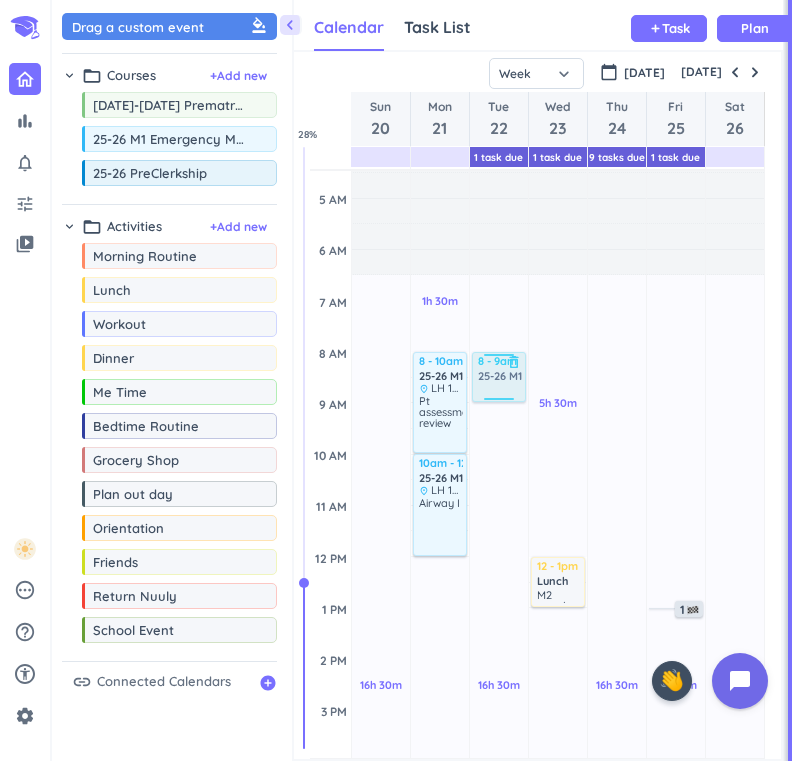 drag, startPoint x: 133, startPoint y: 137, endPoint x: 508, endPoint y: 356, distance: 434.2649 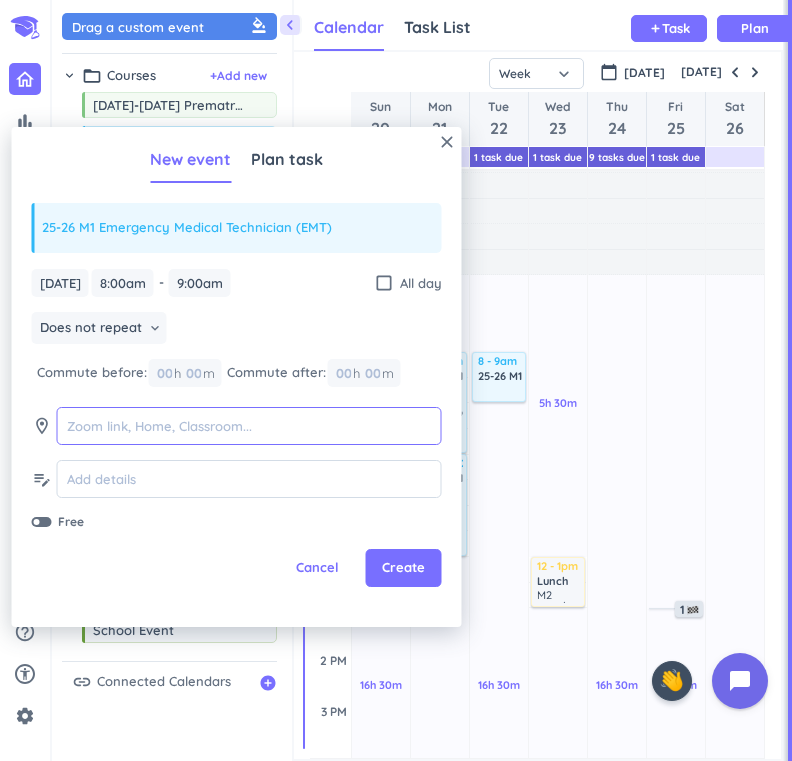 click at bounding box center (249, 426) 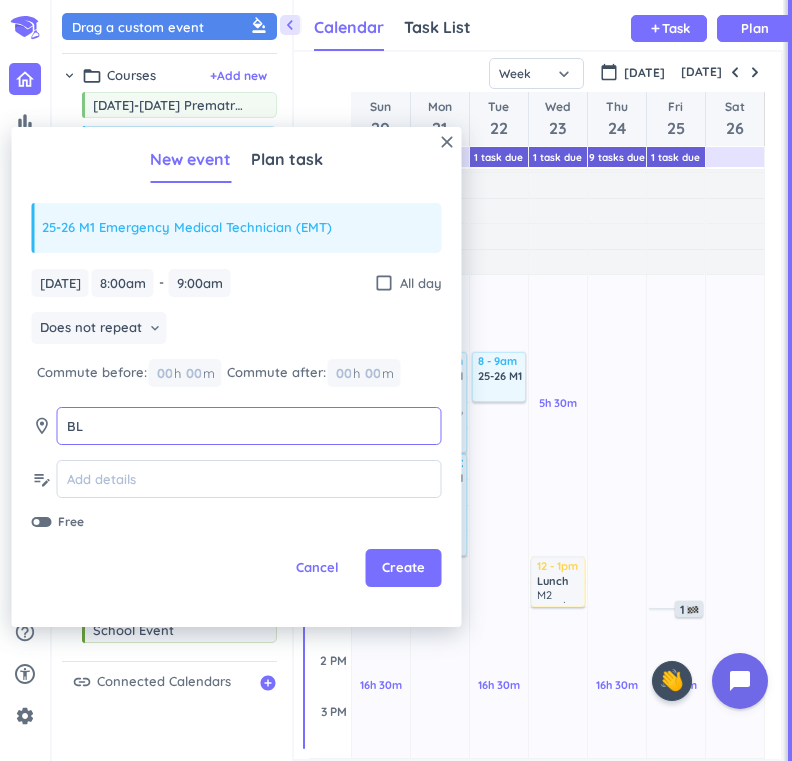 type on "B" 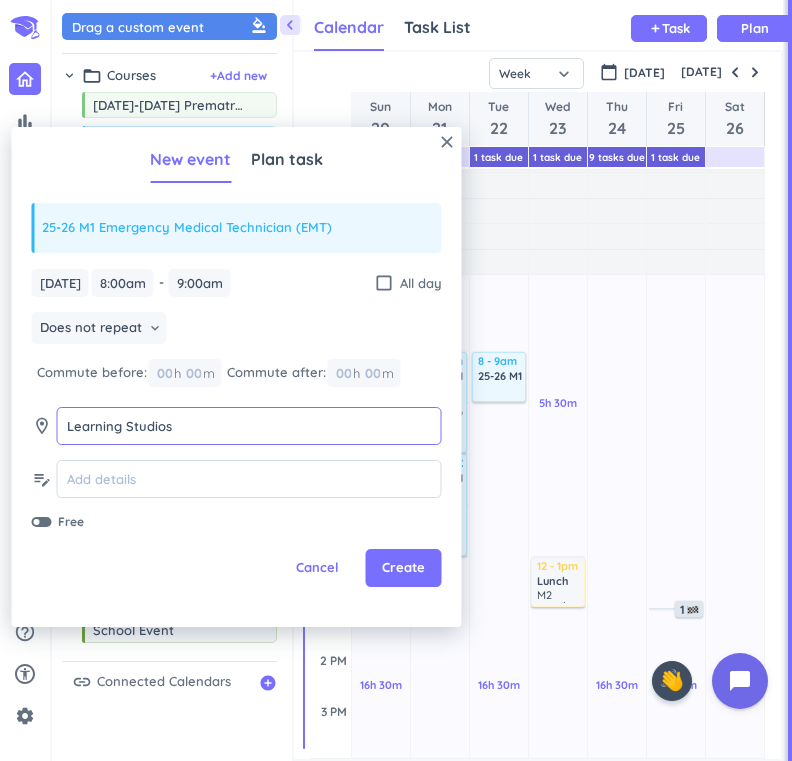 type on "Learning Studios" 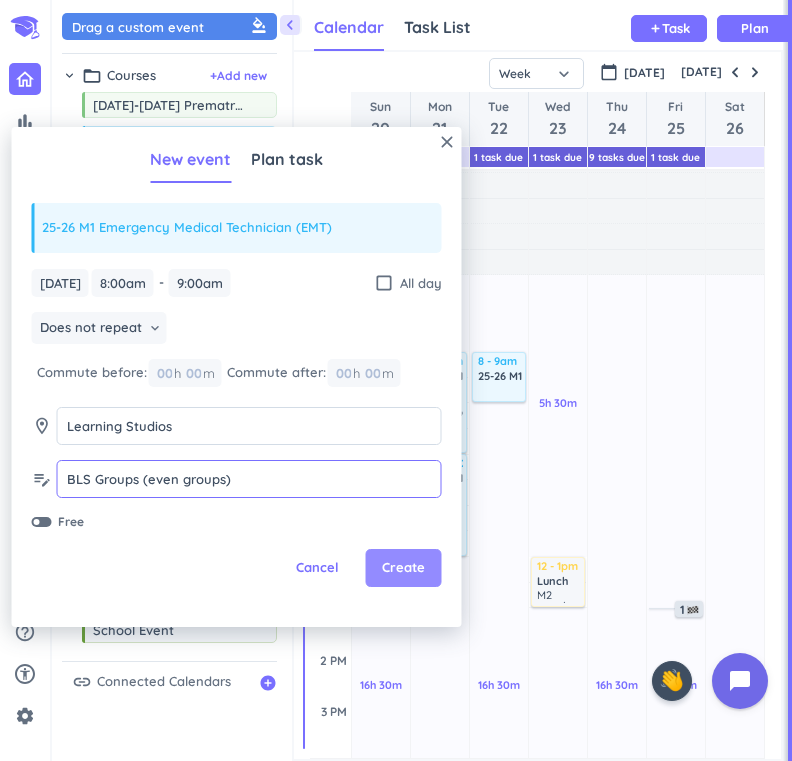 type on "BLS Groups (even groups)" 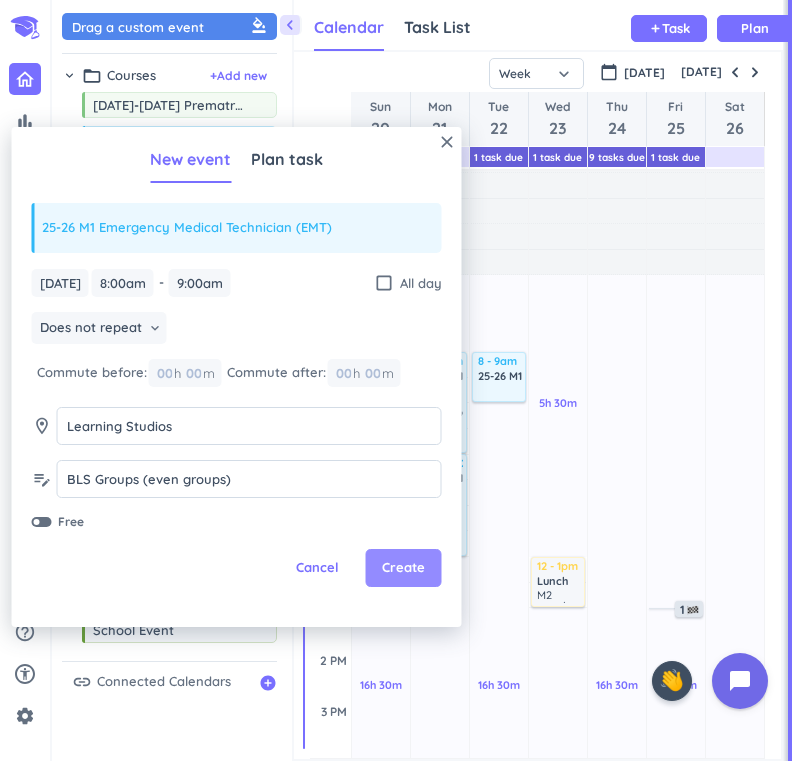 click on "Create" at bounding box center (403, 568) 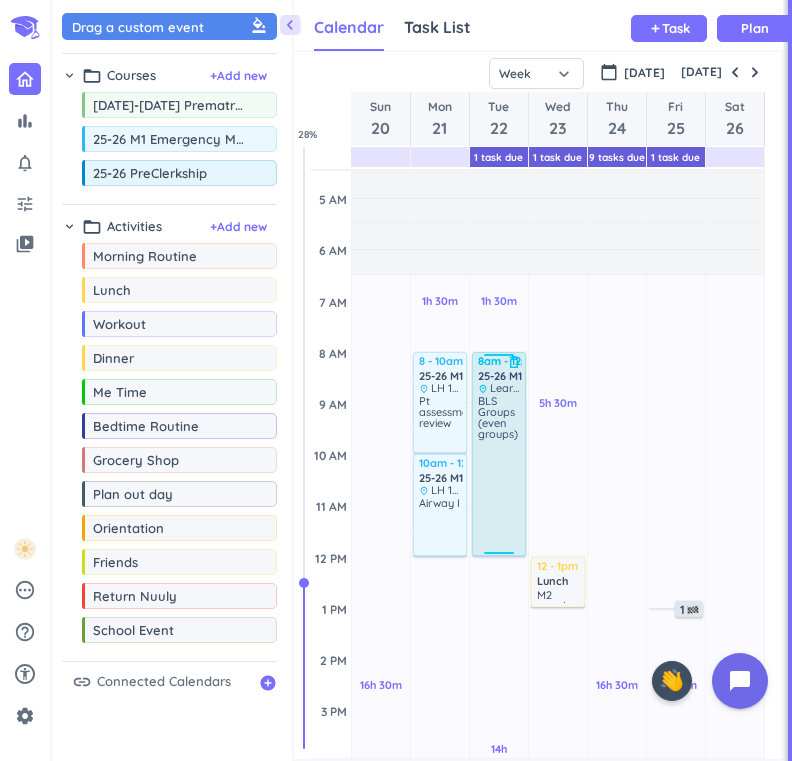 drag, startPoint x: 506, startPoint y: 401, endPoint x: 506, endPoint y: 556, distance: 155 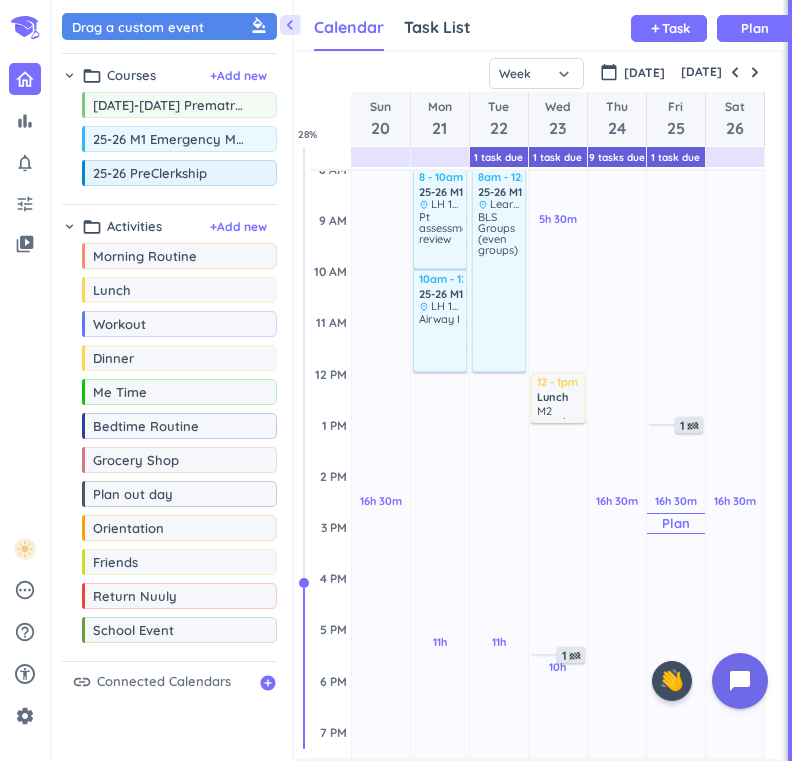 scroll, scrollTop: 211, scrollLeft: 0, axis: vertical 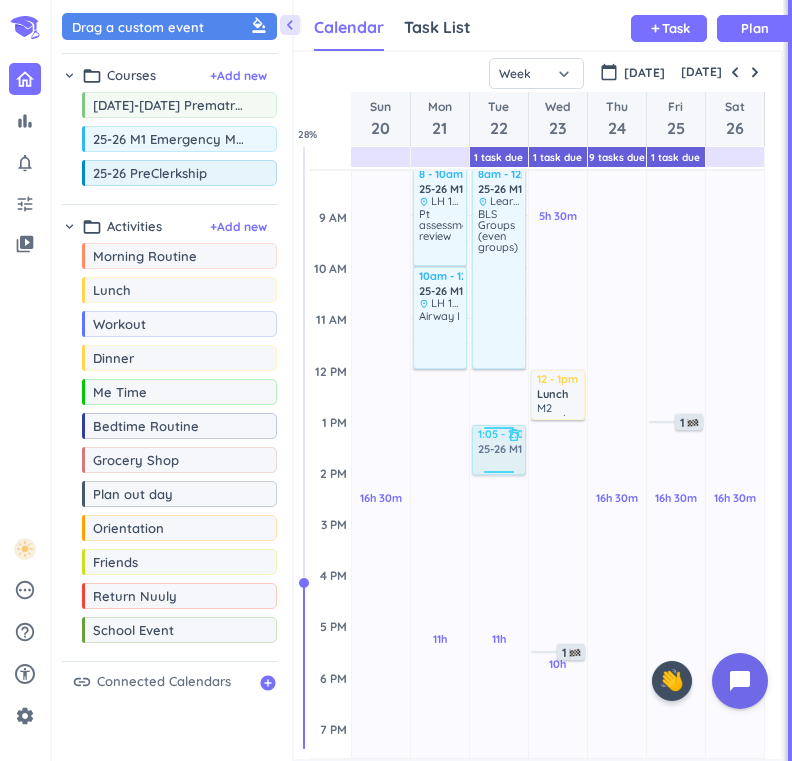 drag, startPoint x: 225, startPoint y: 144, endPoint x: 496, endPoint y: 428, distance: 392.5519 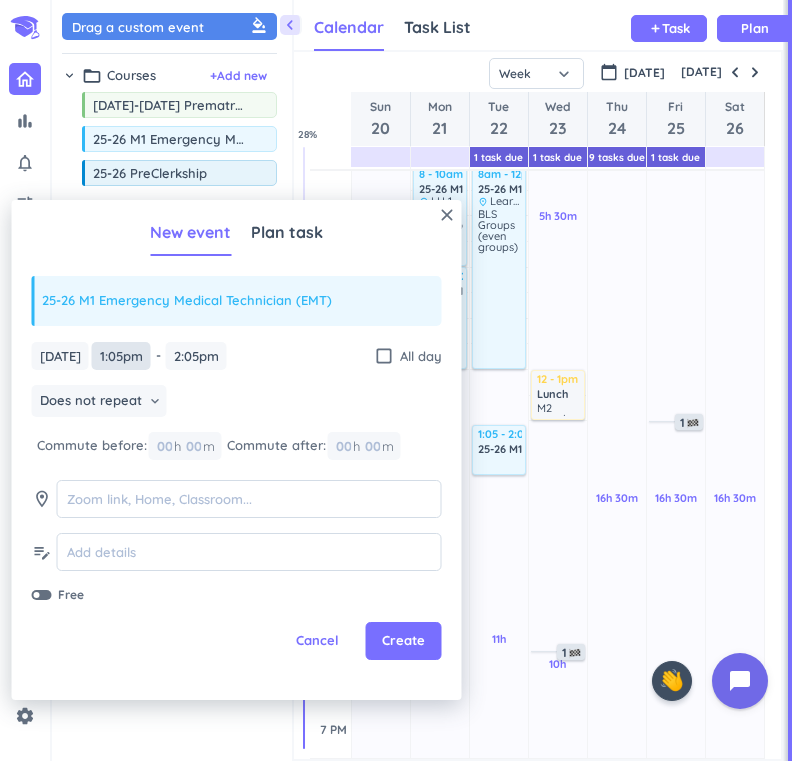 click on "1:05pm" at bounding box center [121, 356] 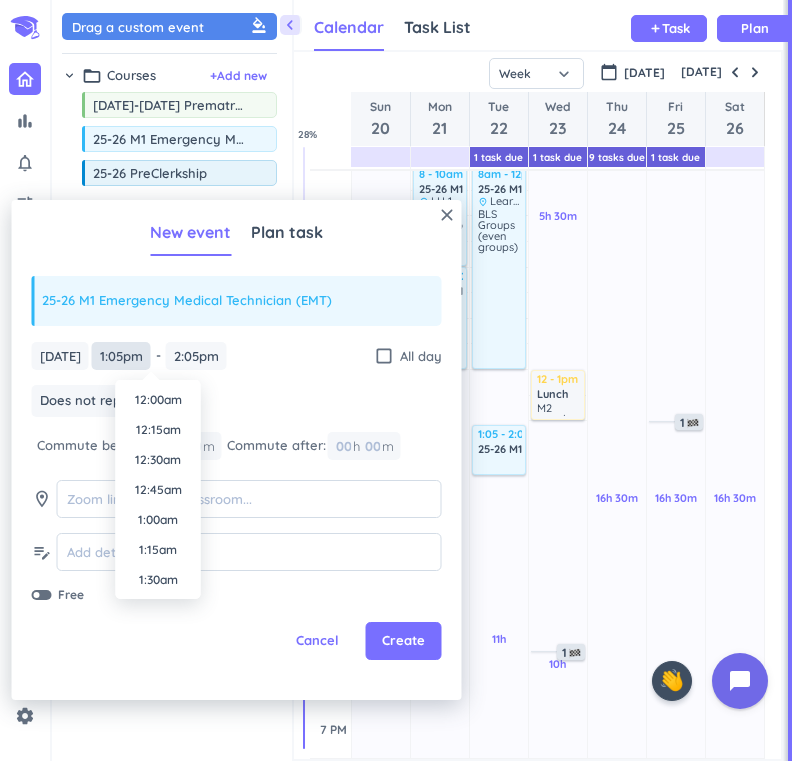scroll, scrollTop: 1470, scrollLeft: 0, axis: vertical 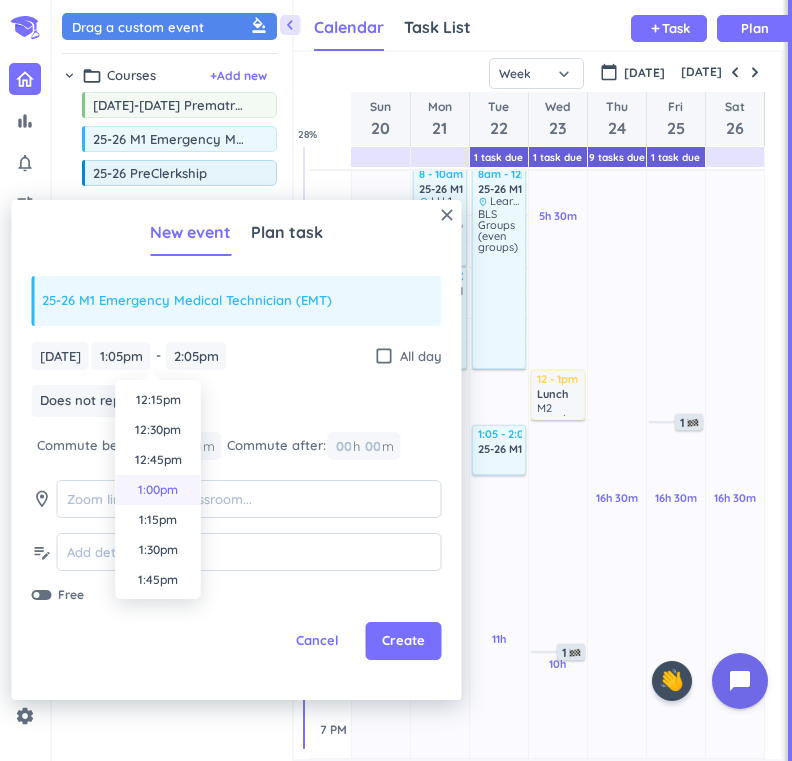 click on "1:00pm" at bounding box center (158, 490) 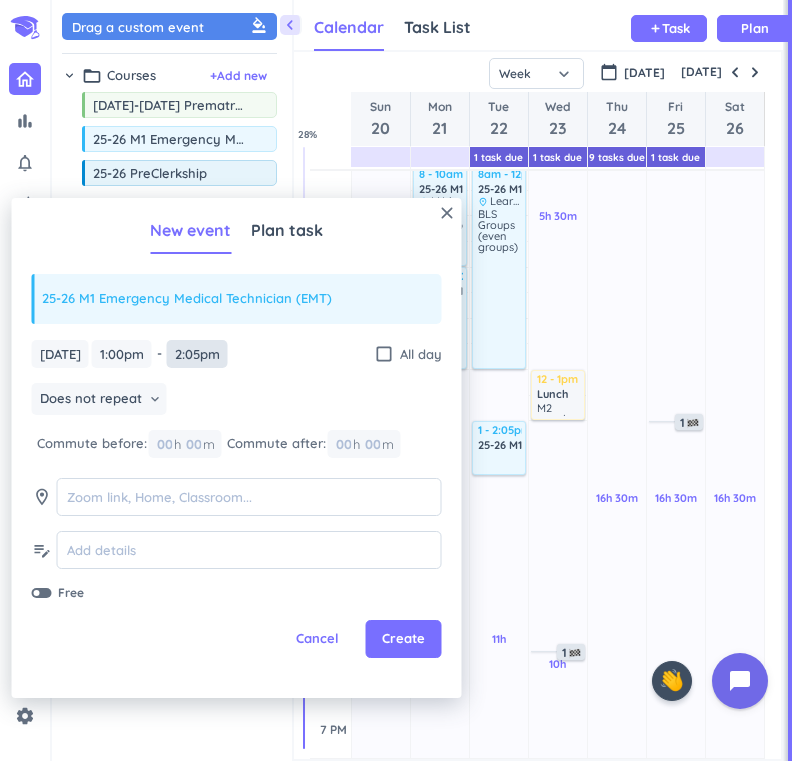 click on "2:05pm" at bounding box center [197, 354] 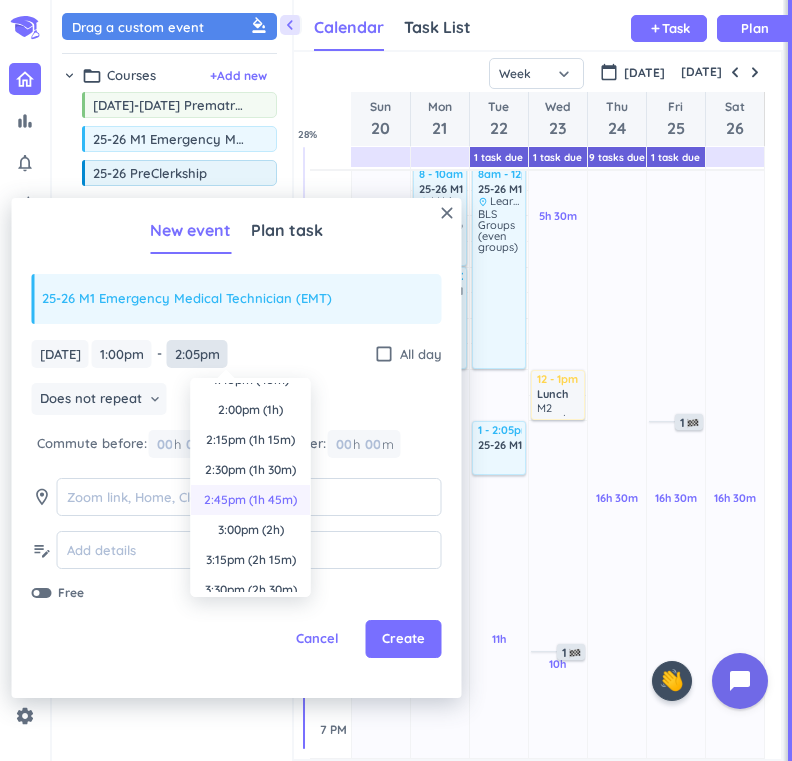 scroll, scrollTop: 79, scrollLeft: 0, axis: vertical 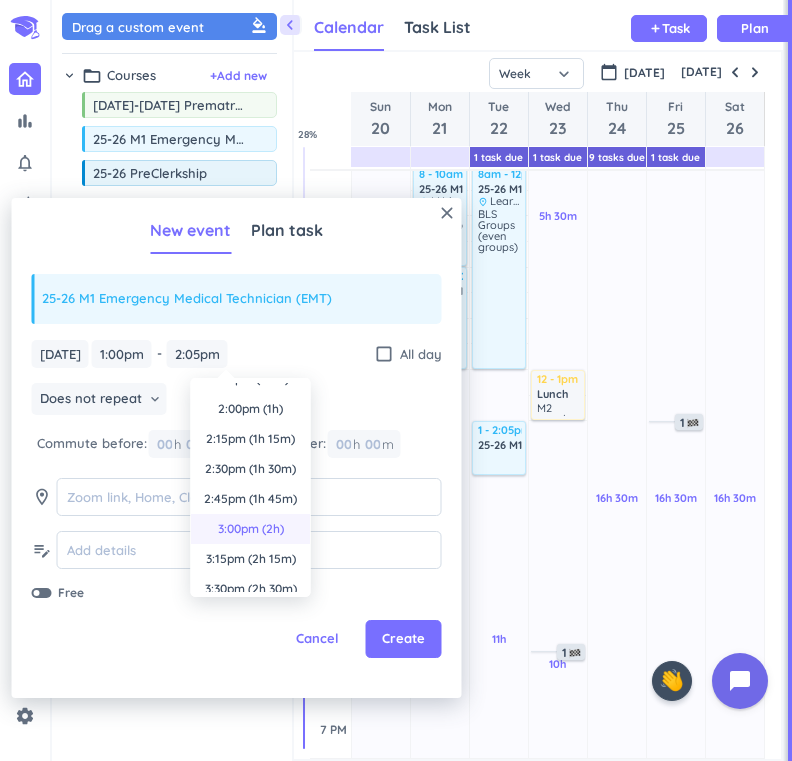 click on "3:00pm (2h)" at bounding box center [251, 529] 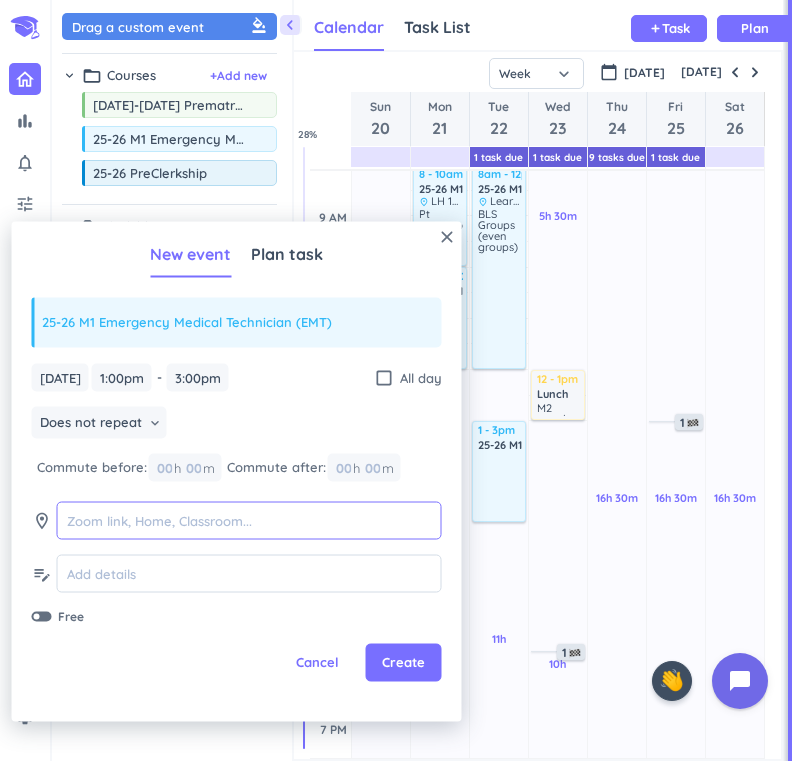 click at bounding box center [249, 520] 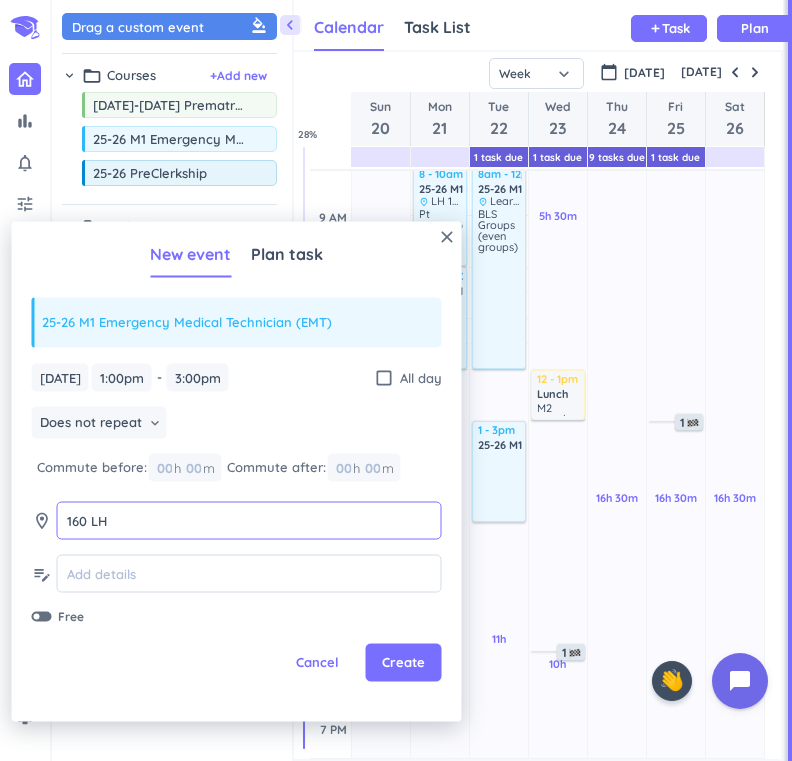 type on "160 LH" 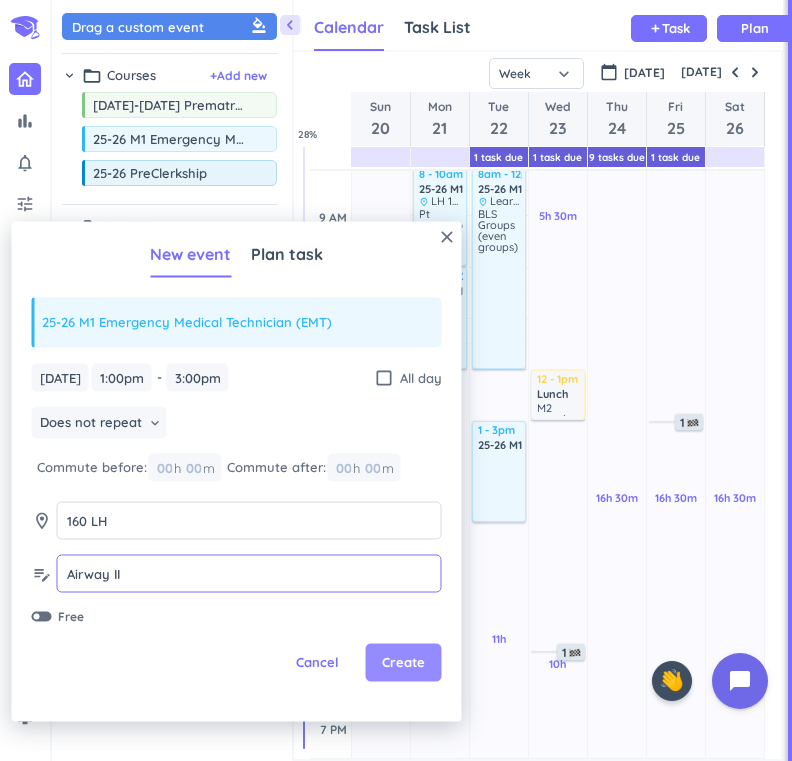 type on "Airway II" 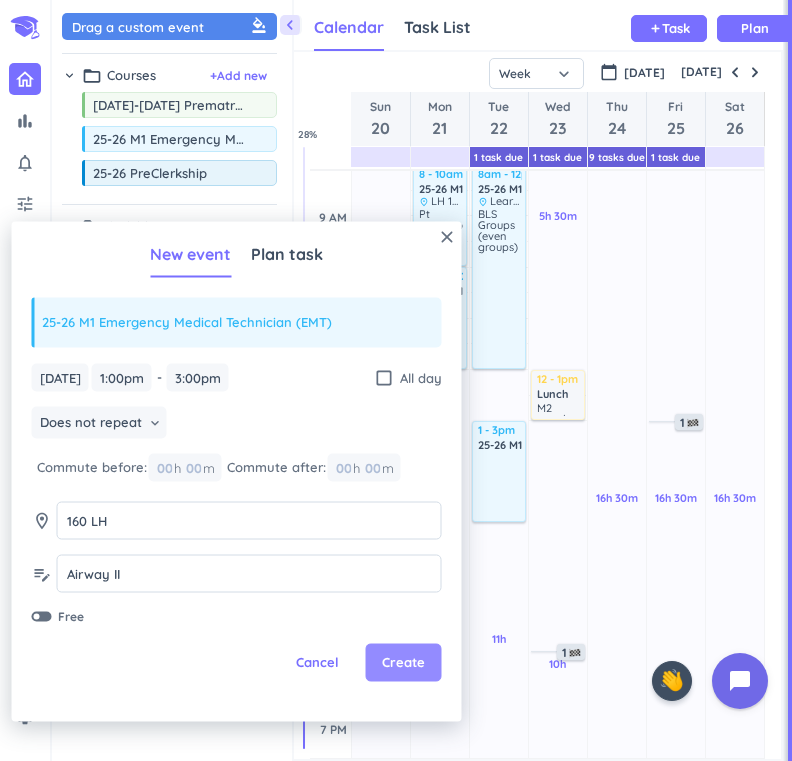 click on "Create" at bounding box center (404, 663) 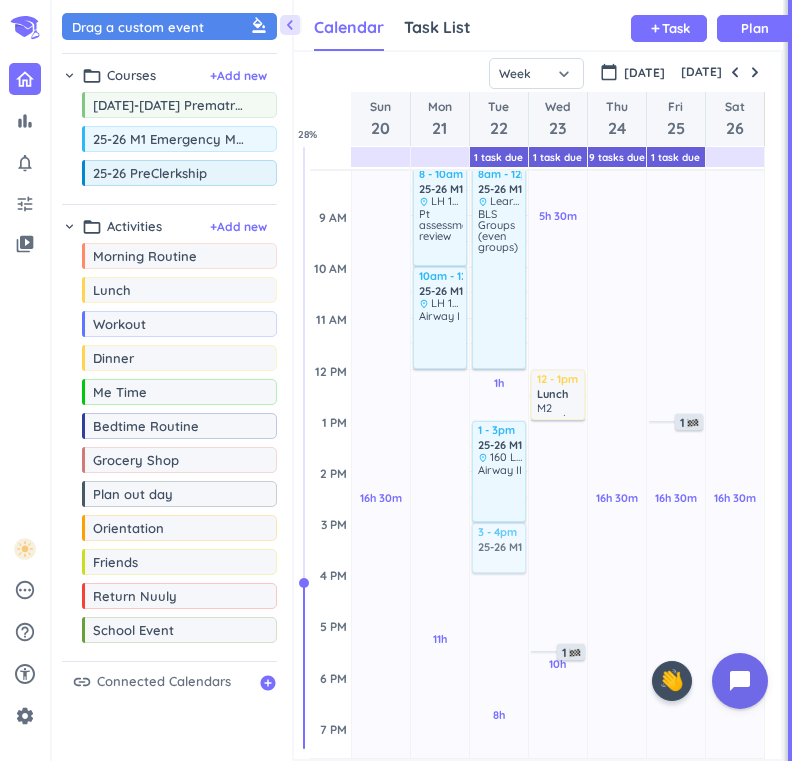 drag, startPoint x: 182, startPoint y: 141, endPoint x: 506, endPoint y: 527, distance: 503.95636 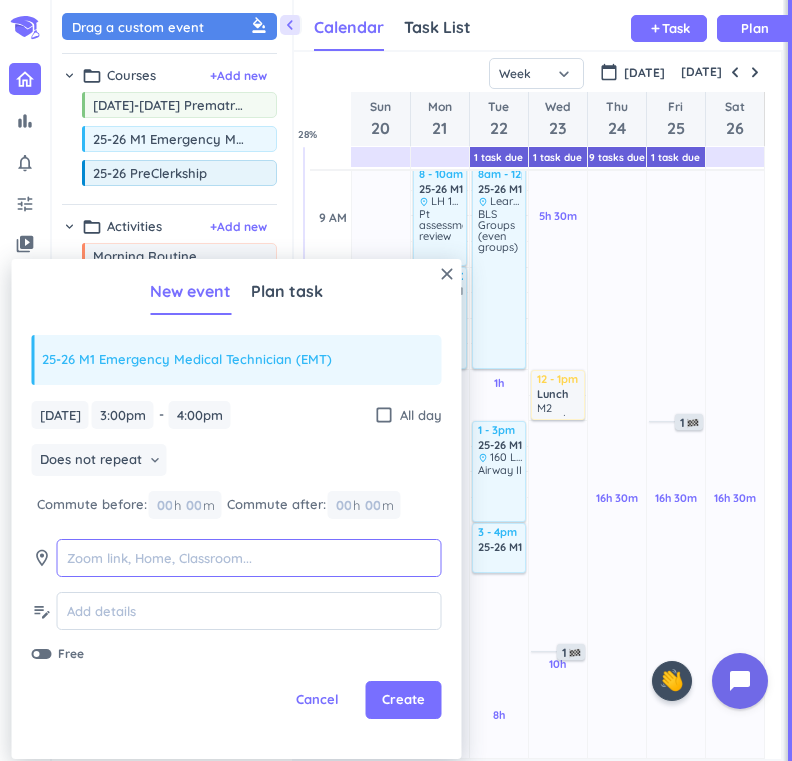 click at bounding box center [249, 558] 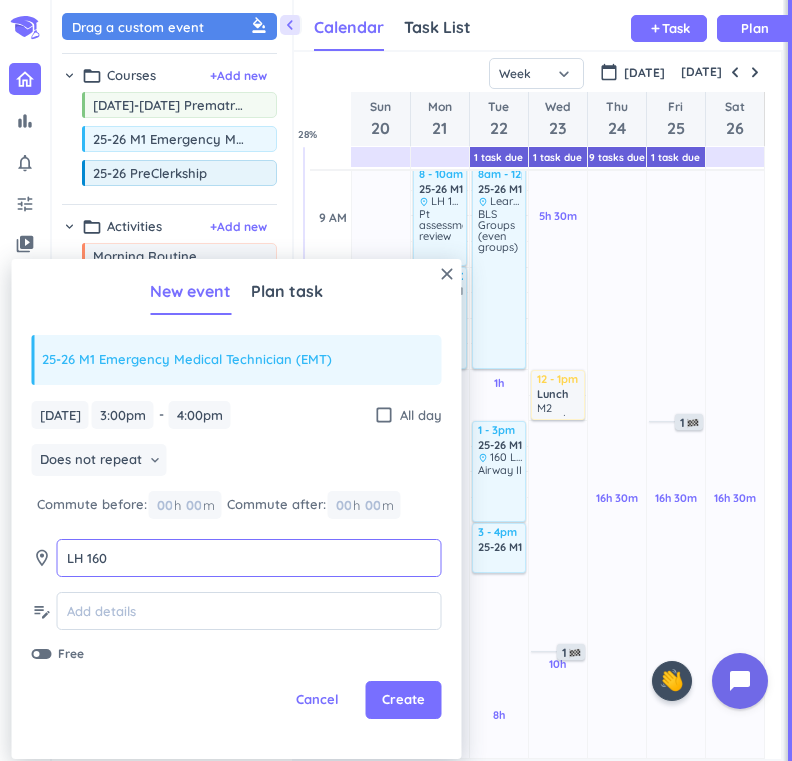 type on "LH 160" 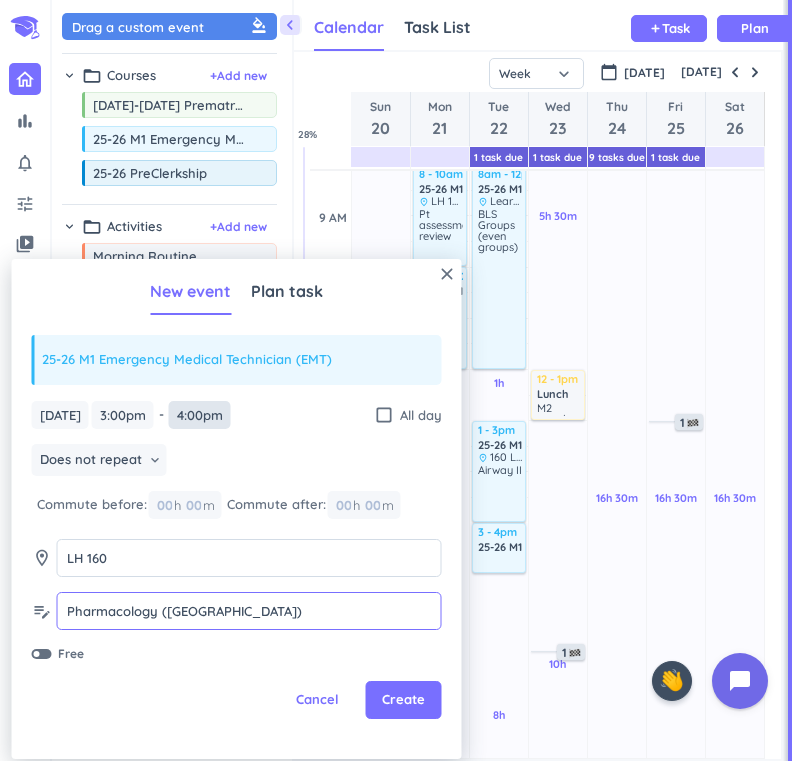 type on "Pharmacology ([GEOGRAPHIC_DATA])" 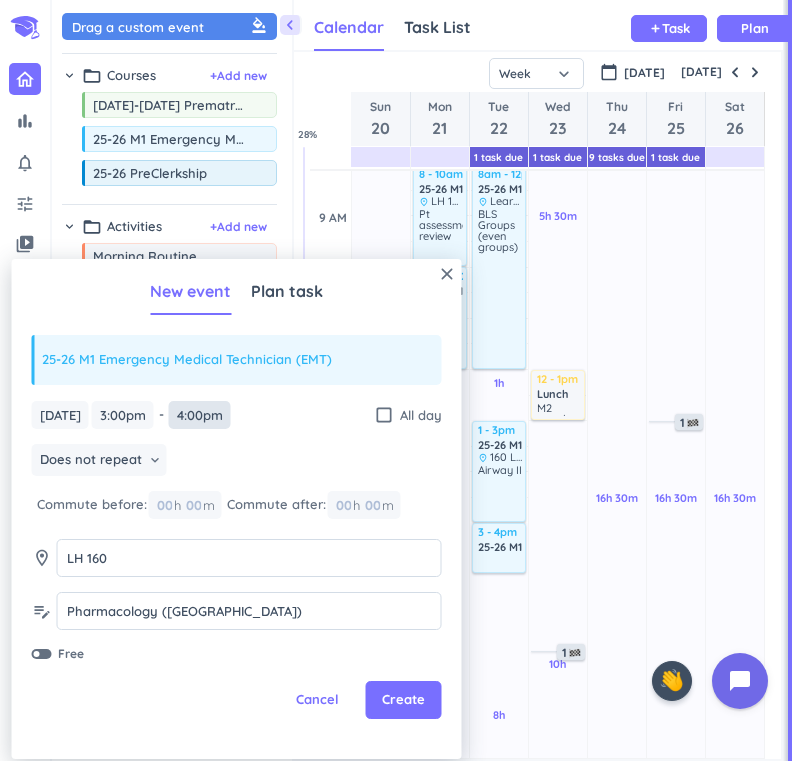 click on "4:00pm" at bounding box center [200, 415] 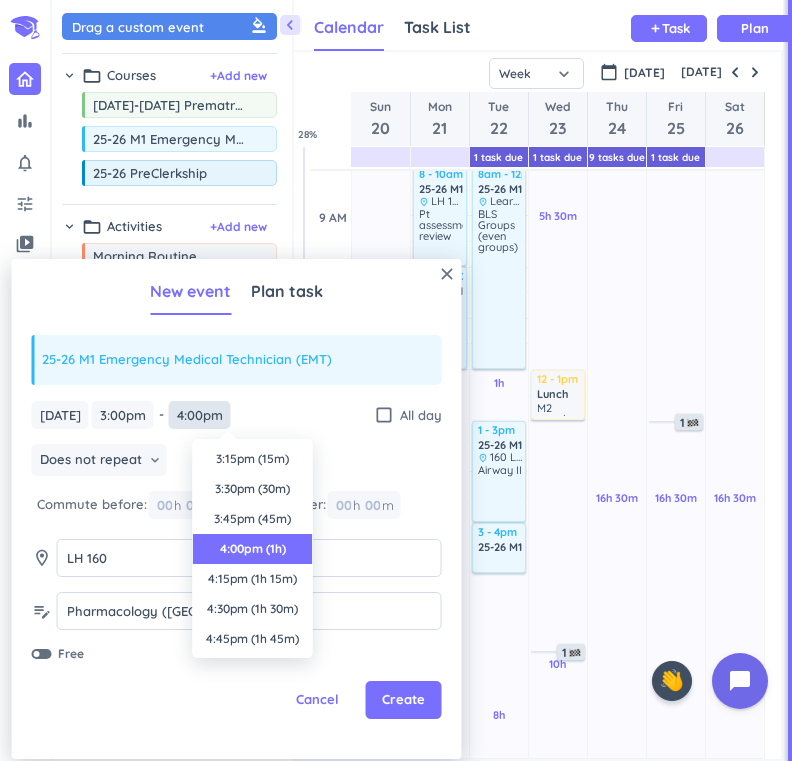 scroll, scrollTop: 90, scrollLeft: 0, axis: vertical 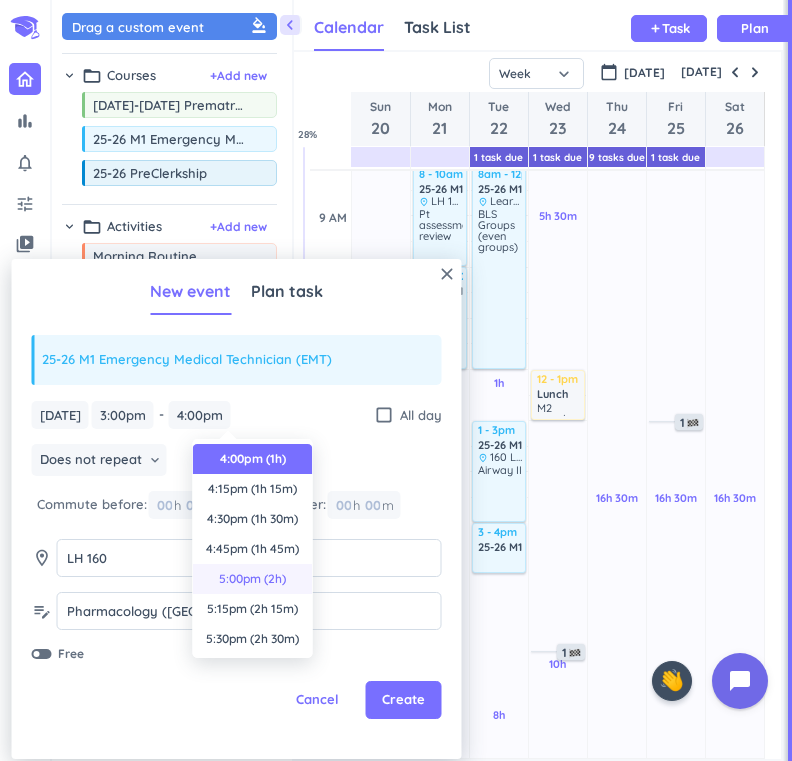 click on "5:00pm (2h)" at bounding box center (253, 579) 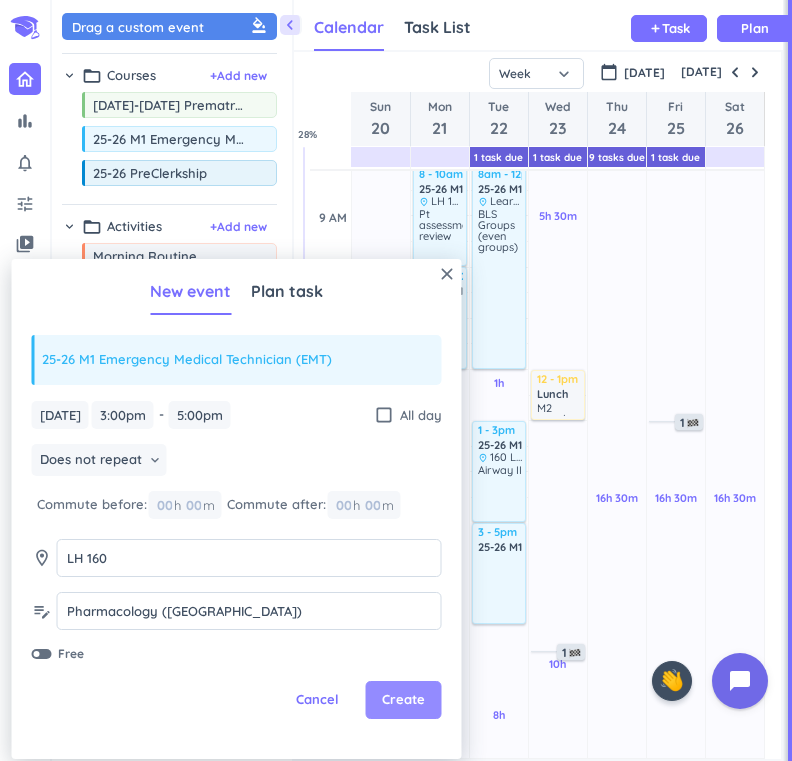 click on "Create" at bounding box center [403, 700] 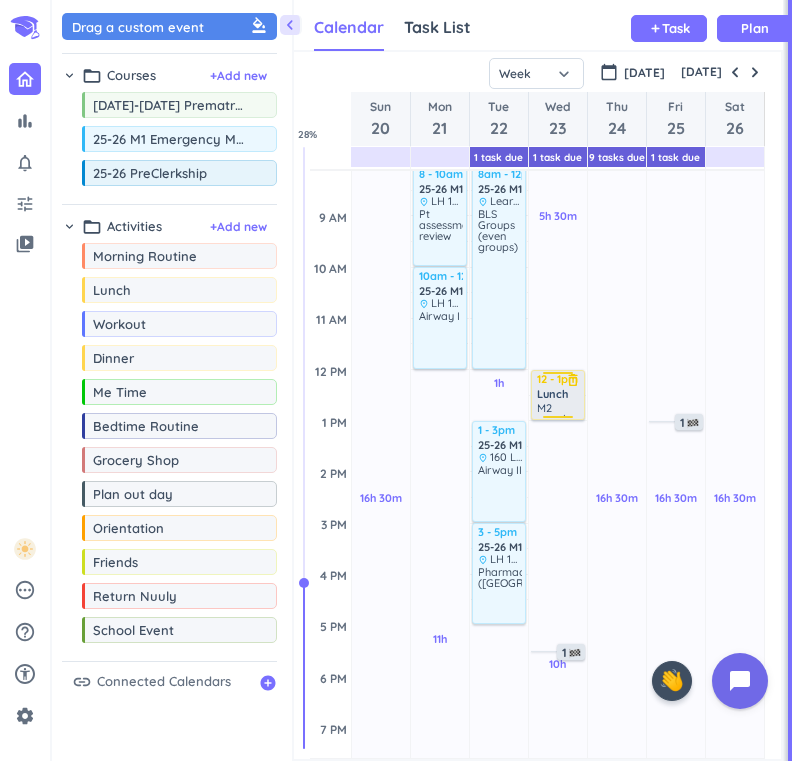 click on "Lunch" at bounding box center [552, 394] 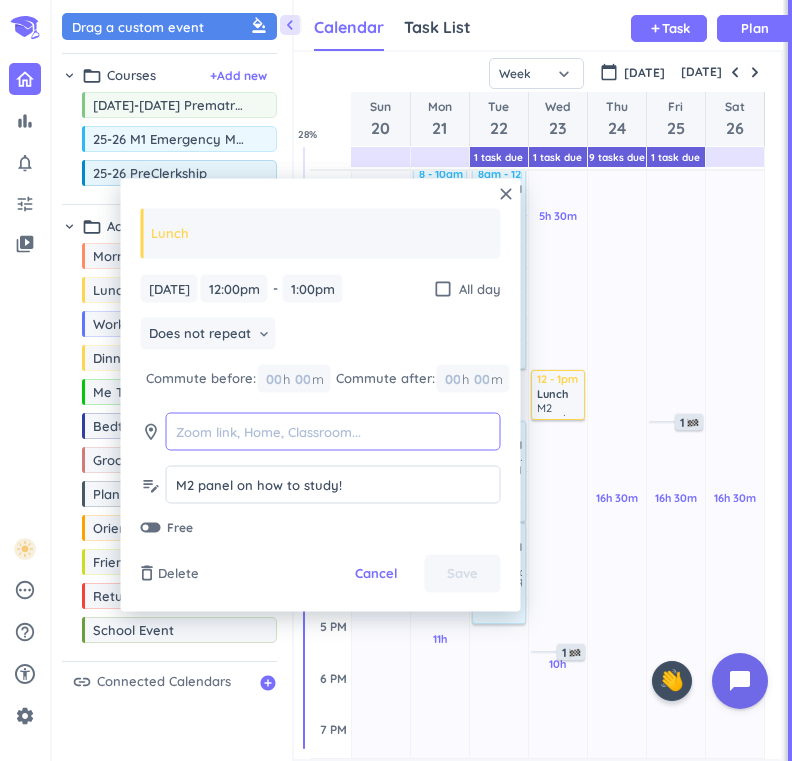 click at bounding box center [333, 431] 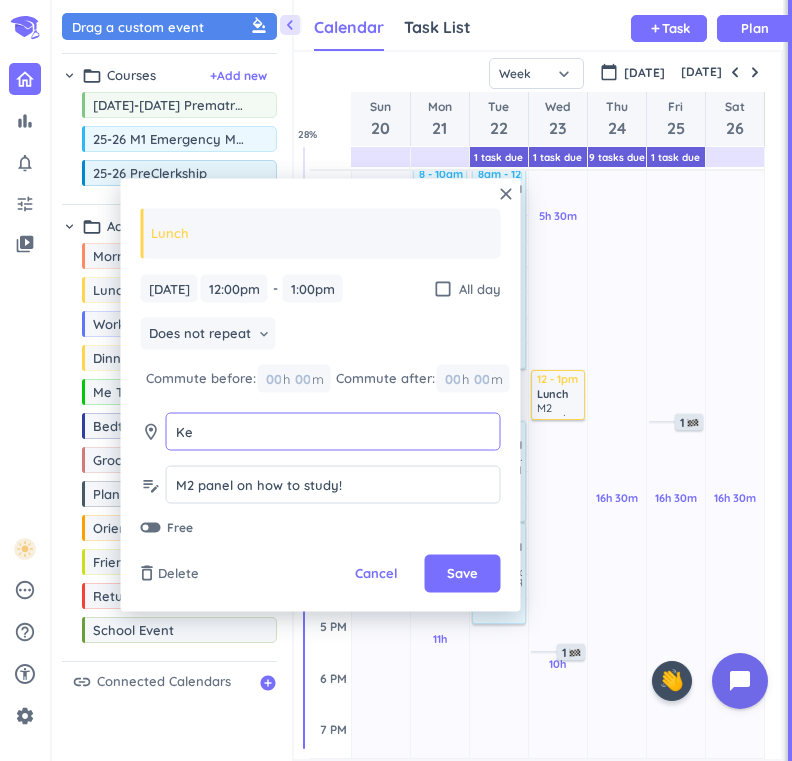 type on "K" 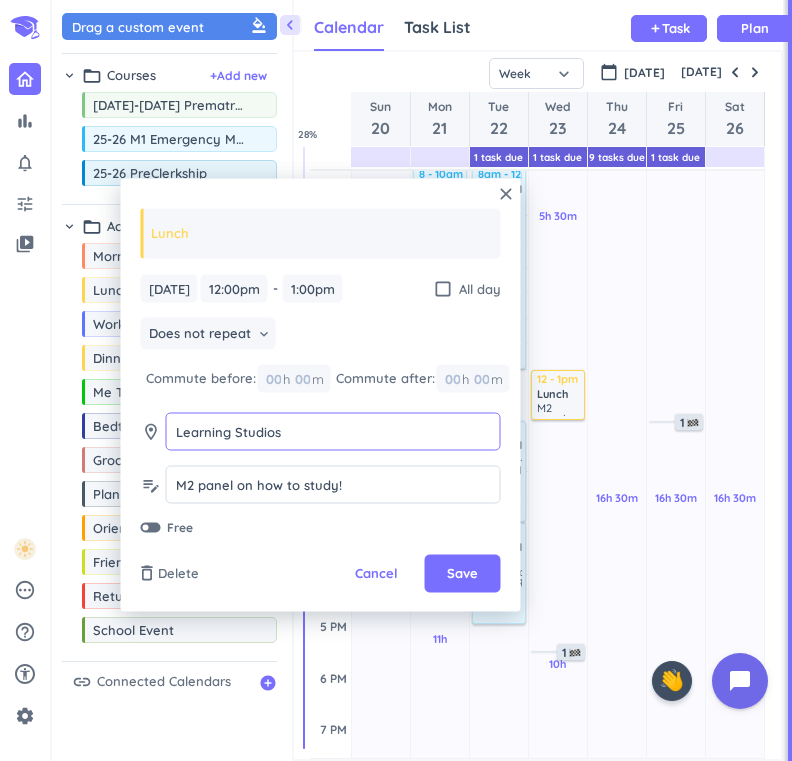 type on "Learning Studios" 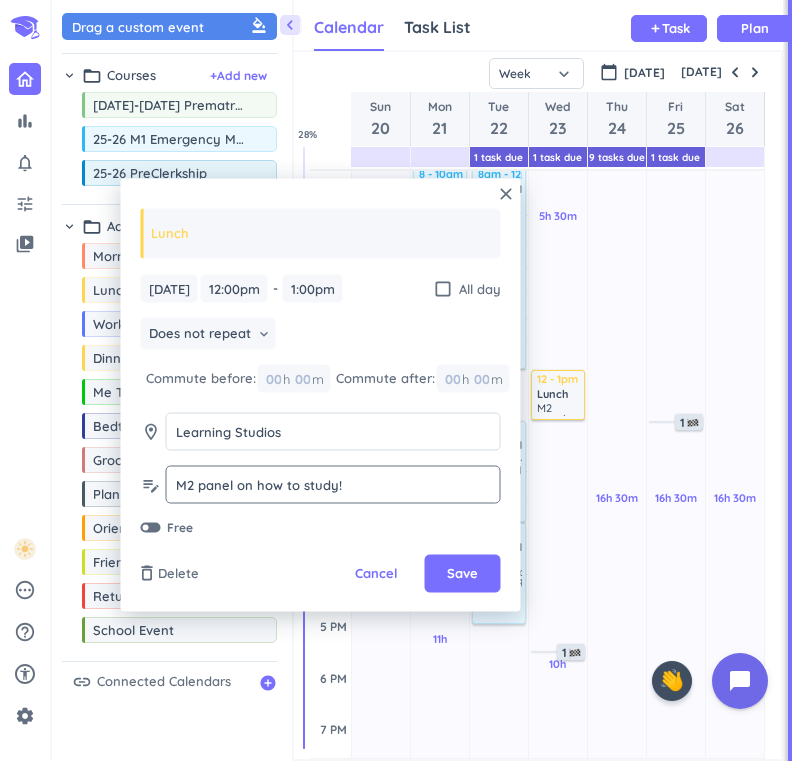 click on "M2 panel on how to study!" at bounding box center [333, 484] 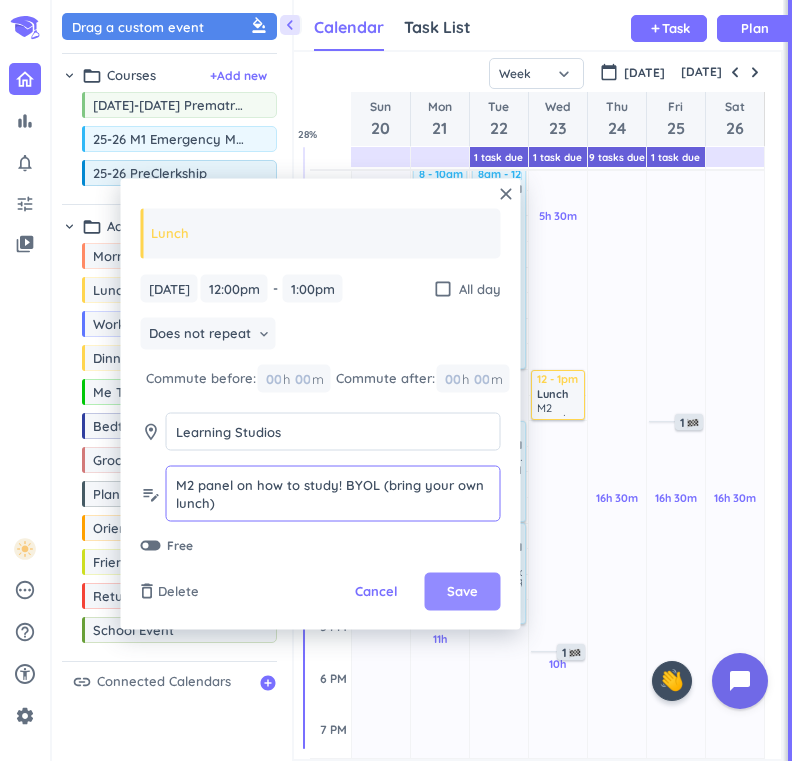 type on "M2 panel on how to study! BYOL (bring your own lunch)" 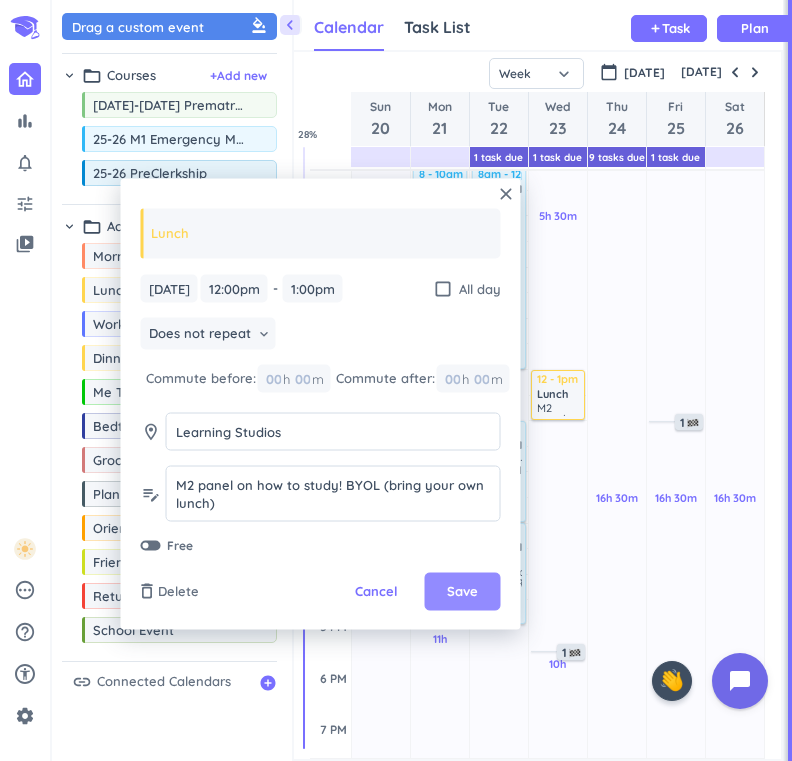 click on "Save" at bounding box center (462, 592) 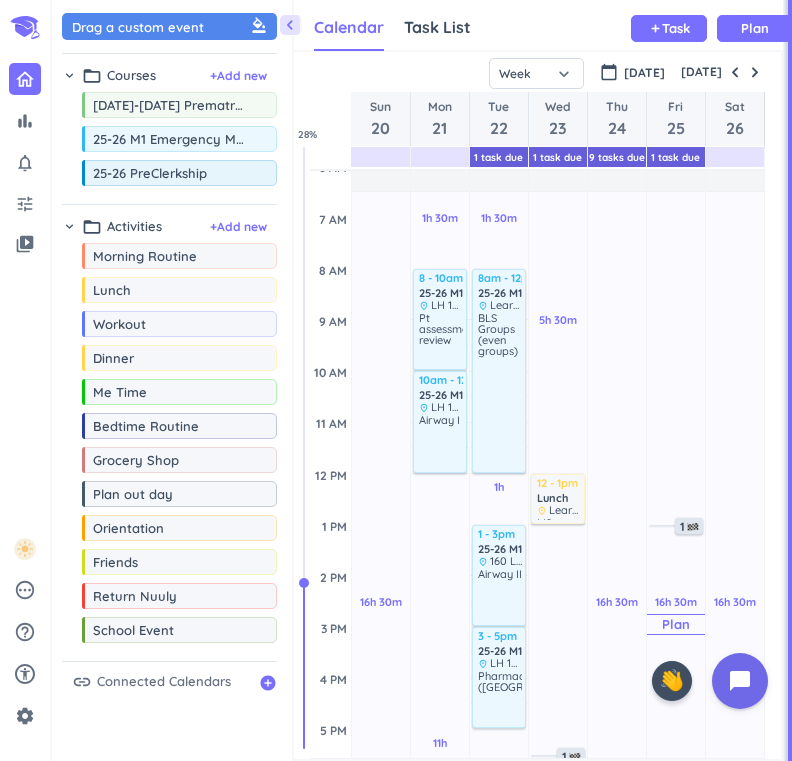 scroll, scrollTop: 106, scrollLeft: 0, axis: vertical 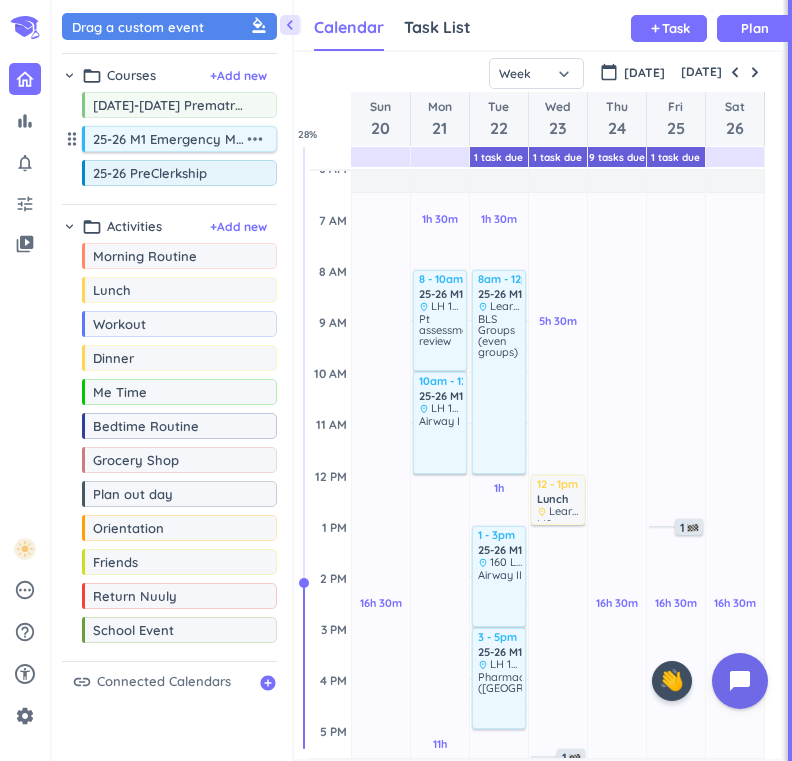 click on "25-26 M1 Emergency Medical Technician (EMT)" at bounding box center [168, 139] 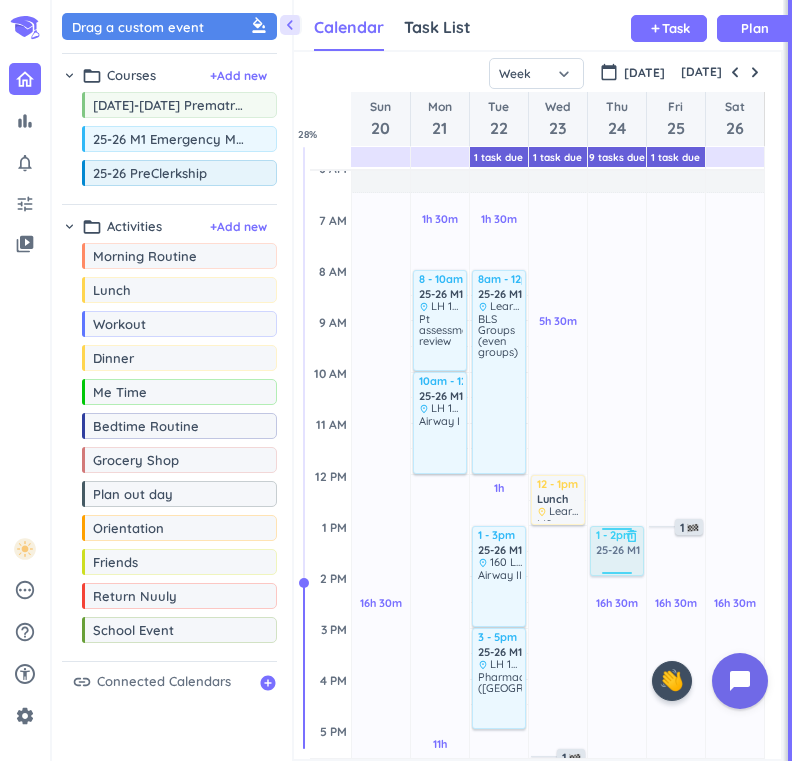 drag, startPoint x: 181, startPoint y: 138, endPoint x: 633, endPoint y: 528, distance: 596.9958 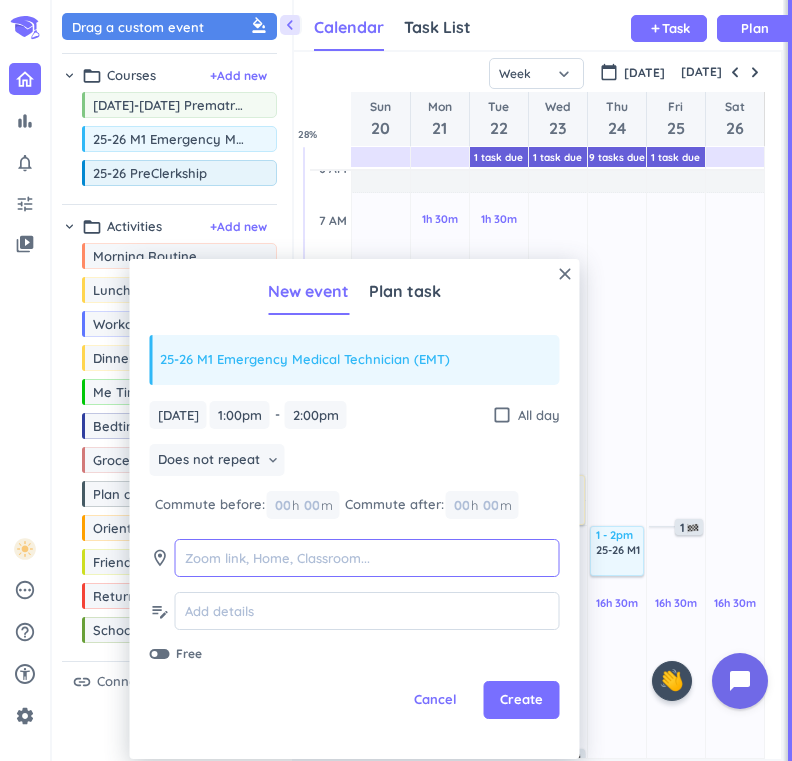 click at bounding box center [367, 558] 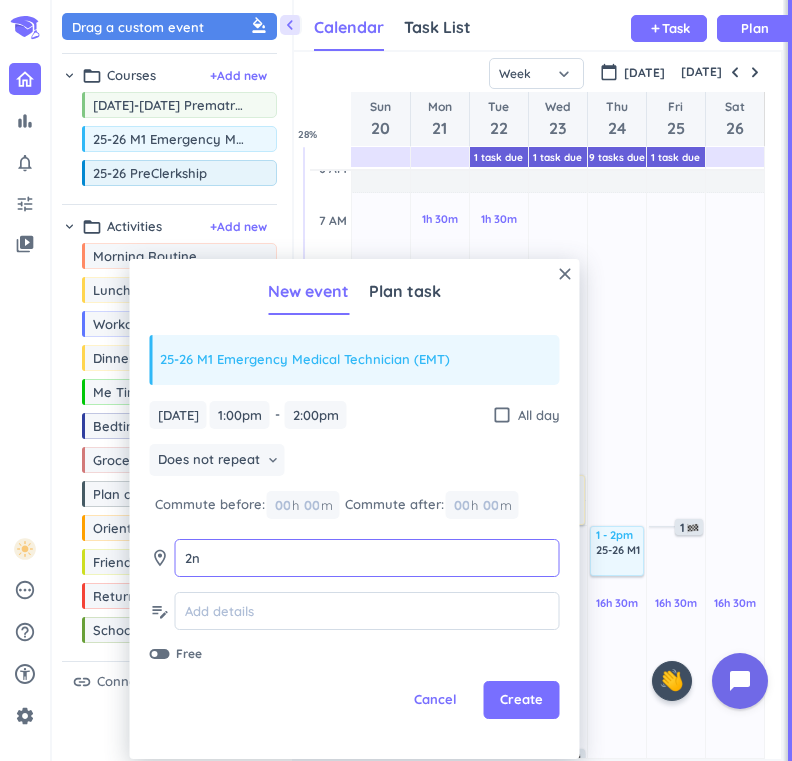 type on "2" 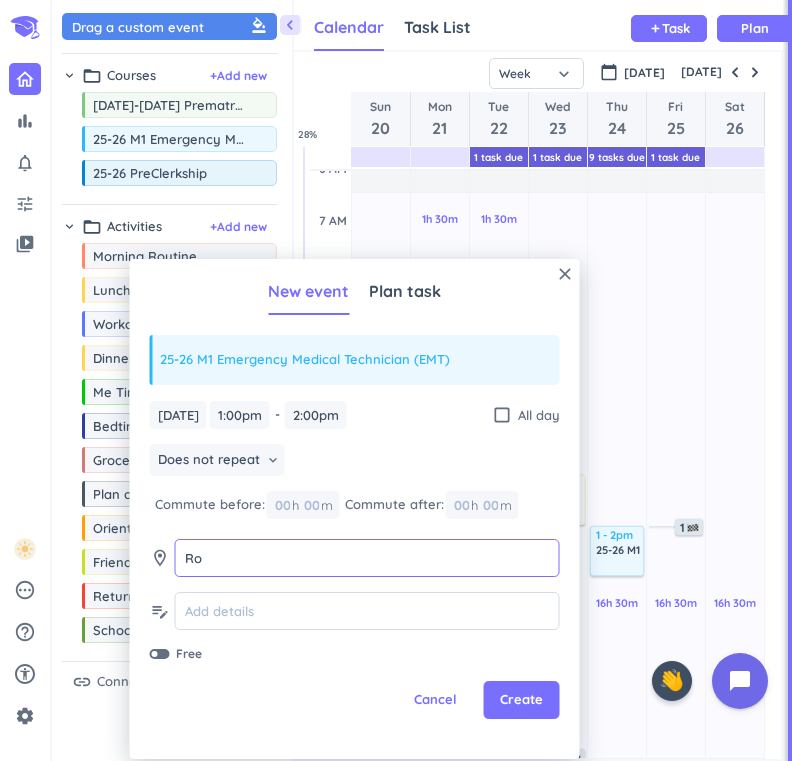 type on "R" 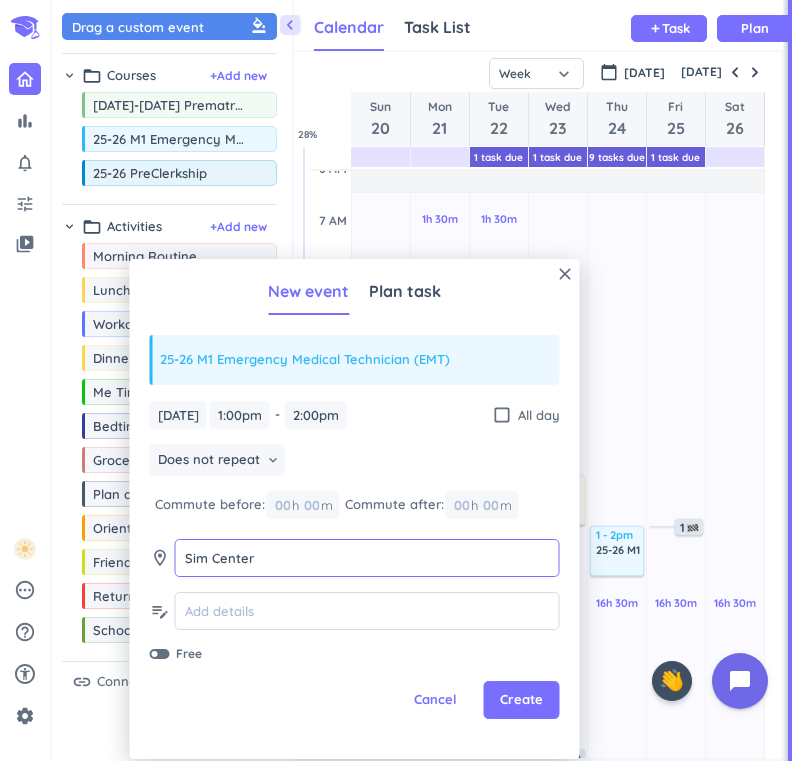 type on "Sim Center" 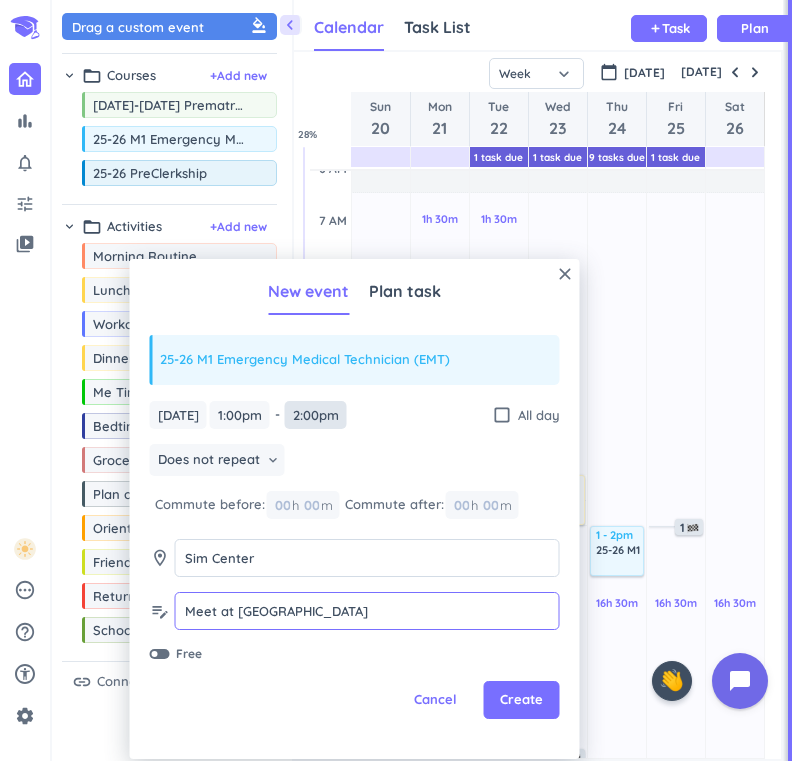 type on "Meet at [GEOGRAPHIC_DATA]" 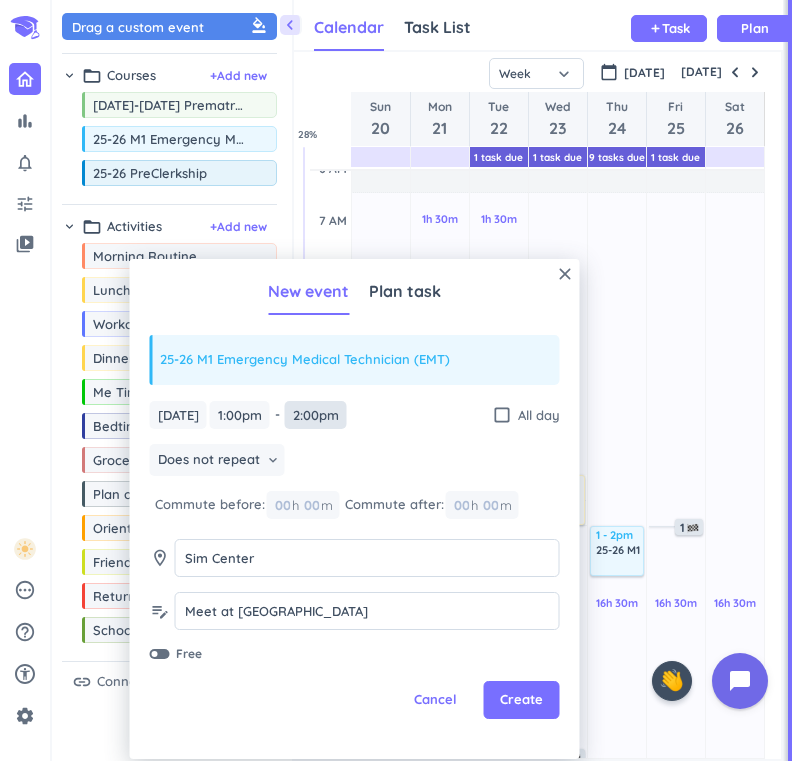 click on "2:00pm" at bounding box center (316, 415) 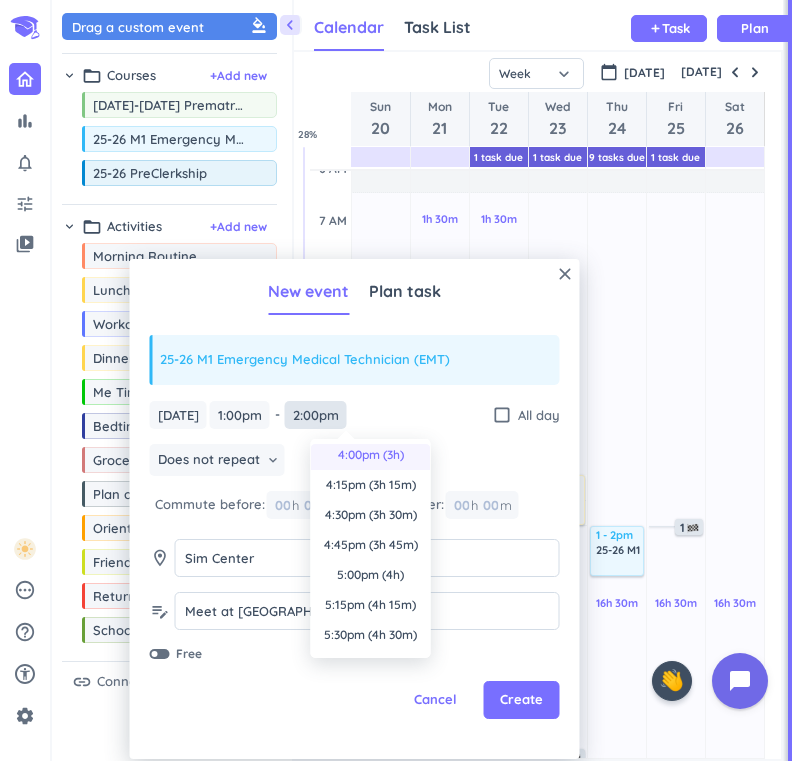 scroll, scrollTop: 333, scrollLeft: 0, axis: vertical 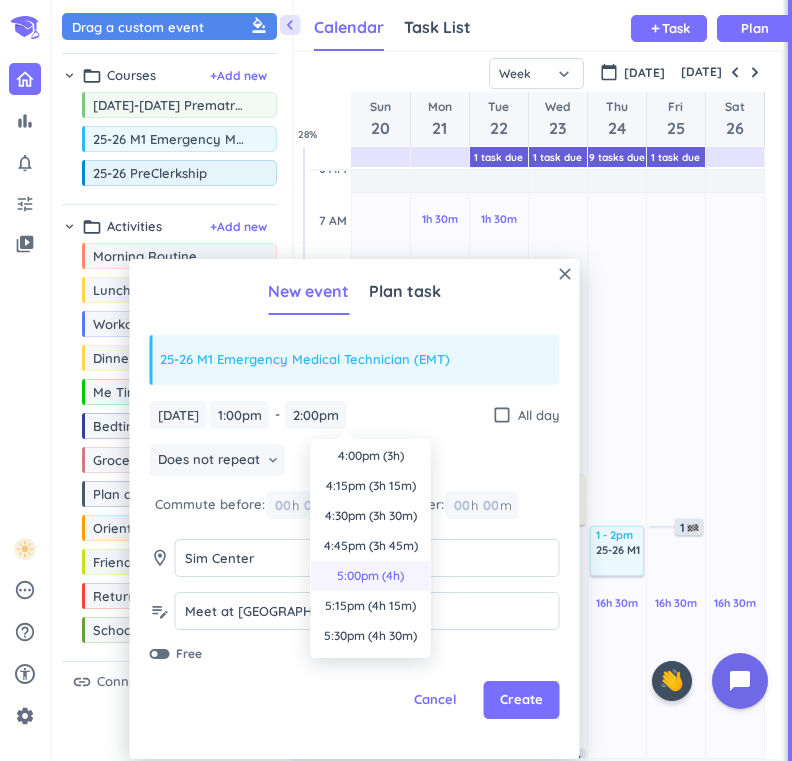 click on "5:00pm (4h)" at bounding box center [371, 576] 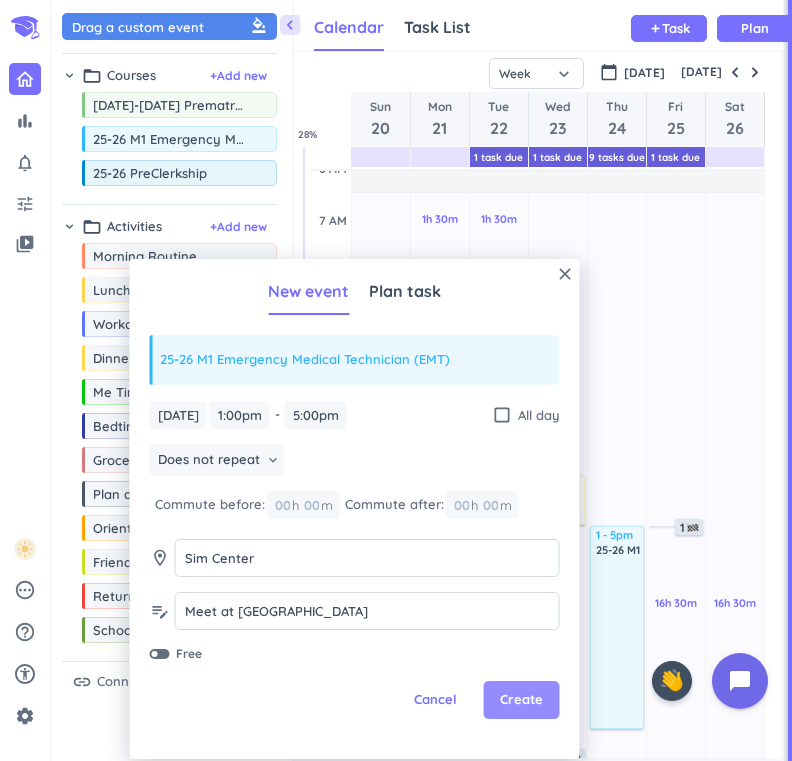 click on "Create" at bounding box center [522, 700] 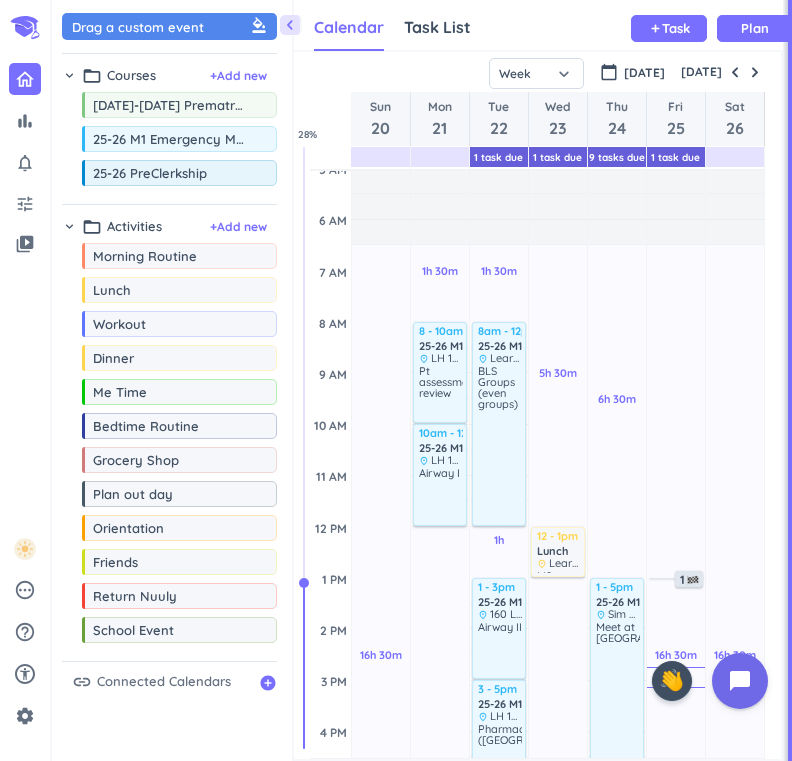 scroll, scrollTop: 113, scrollLeft: 0, axis: vertical 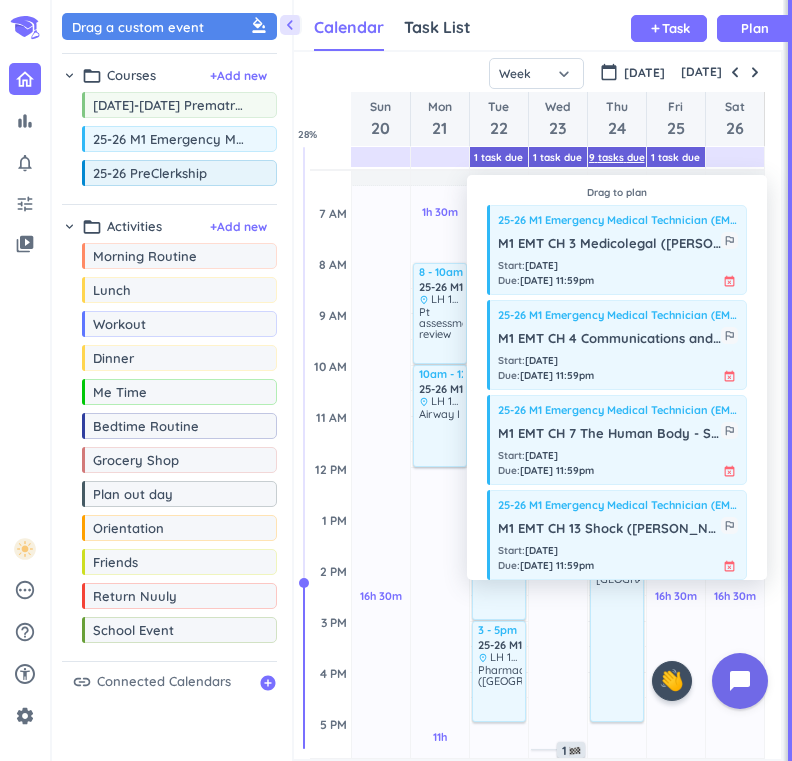 click on "9   Tasks   Due" at bounding box center [617, 157] 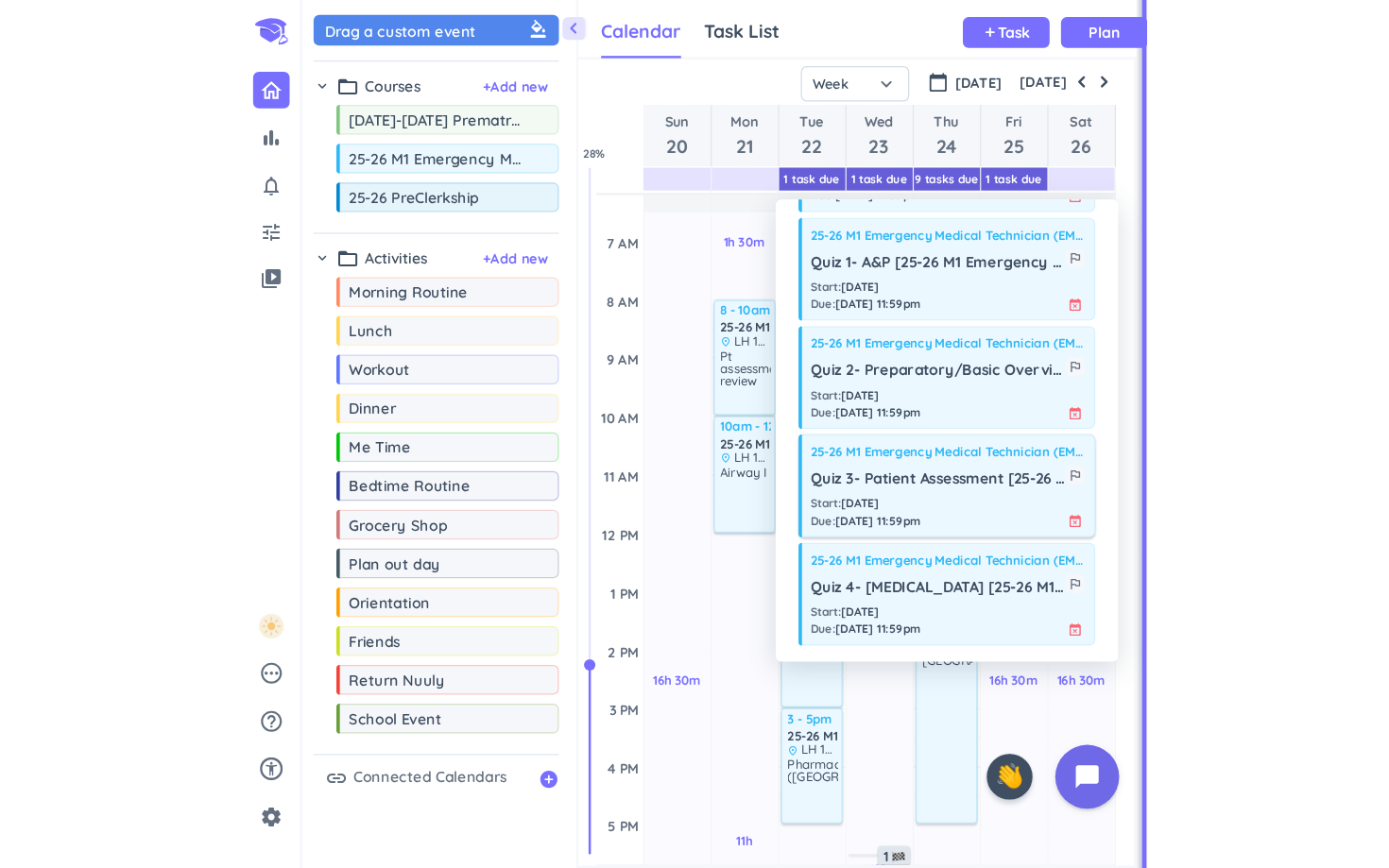 scroll, scrollTop: 463, scrollLeft: 0, axis: vertical 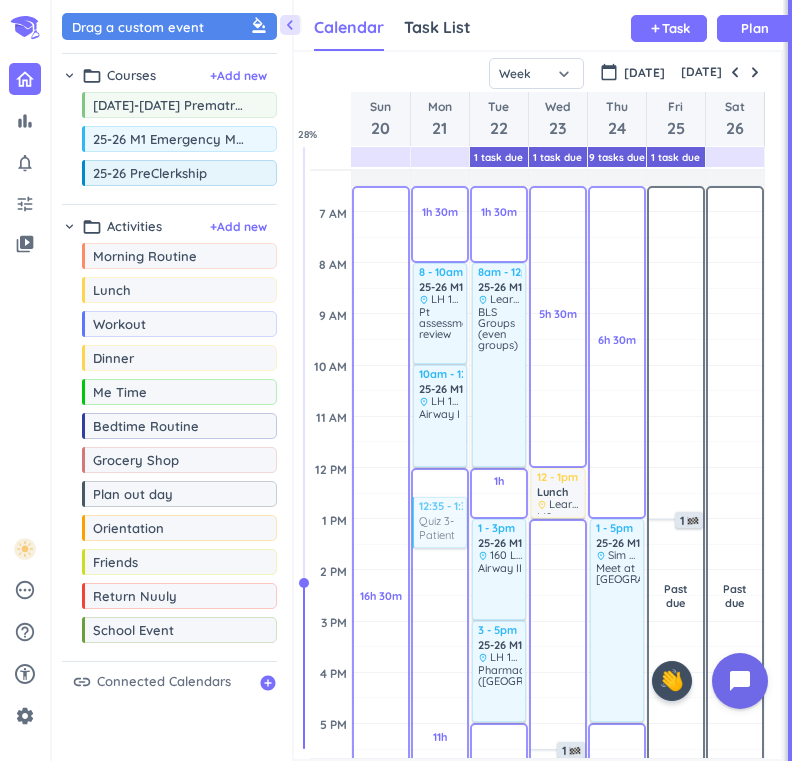 drag, startPoint x: 568, startPoint y: 429, endPoint x: 432, endPoint y: 496, distance: 151.60805 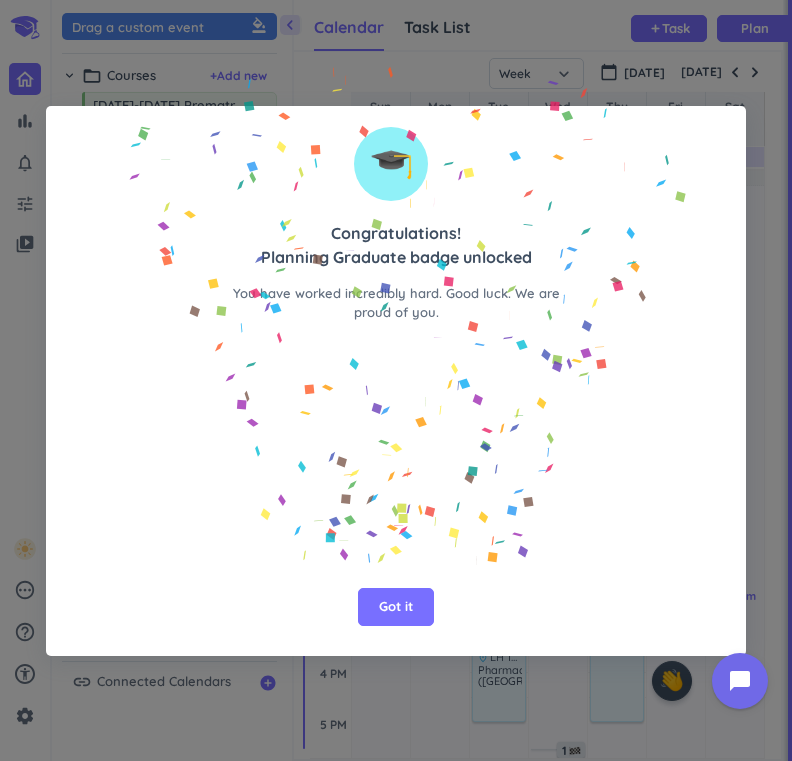 click on "🎓 Congratulations! Planning Graduate badge unlocked You have worked incredibly hard. Good luck. We are proud of you. Got it" at bounding box center [396, 348] 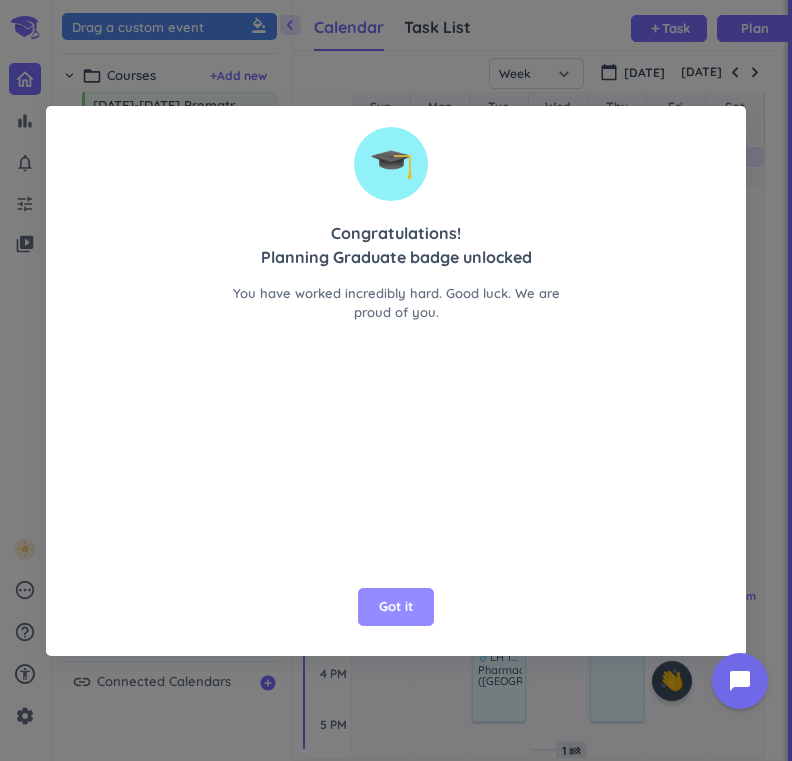 click on "Got it" at bounding box center (396, 607) 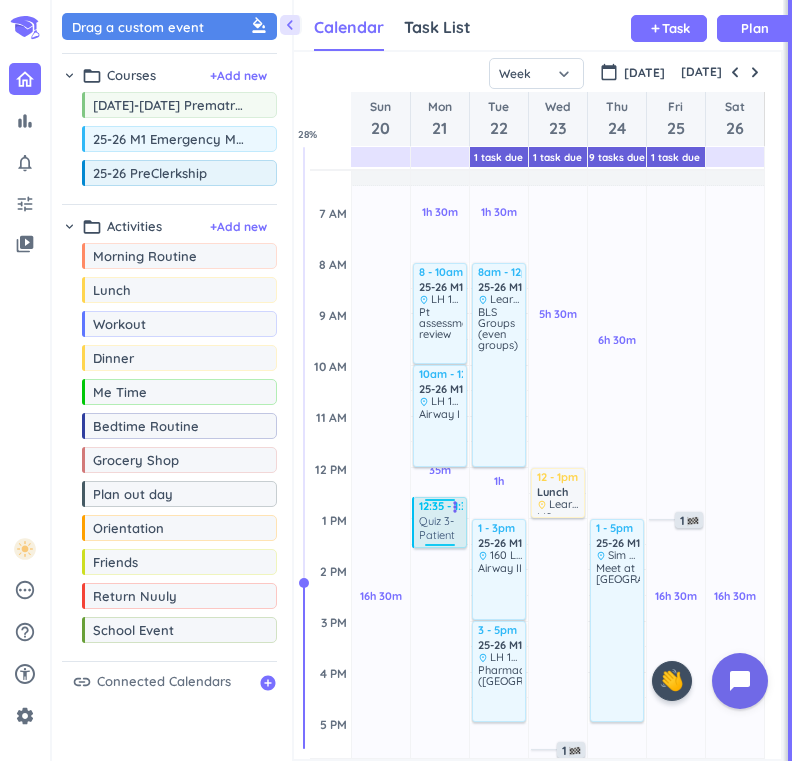 click on "Quiz 3- Patient Assessment  [25-26 M1 Emergency Medical Technician (EMT)]" at bounding box center [448, 529] 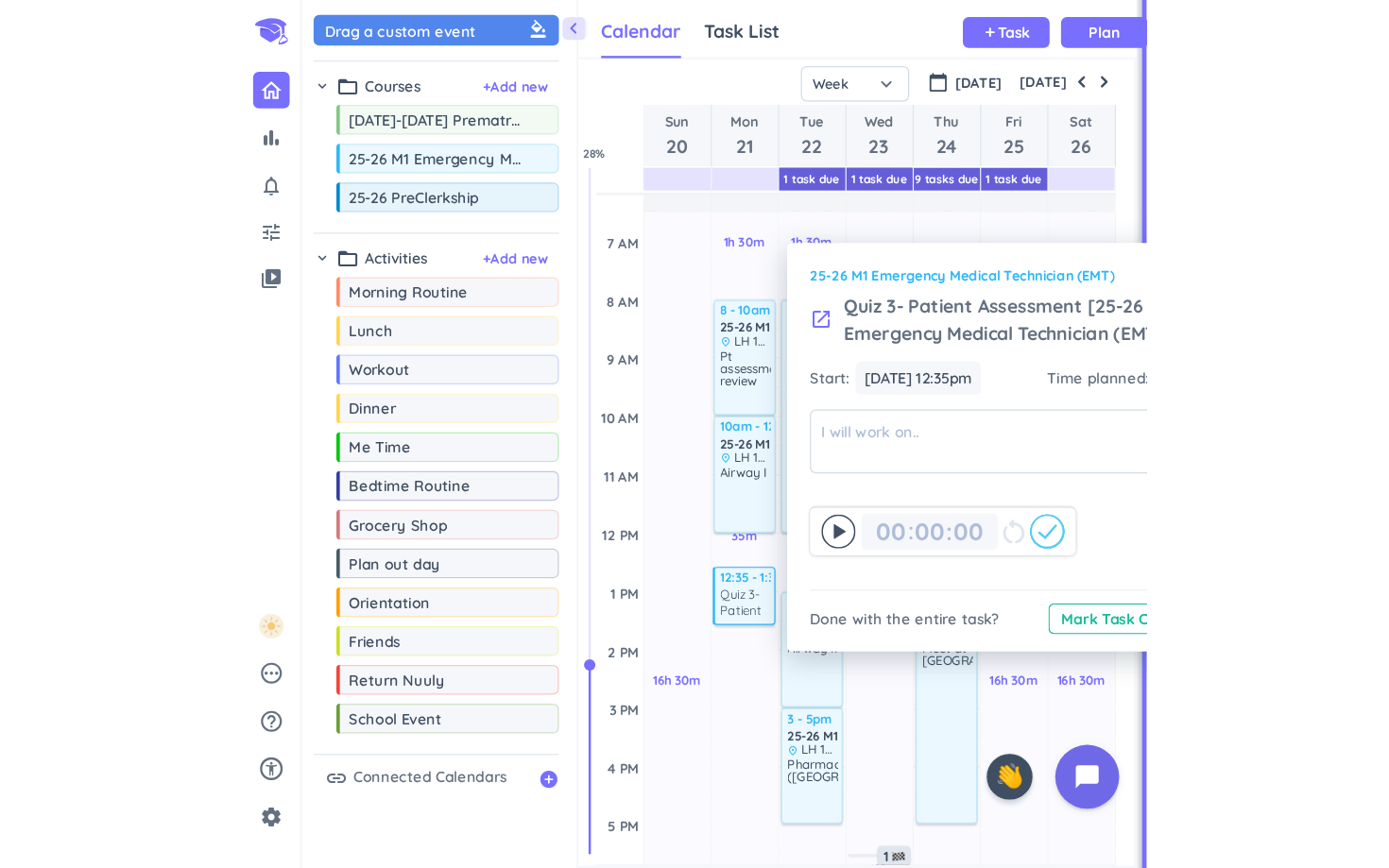 scroll, scrollTop: 1, scrollLeft: 1, axis: both 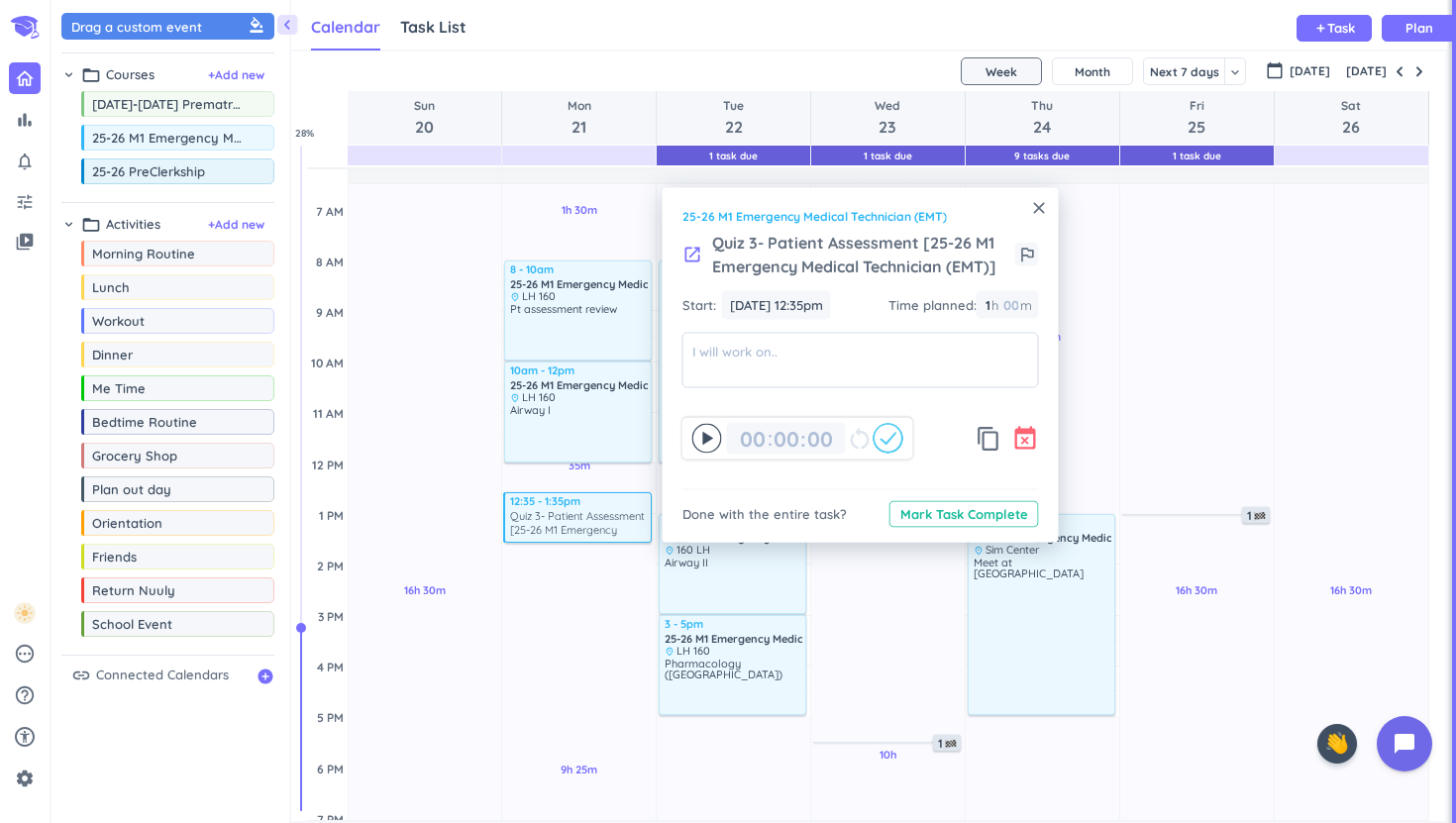 click on "event_busy" at bounding box center (1025, 439) 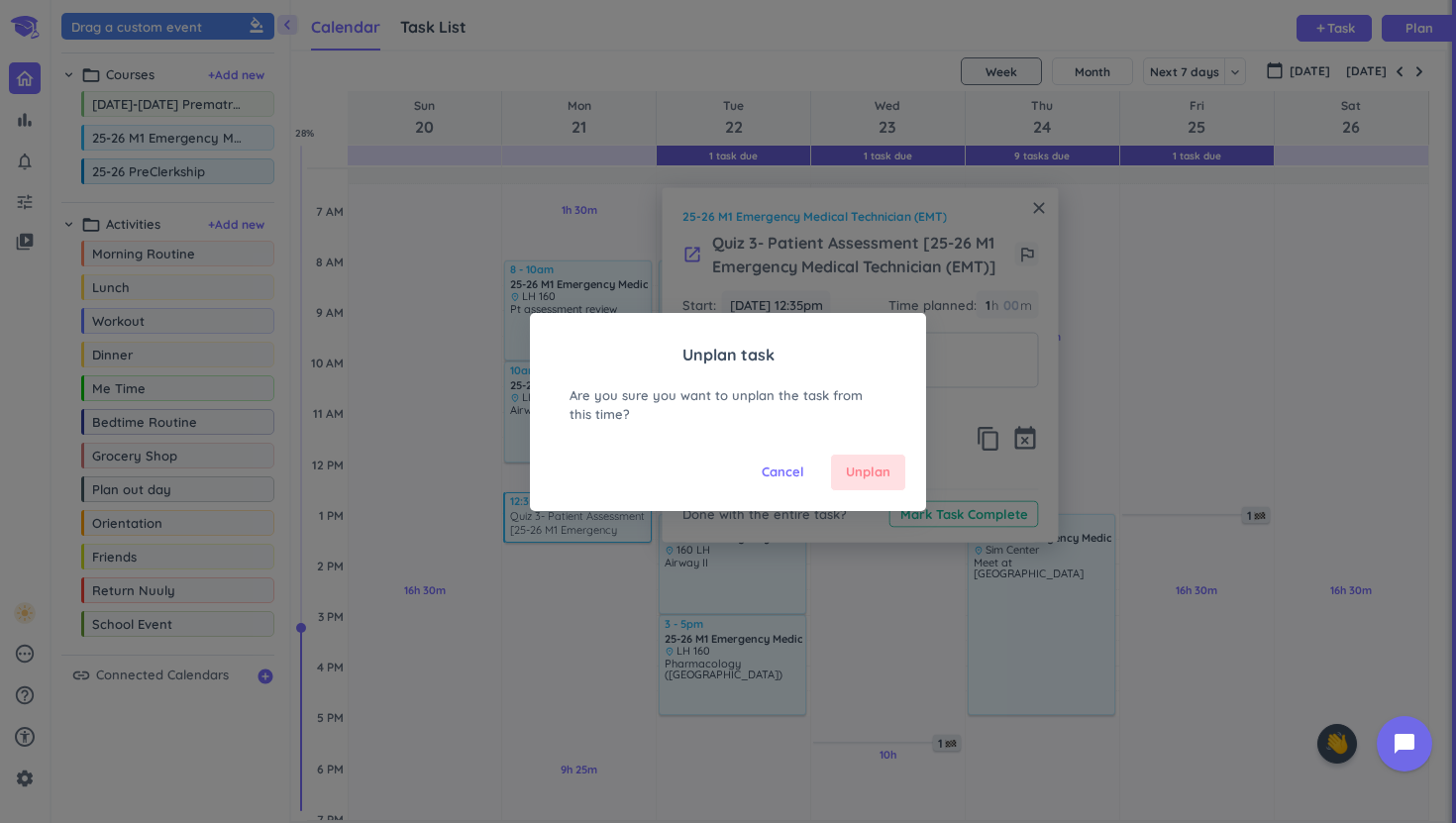 click on "Unplan" at bounding box center [868, 472] 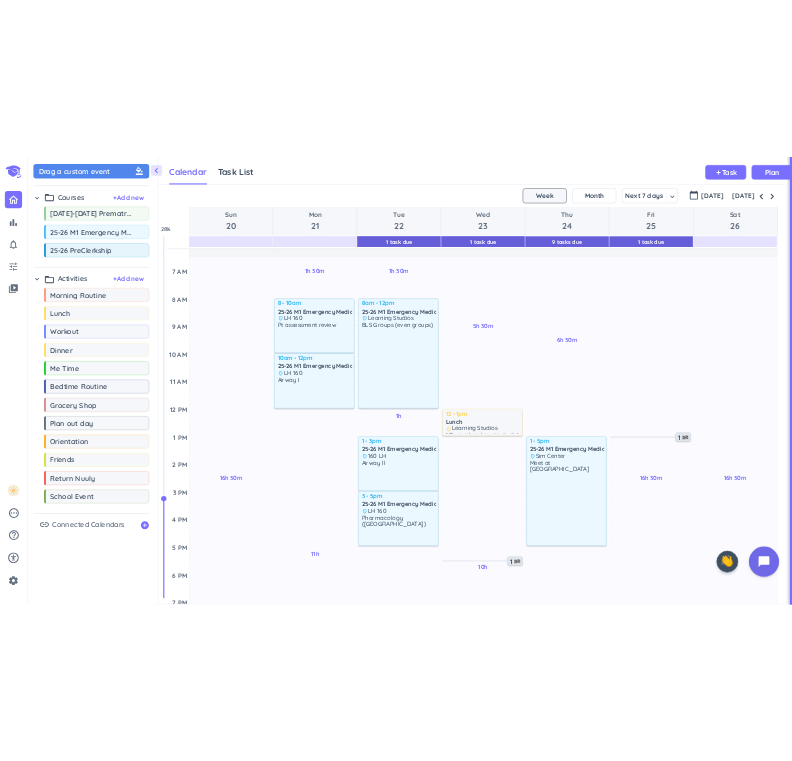 scroll, scrollTop: 707, scrollLeft: 487, axis: both 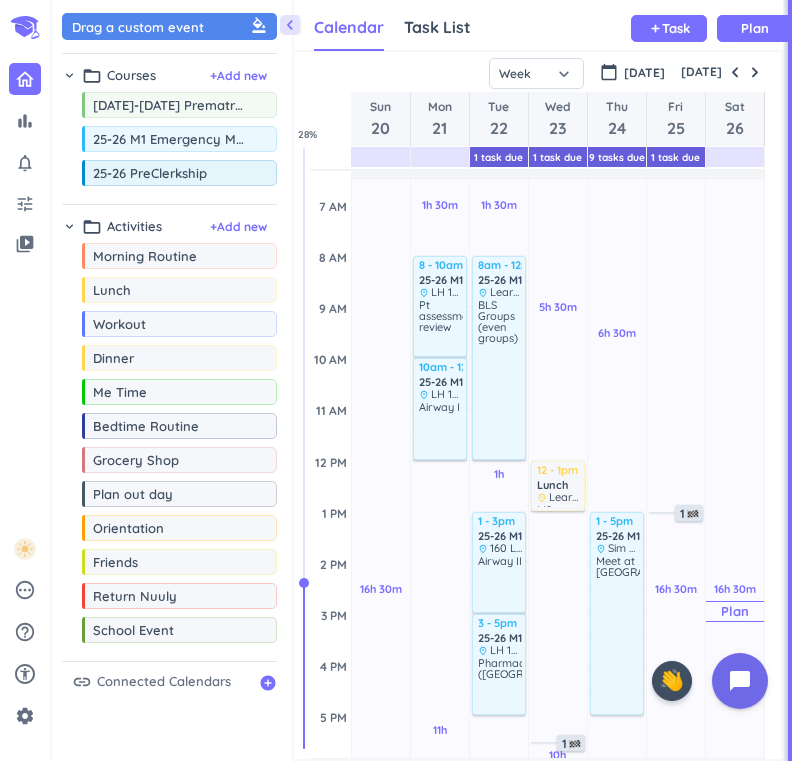 drag, startPoint x: 194, startPoint y: 143, endPoint x: 750, endPoint y: 268, distance: 569.87805 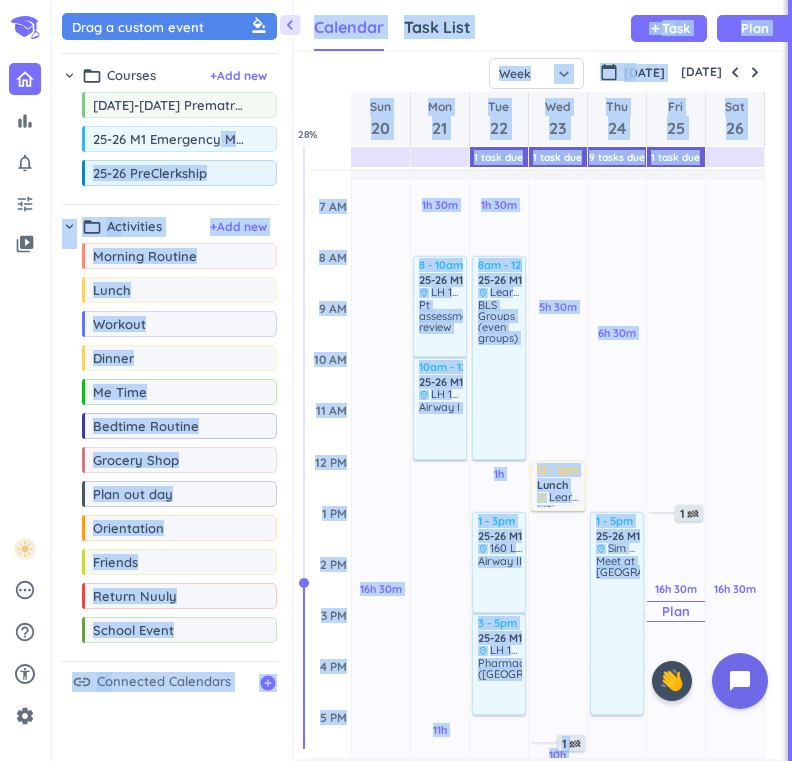 drag, startPoint x: 217, startPoint y: 143, endPoint x: 699, endPoint y: 270, distance: 498.4506 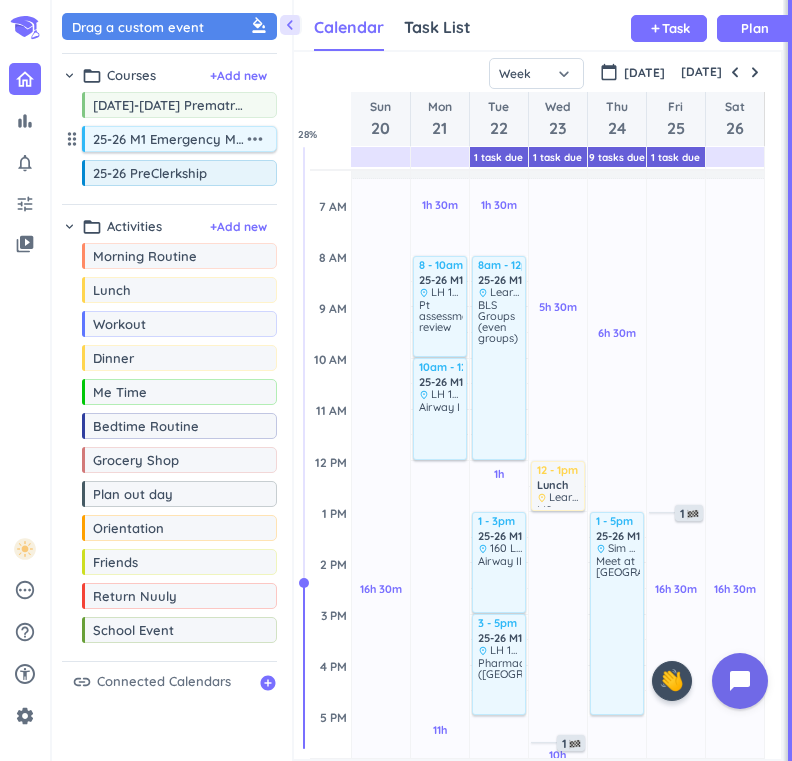 click on "25-26 M1 Emergency Medical Technician (EMT)" at bounding box center [168, 139] 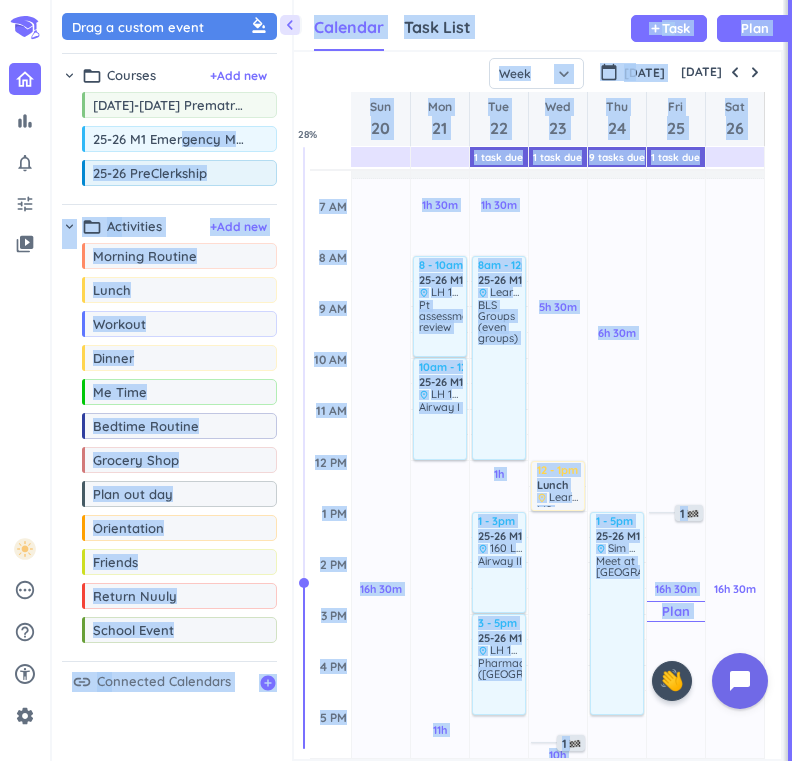 drag, startPoint x: 185, startPoint y: 146, endPoint x: 698, endPoint y: 258, distance: 525.0838 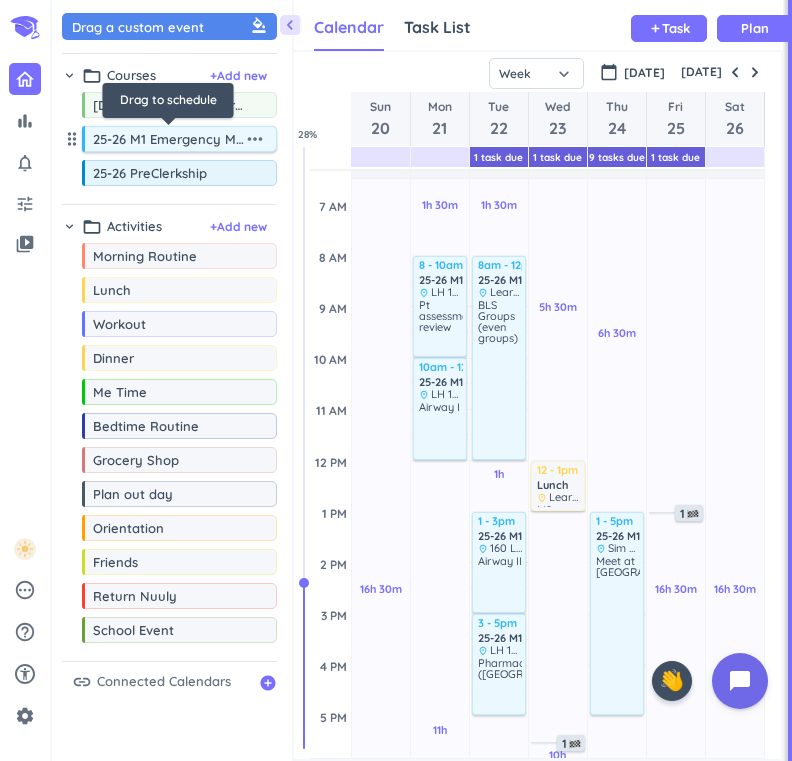 click on "25-26 M1 Emergency Medical Technician (EMT)" at bounding box center [168, 139] 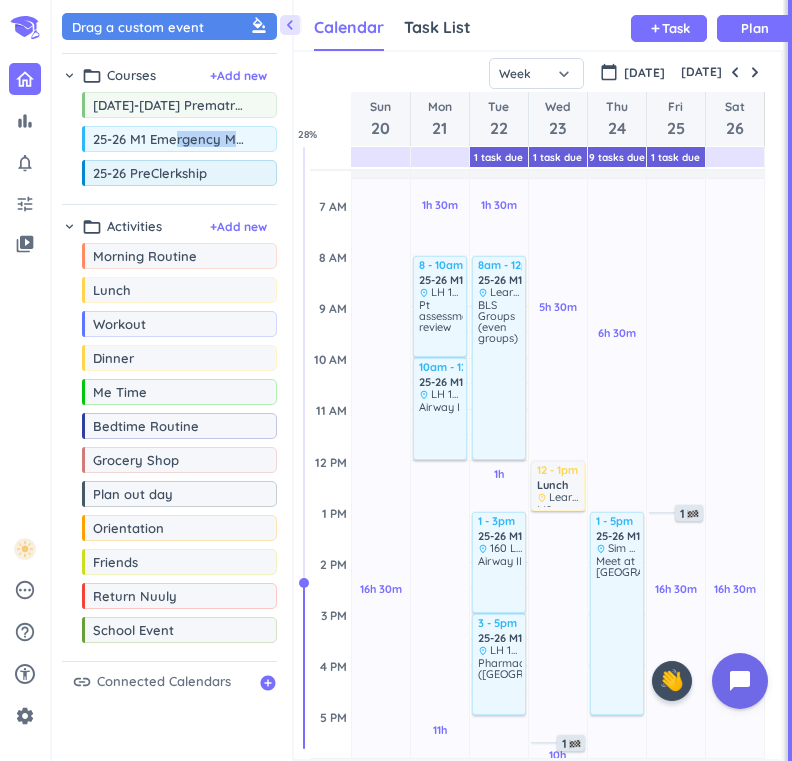 drag, startPoint x: 176, startPoint y: 147, endPoint x: 229, endPoint y: 159, distance: 54.34151 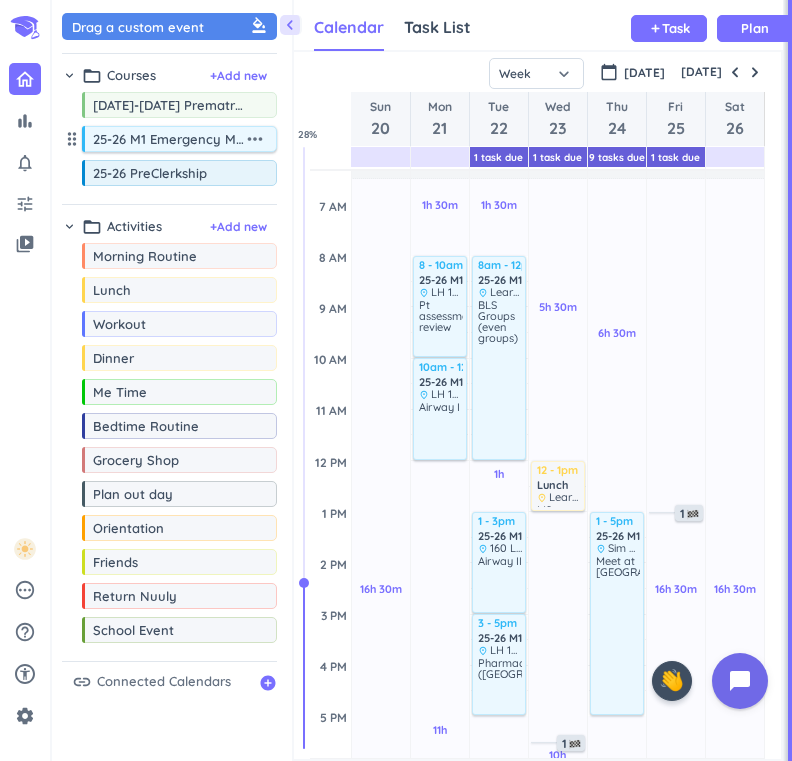click on "25-26 M1 Emergency Medical Technician (EMT)" at bounding box center (168, 139) 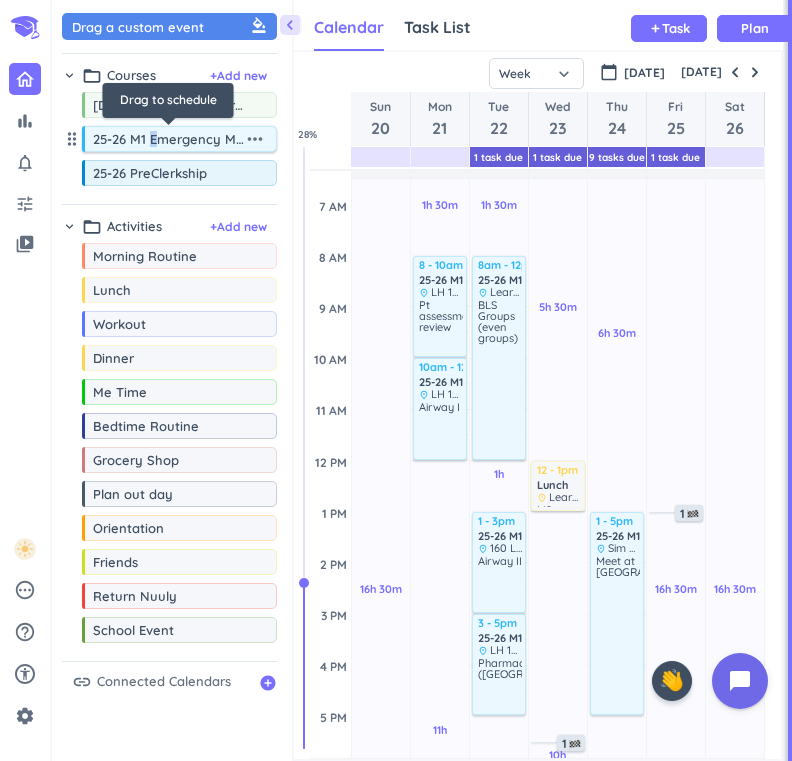 click on "25-26 M1 Emergency Medical Technician (EMT)" at bounding box center (168, 139) 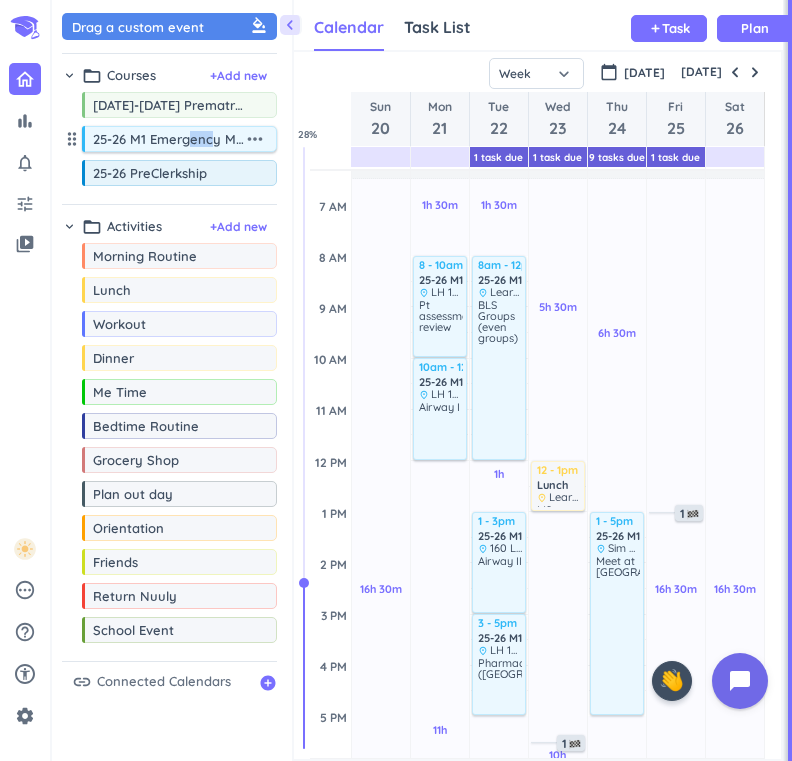drag, startPoint x: 189, startPoint y: 146, endPoint x: 213, endPoint y: 132, distance: 27.784887 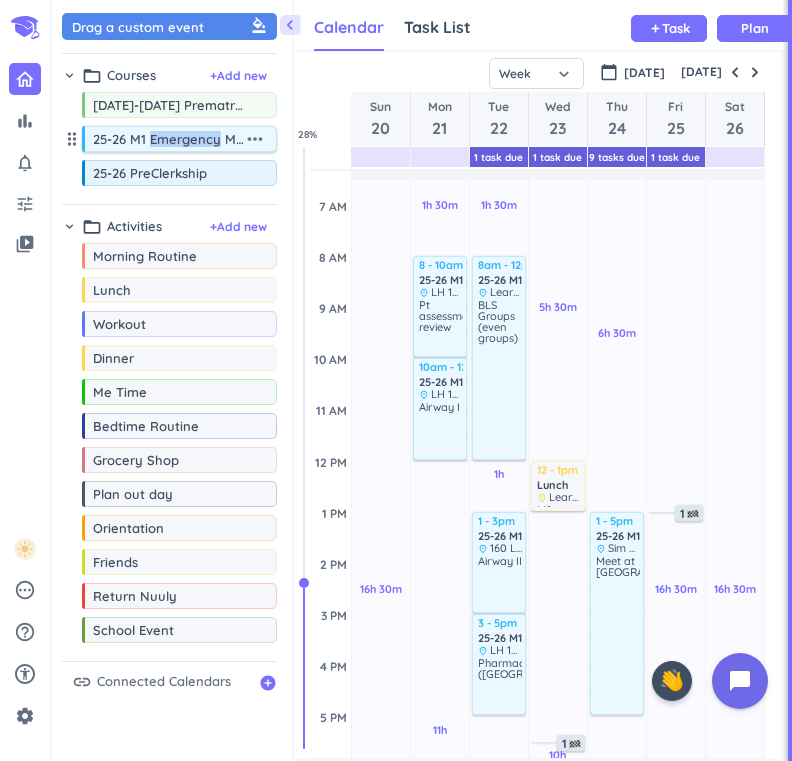 click on "25-26 M1 Emergency Medical Technician (EMT)" at bounding box center [168, 139] 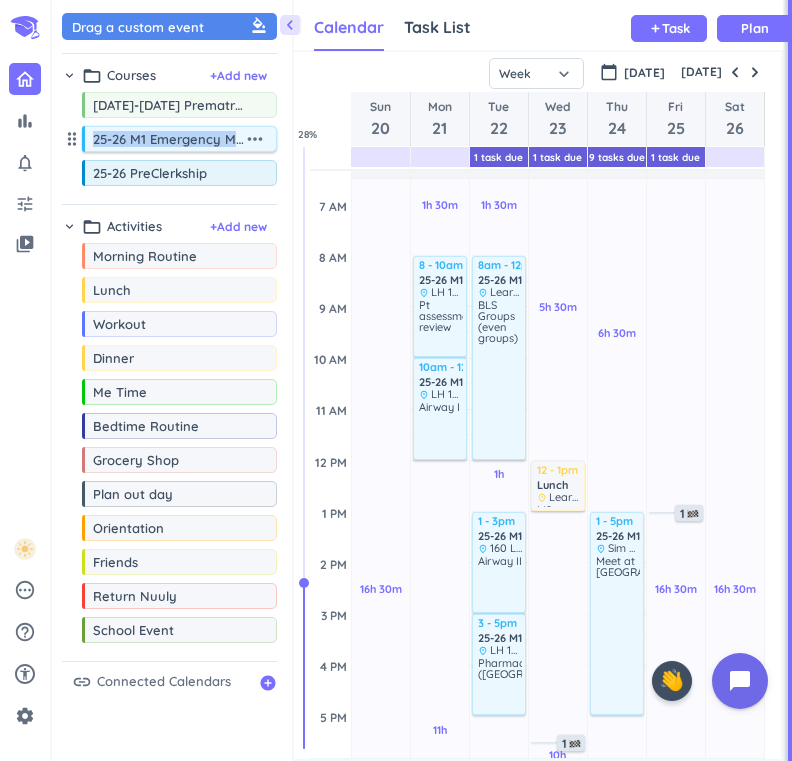 click on "25-26 M1 Emergency Medical Technician (EMT)" at bounding box center [168, 139] 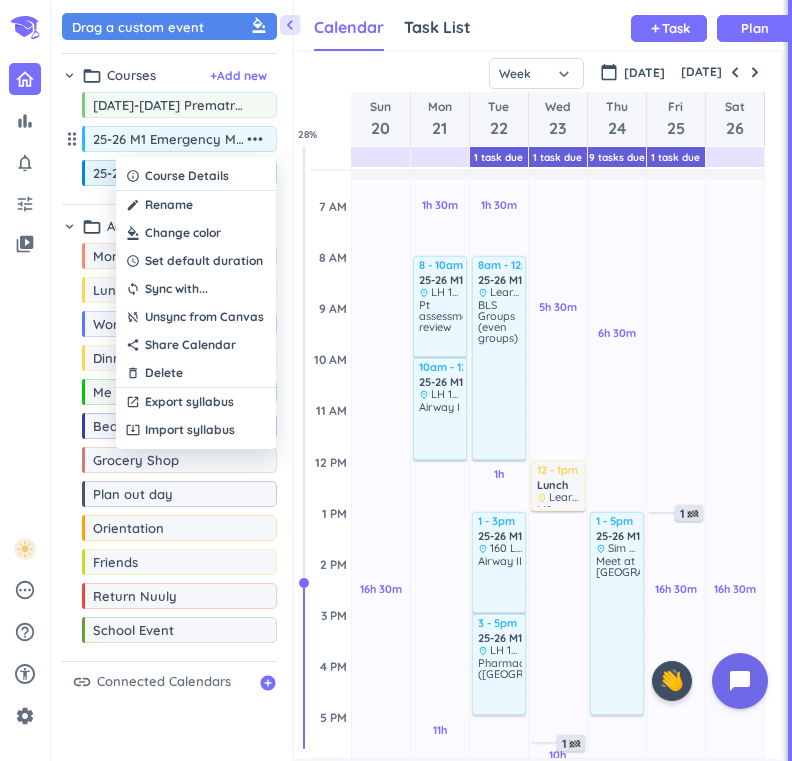 click at bounding box center [396, 380] 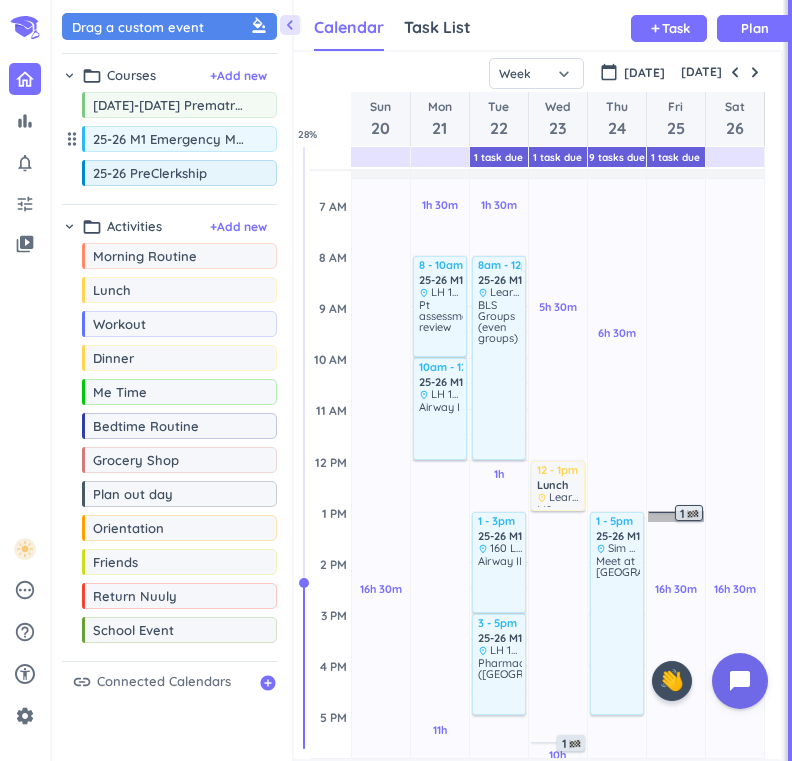 click on "1" at bounding box center (691, 514) 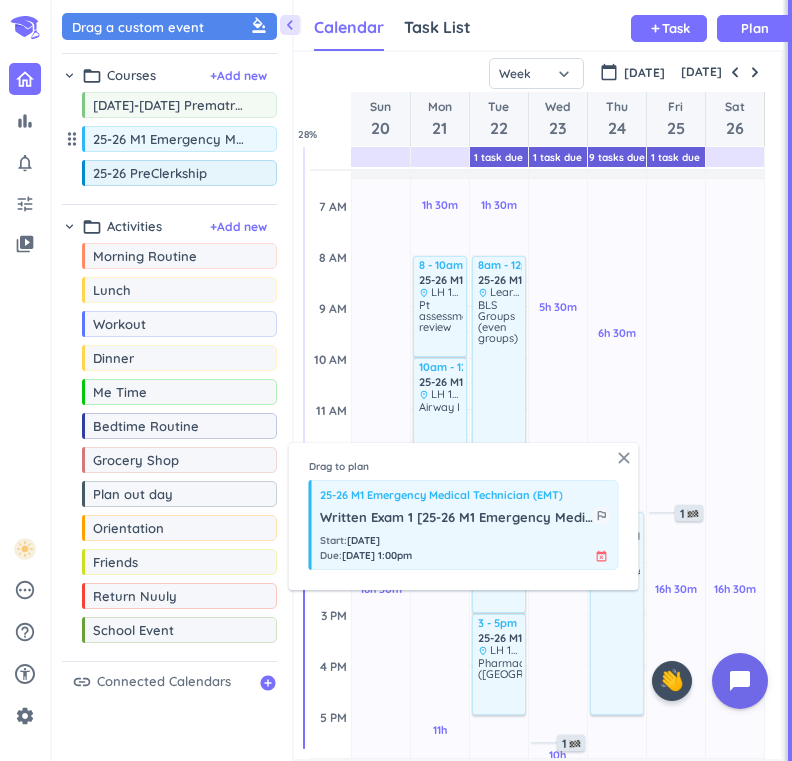 click on "close" at bounding box center (624, 458) 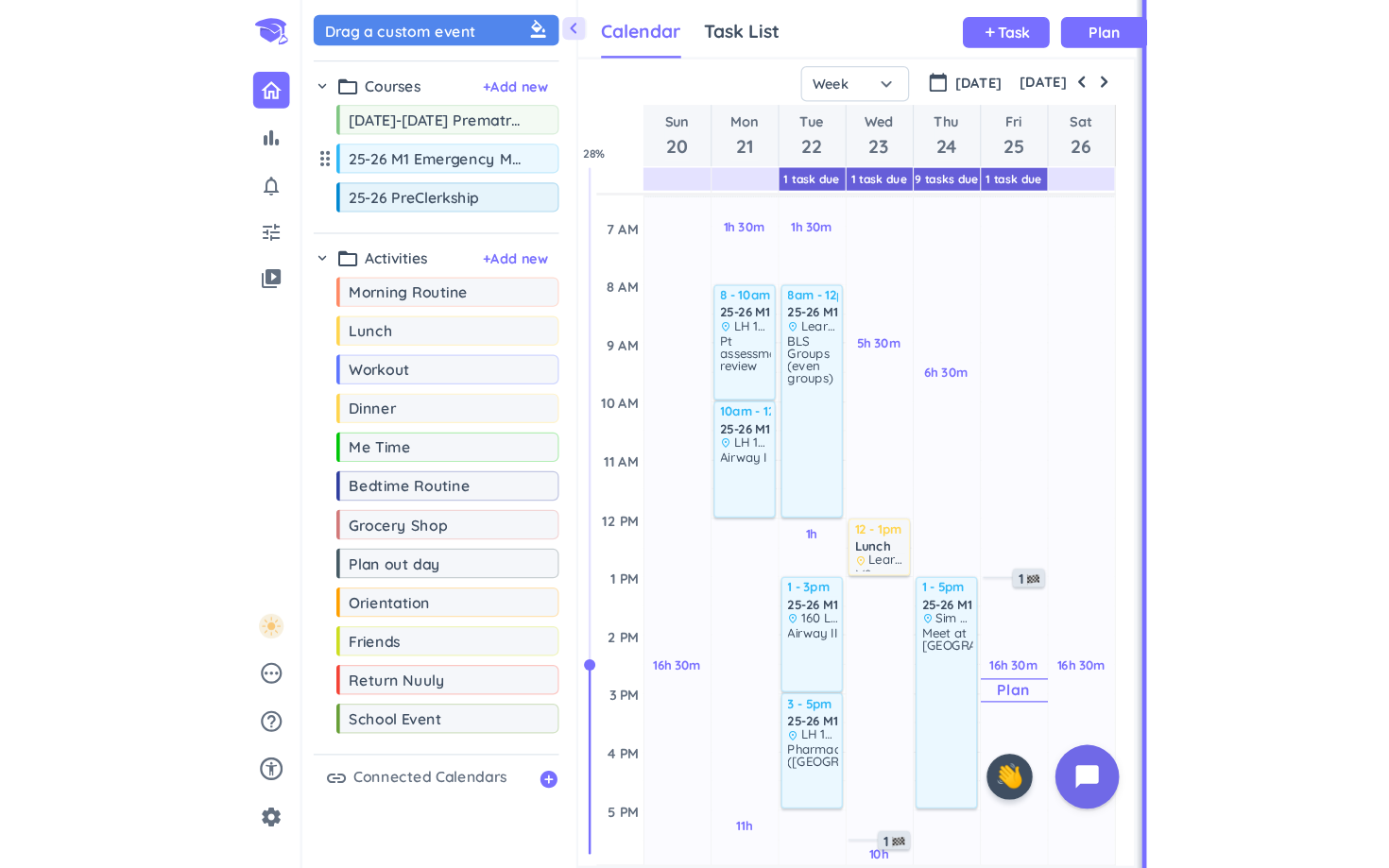 scroll, scrollTop: 145, scrollLeft: 0, axis: vertical 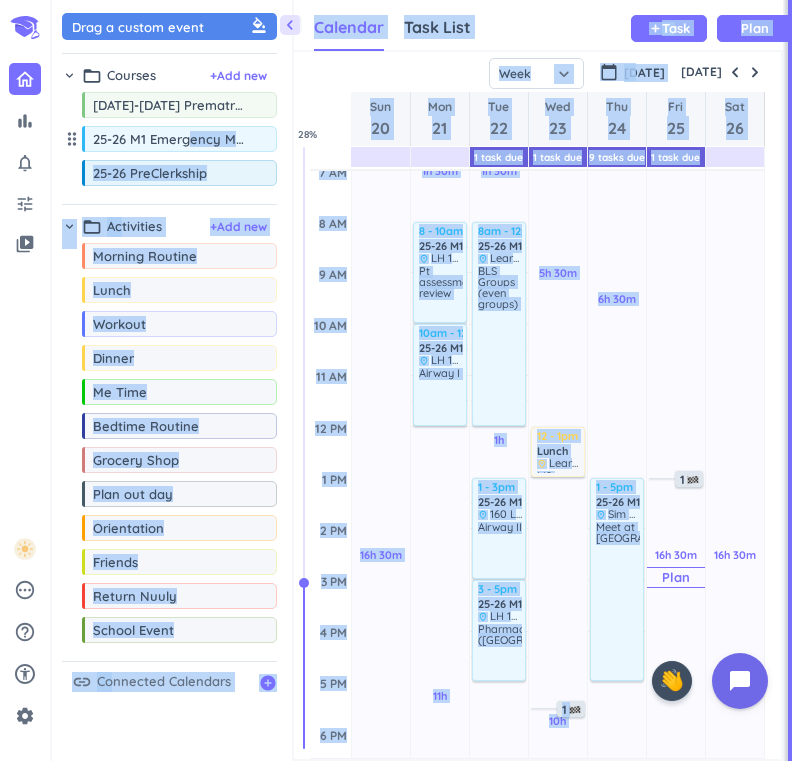drag, startPoint x: 192, startPoint y: 146, endPoint x: 685, endPoint y: 254, distance: 504.691 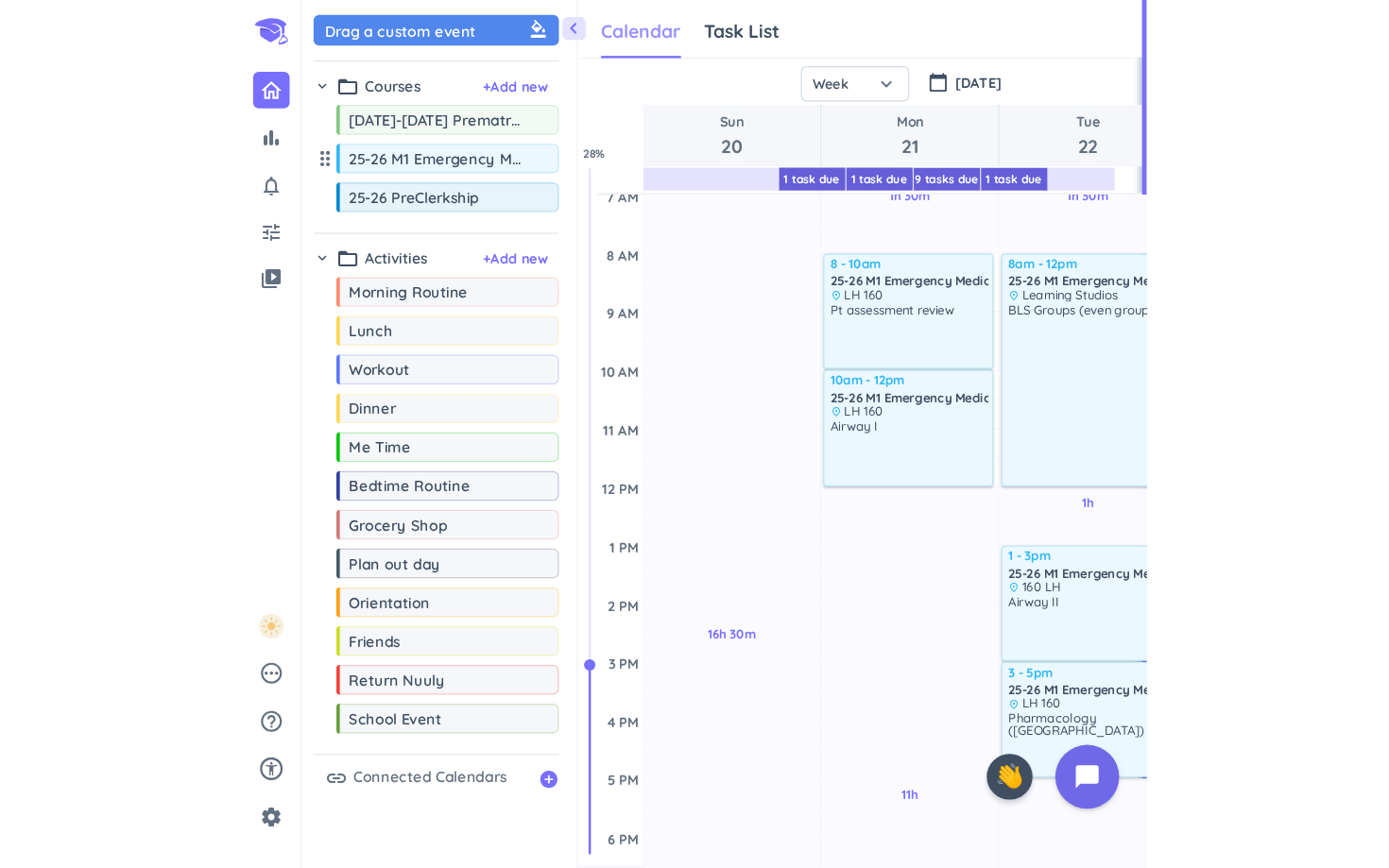 scroll, scrollTop: 1, scrollLeft: 1, axis: both 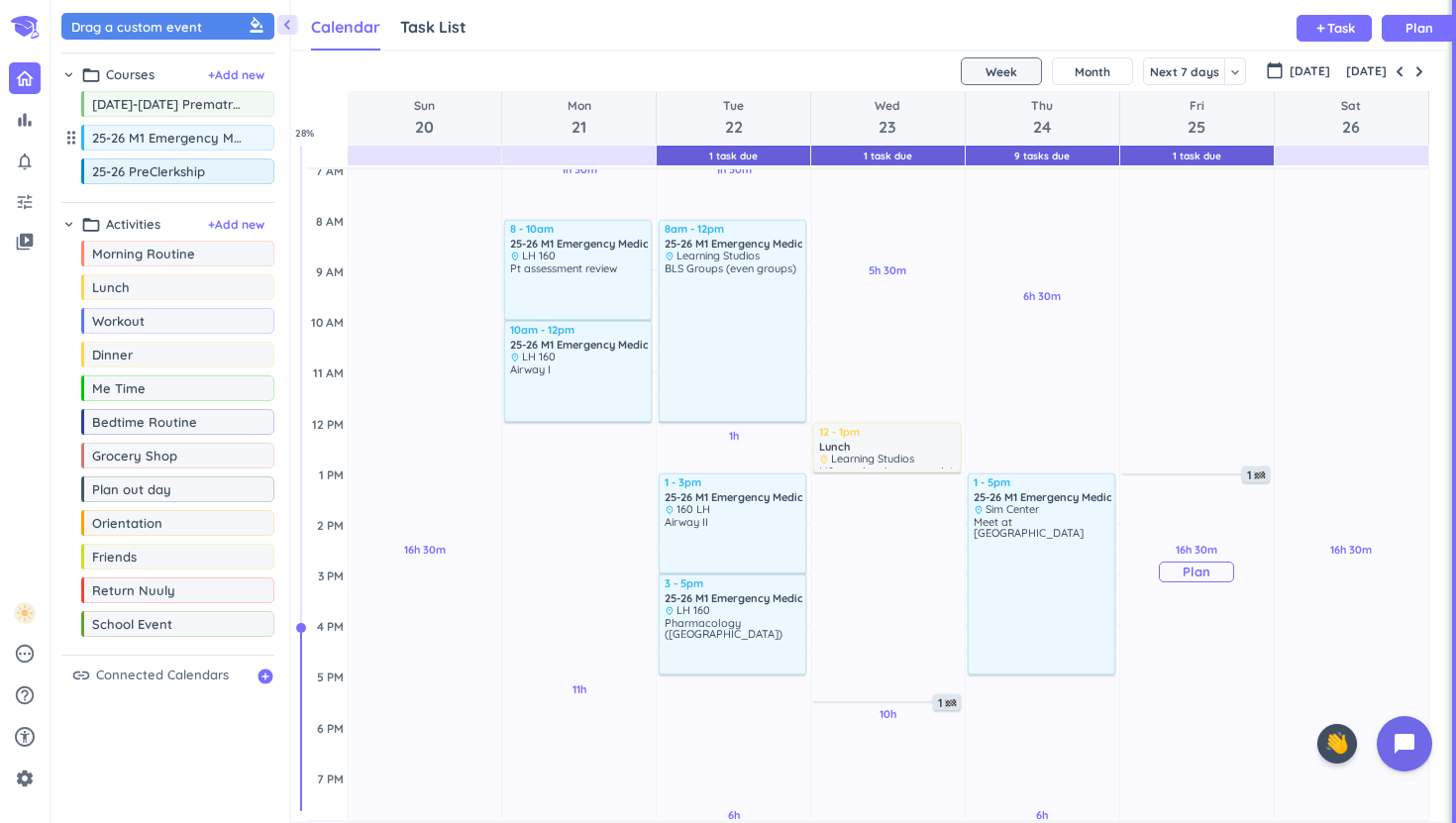 drag, startPoint x: 177, startPoint y: 144, endPoint x: 1248, endPoint y: 270, distance: 1078.3863 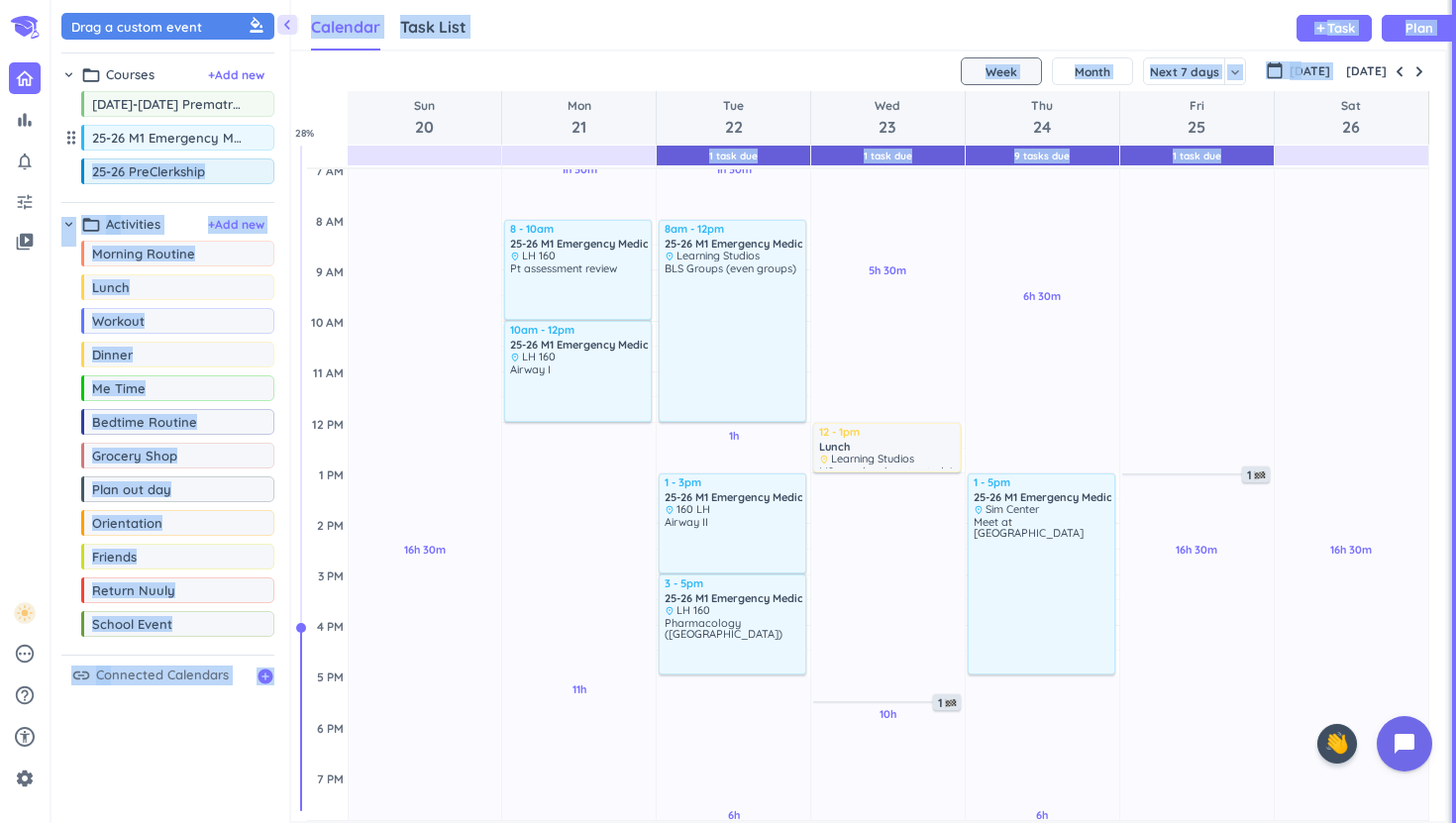 drag, startPoint x: 259, startPoint y: 137, endPoint x: 333, endPoint y: 143, distance: 74.24284 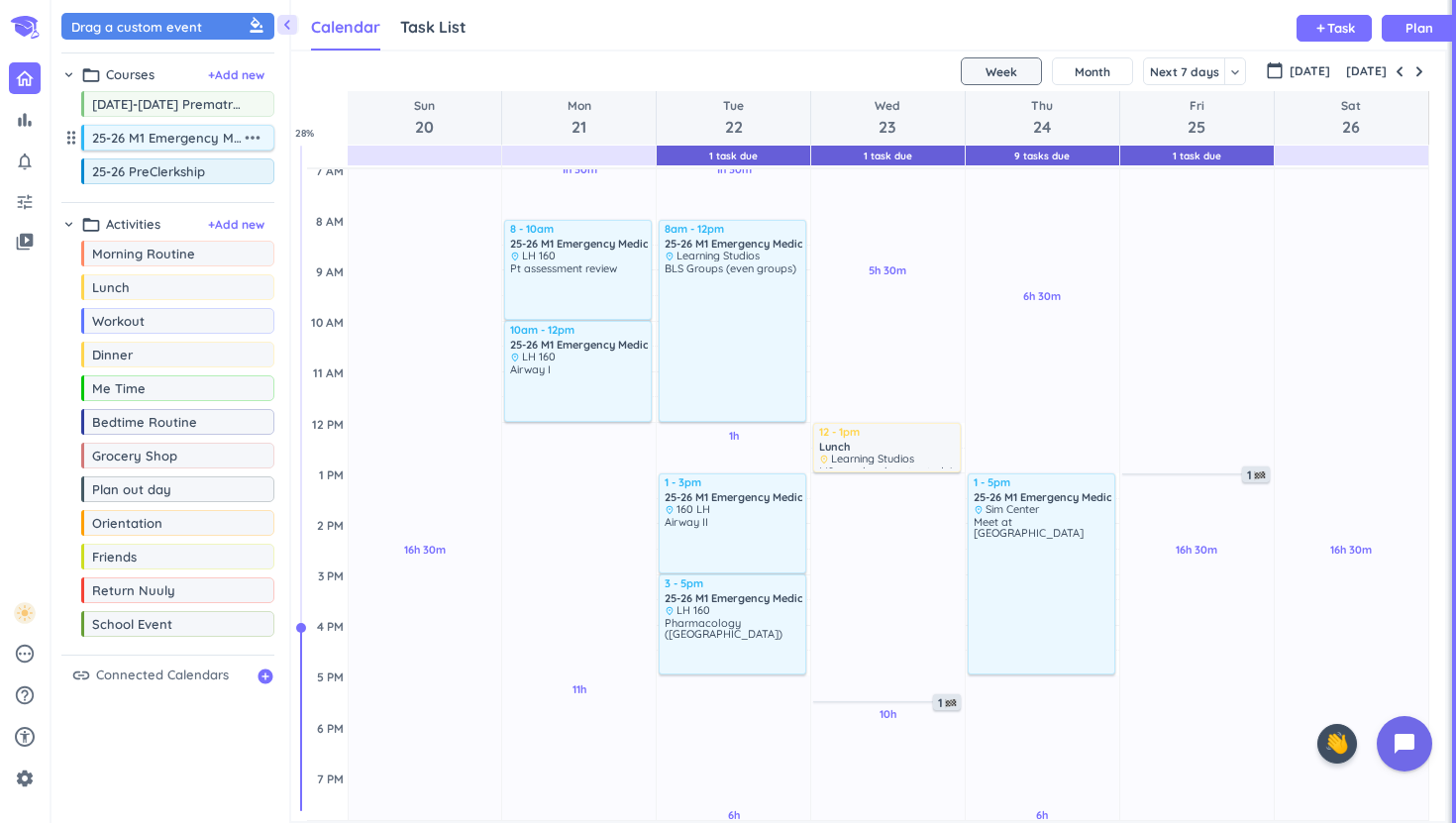 click on "25-26 M1 Emergency Medical Technician (EMT)" at bounding box center (166, 138) 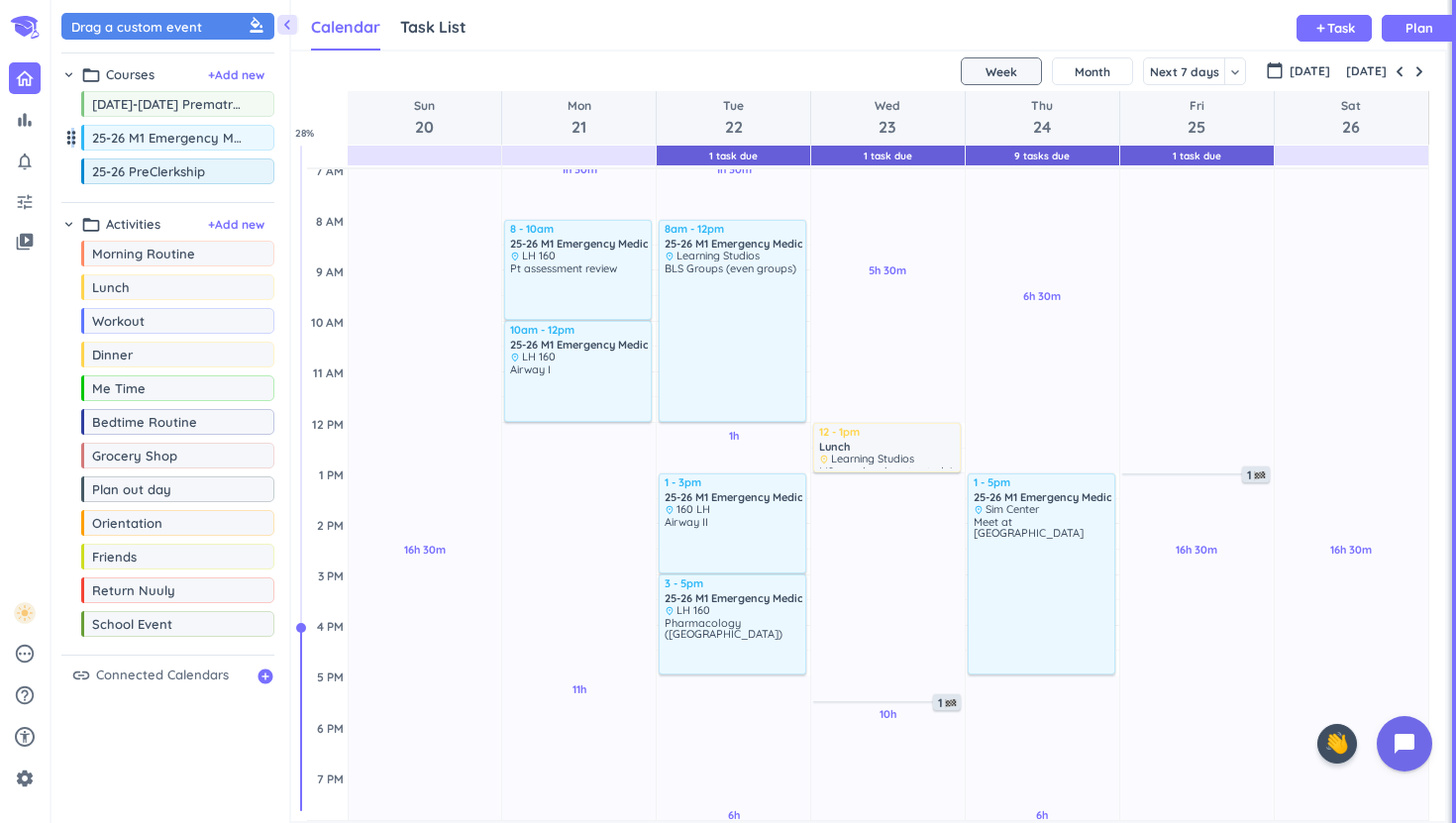 click on "drag_indicator" at bounding box center [71, 138] 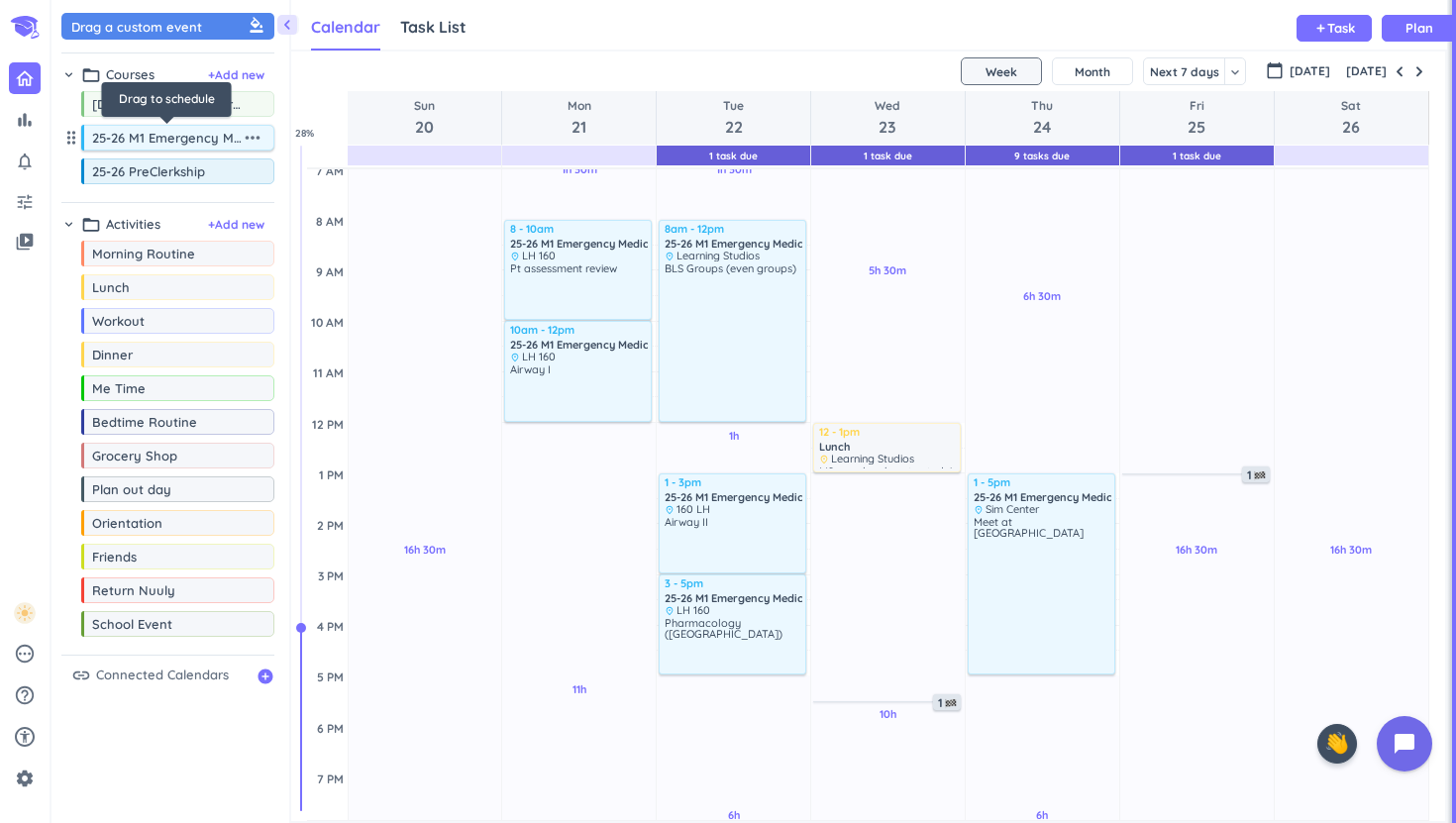 drag, startPoint x: 70, startPoint y: 139, endPoint x: 92, endPoint y: 140, distance: 22.022716 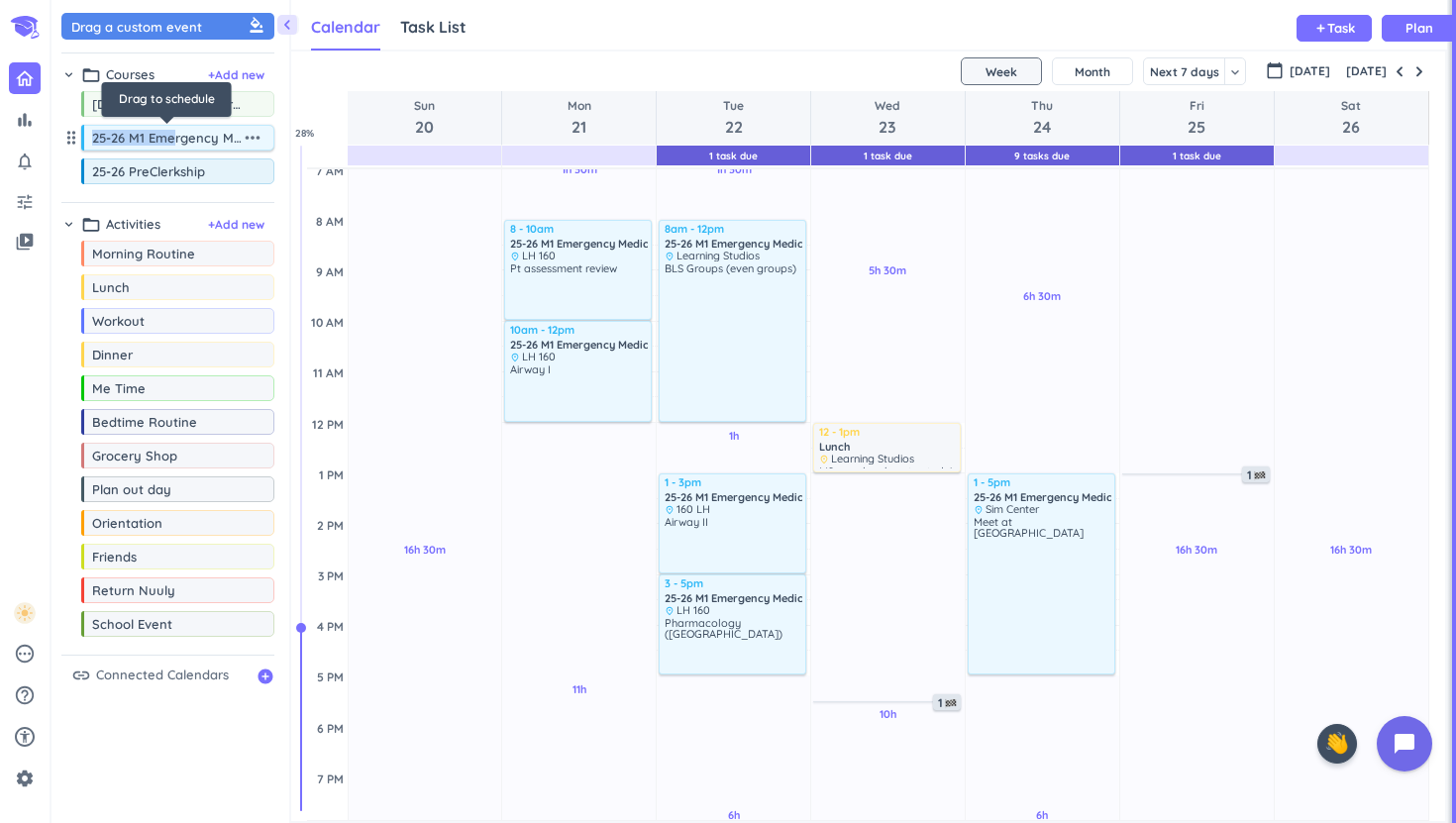 drag, startPoint x: 92, startPoint y: 140, endPoint x: 177, endPoint y: 135, distance: 85.146932 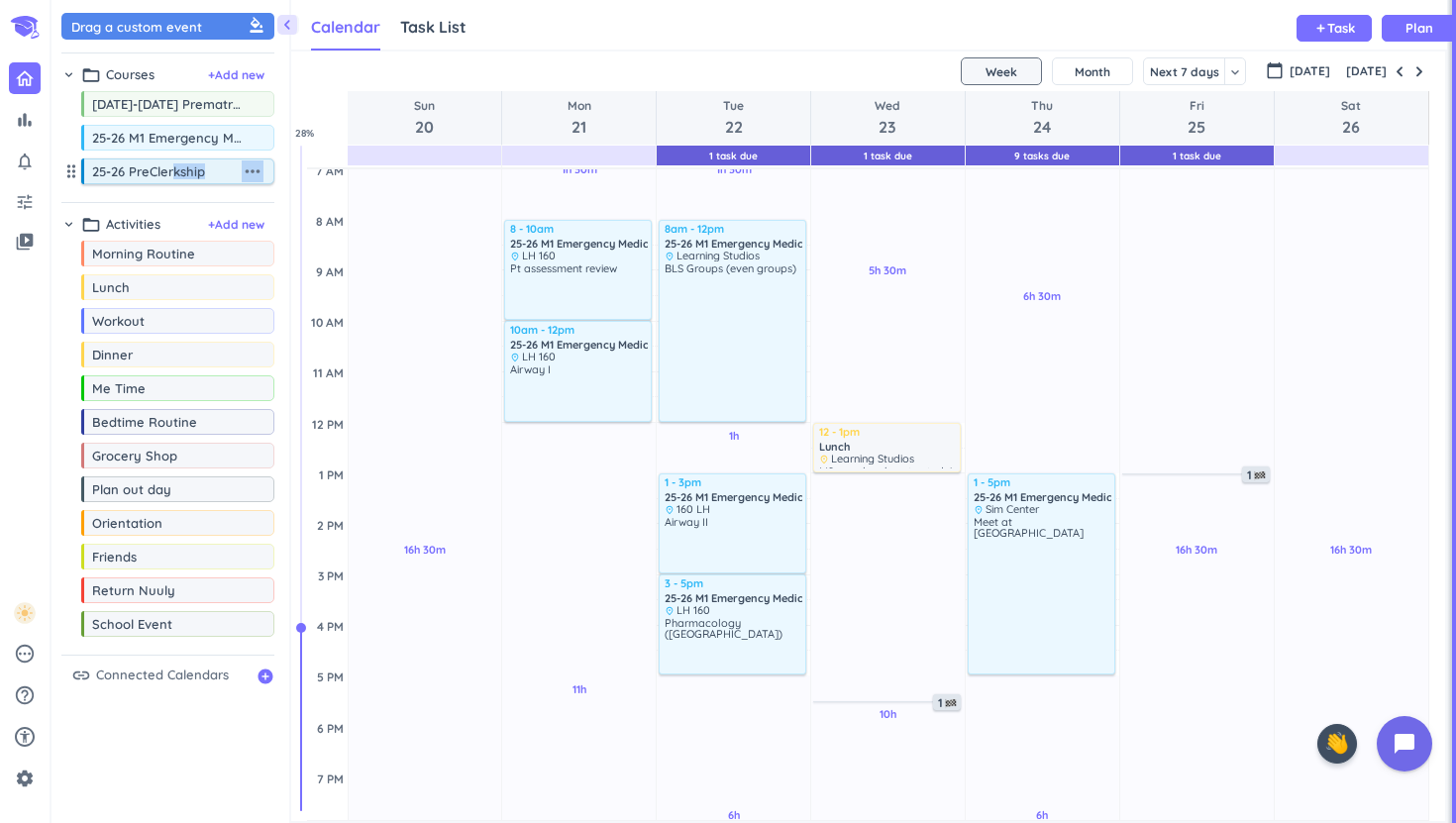 drag, startPoint x: 177, startPoint y: 173, endPoint x: 266, endPoint y: 178, distance: 89.14034 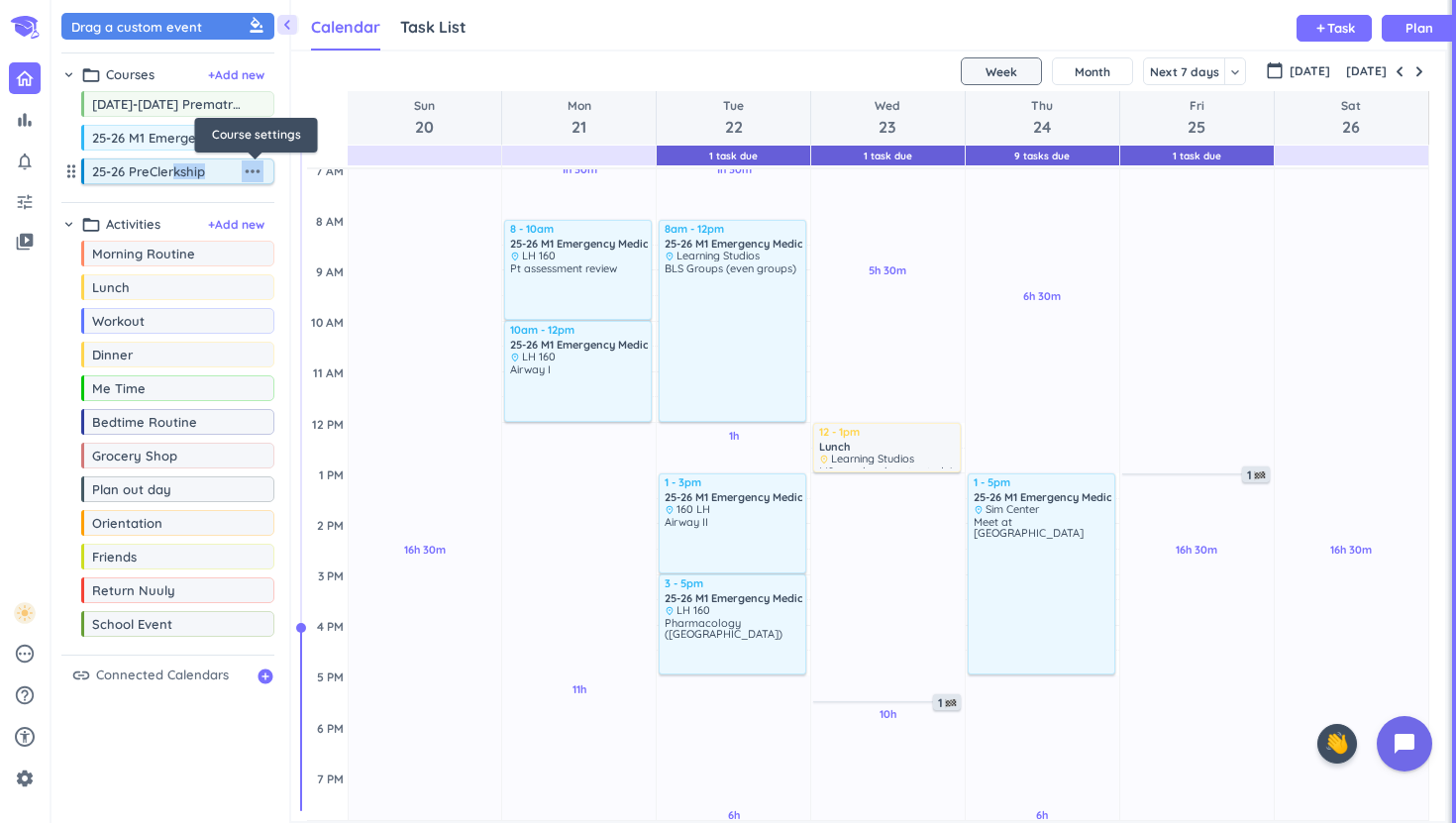 click on "more_horiz" at bounding box center (255, 171) 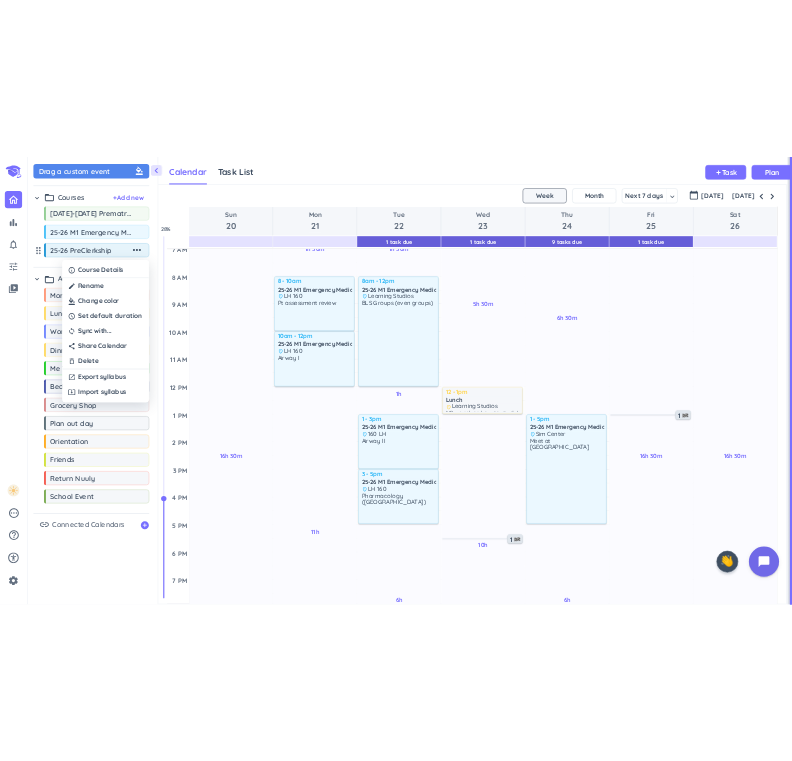 scroll, scrollTop: 707, scrollLeft: 487, axis: both 